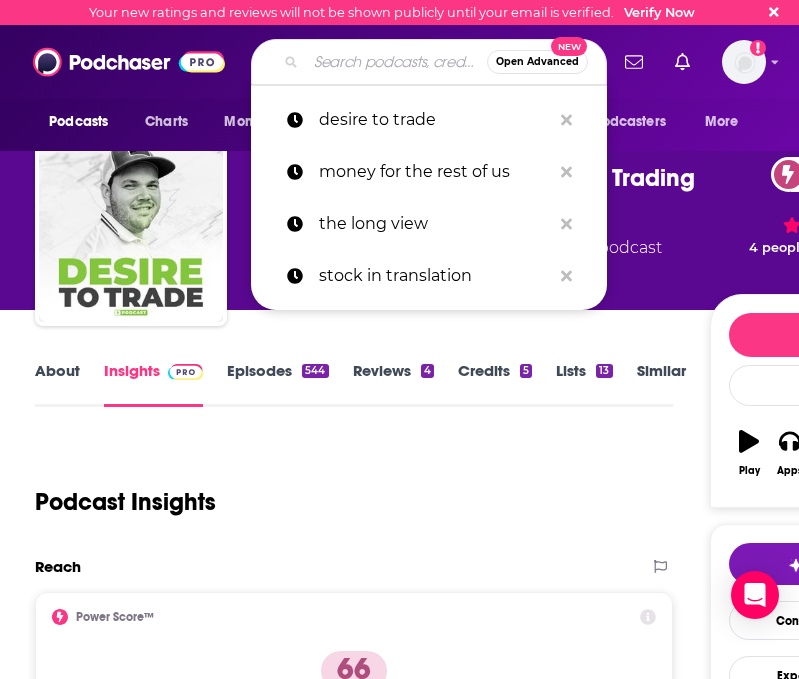 scroll, scrollTop: 429, scrollLeft: 0, axis: vertical 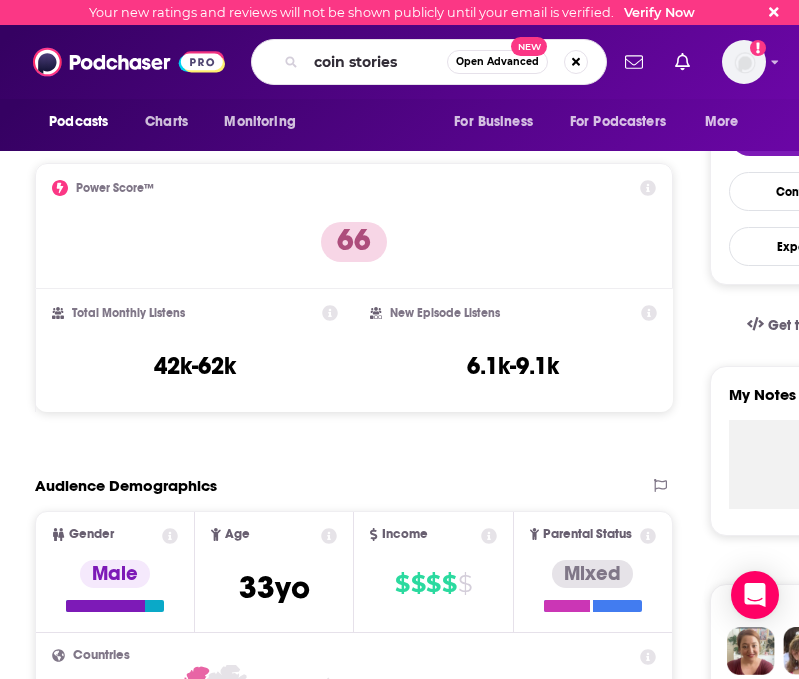 type on "coin storiesd" 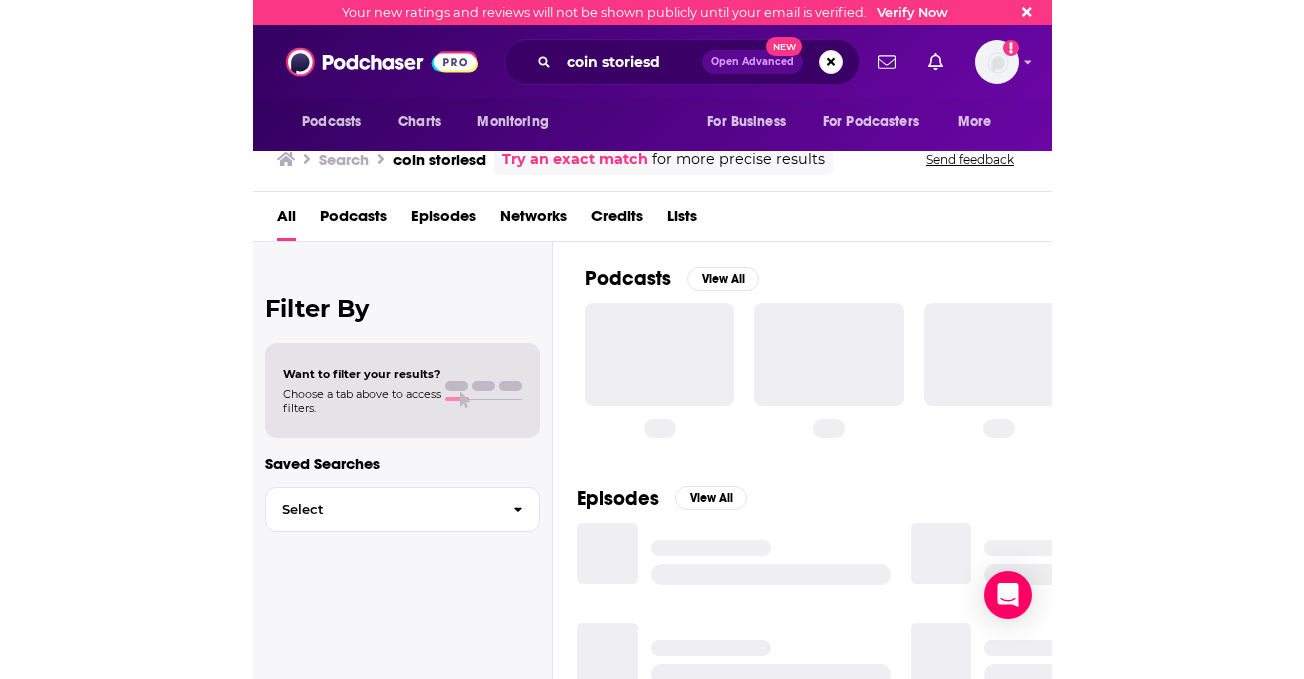 scroll, scrollTop: 0, scrollLeft: 0, axis: both 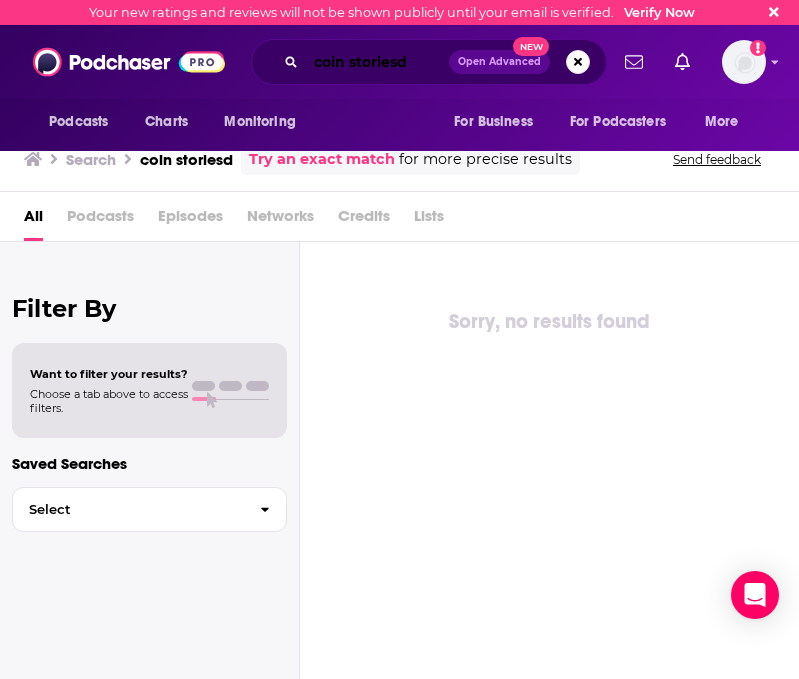 click on "coin storiesd" at bounding box center (377, 62) 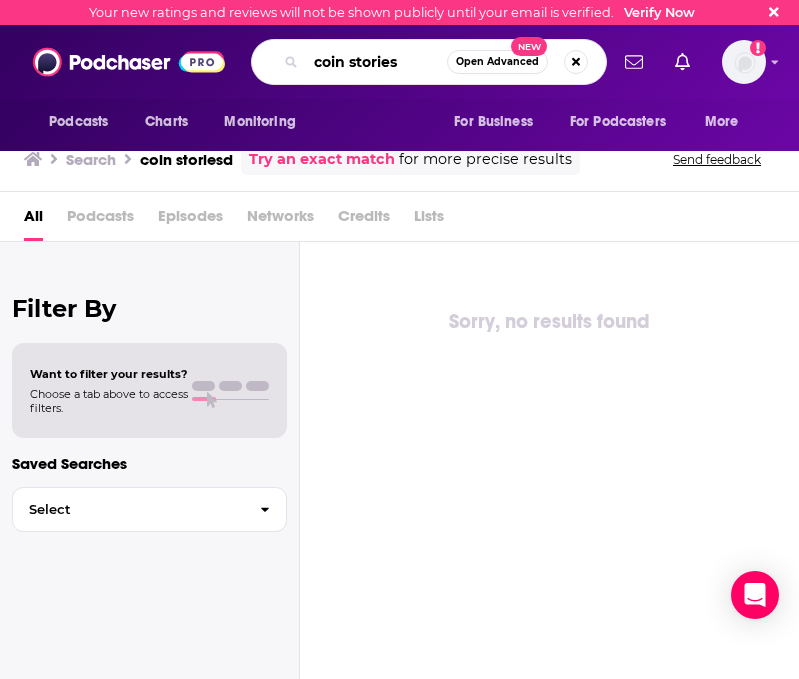 type on "coin stories" 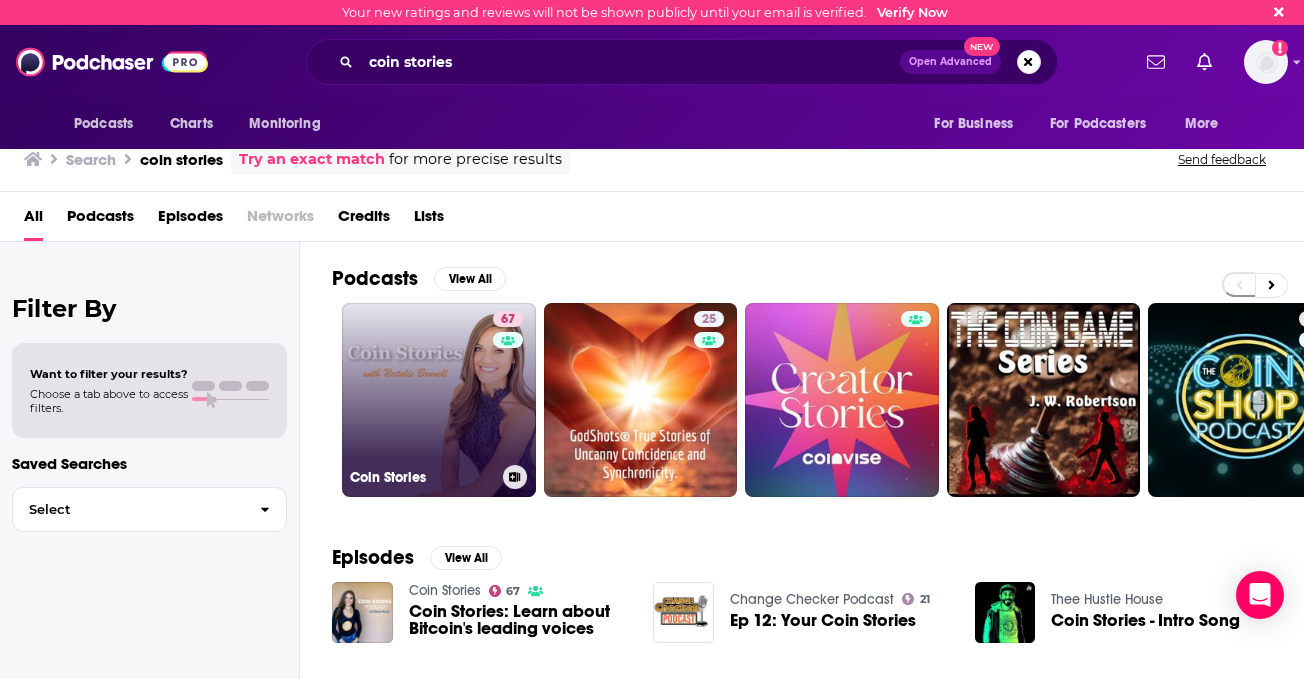 click on "67 Coin Stories" at bounding box center [439, 400] 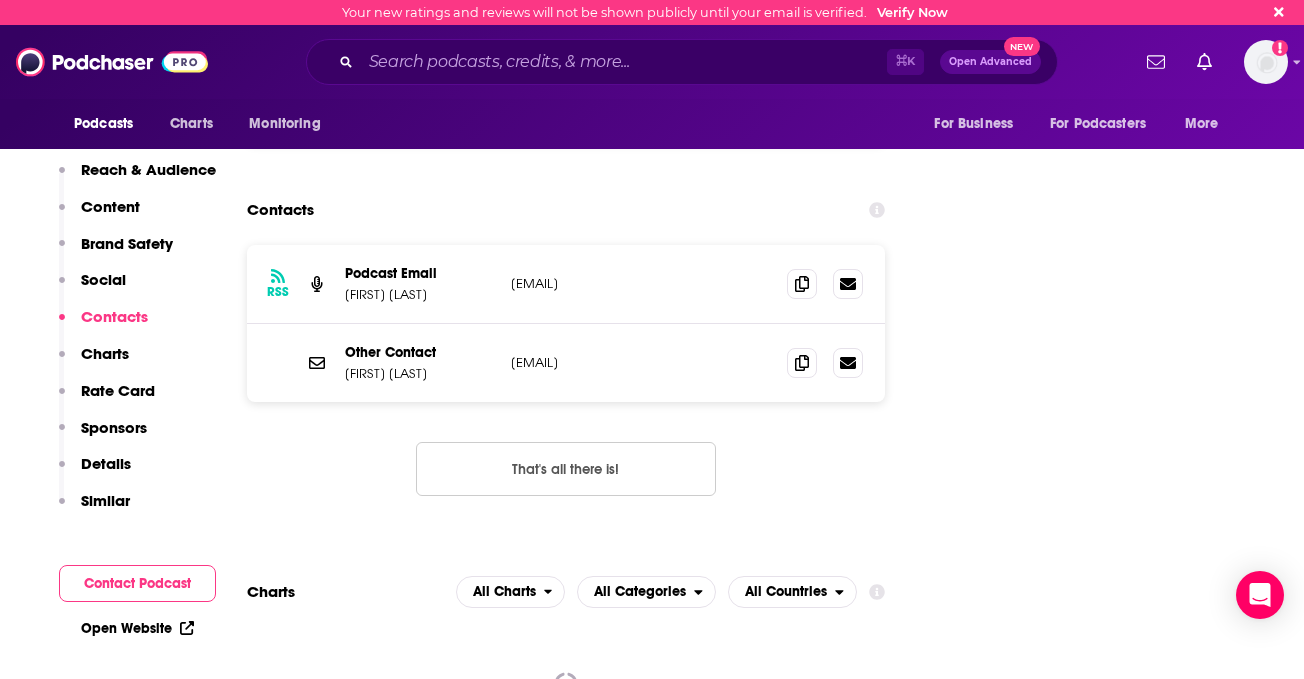 scroll, scrollTop: 2268, scrollLeft: 0, axis: vertical 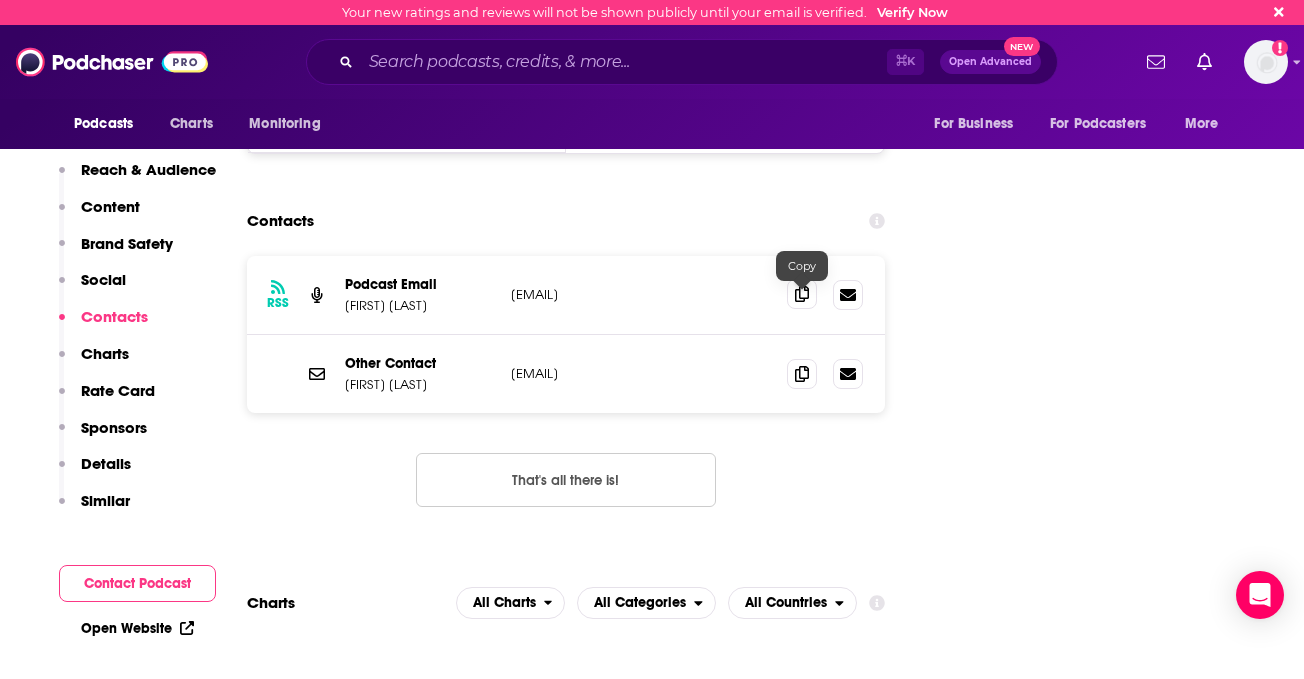 click 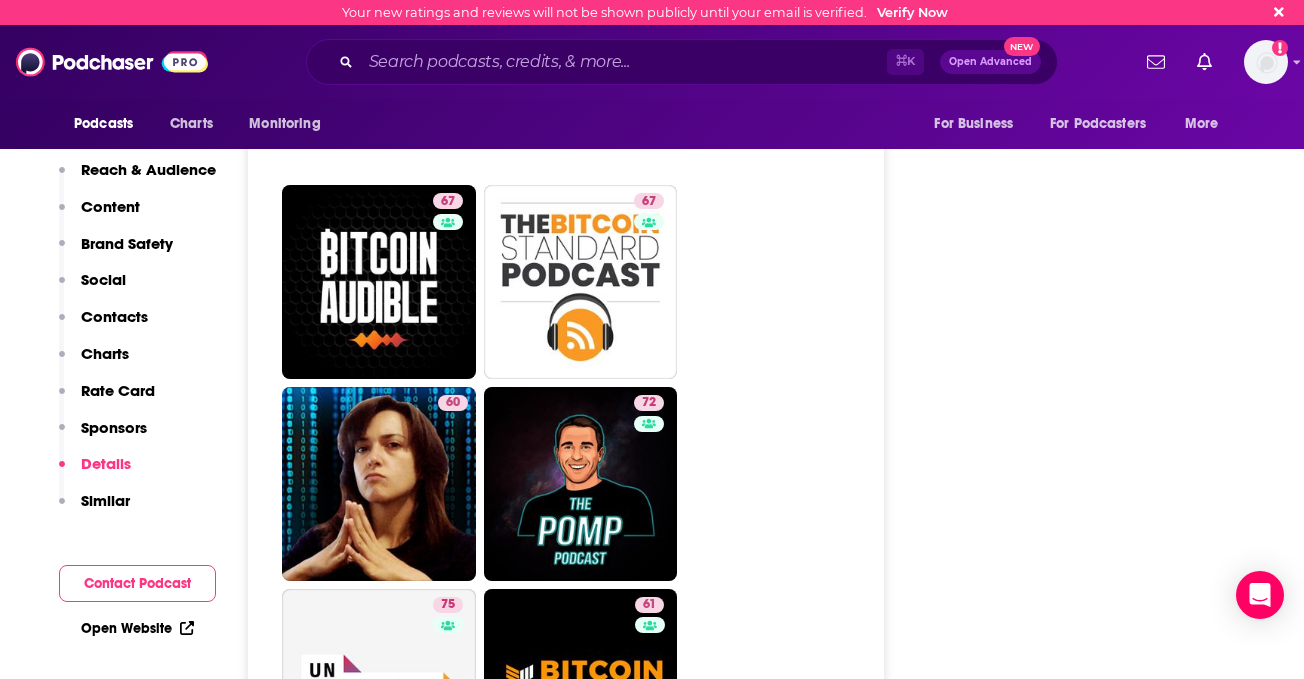scroll, scrollTop: 4393, scrollLeft: 0, axis: vertical 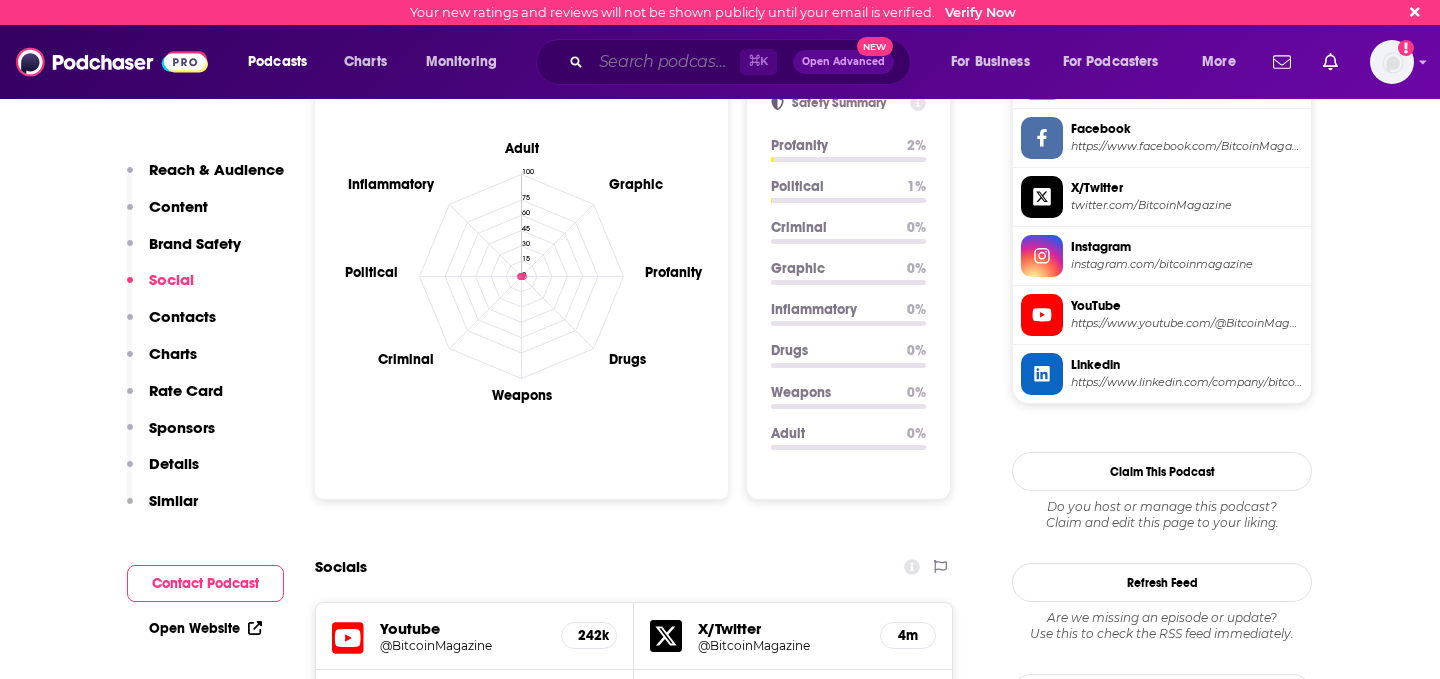 click at bounding box center [665, 62] 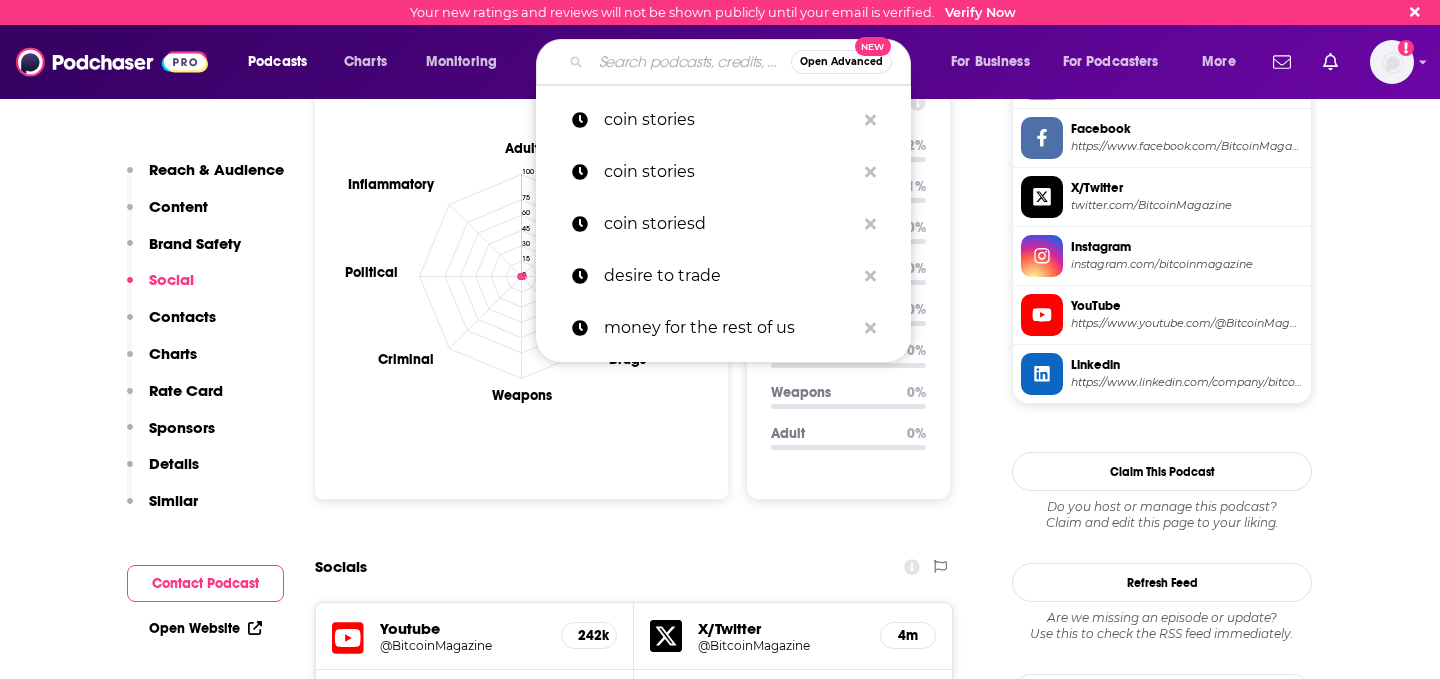 click on "Open Advanced" at bounding box center [841, 62] 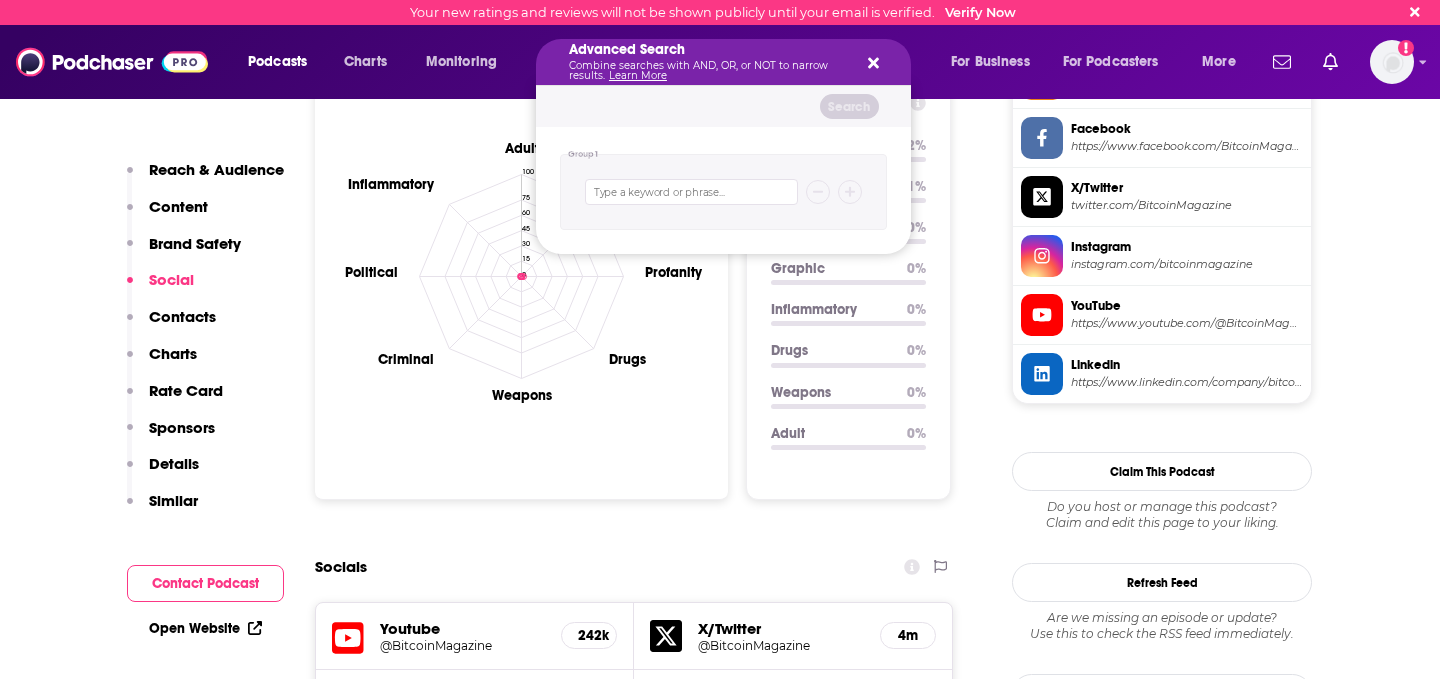 click 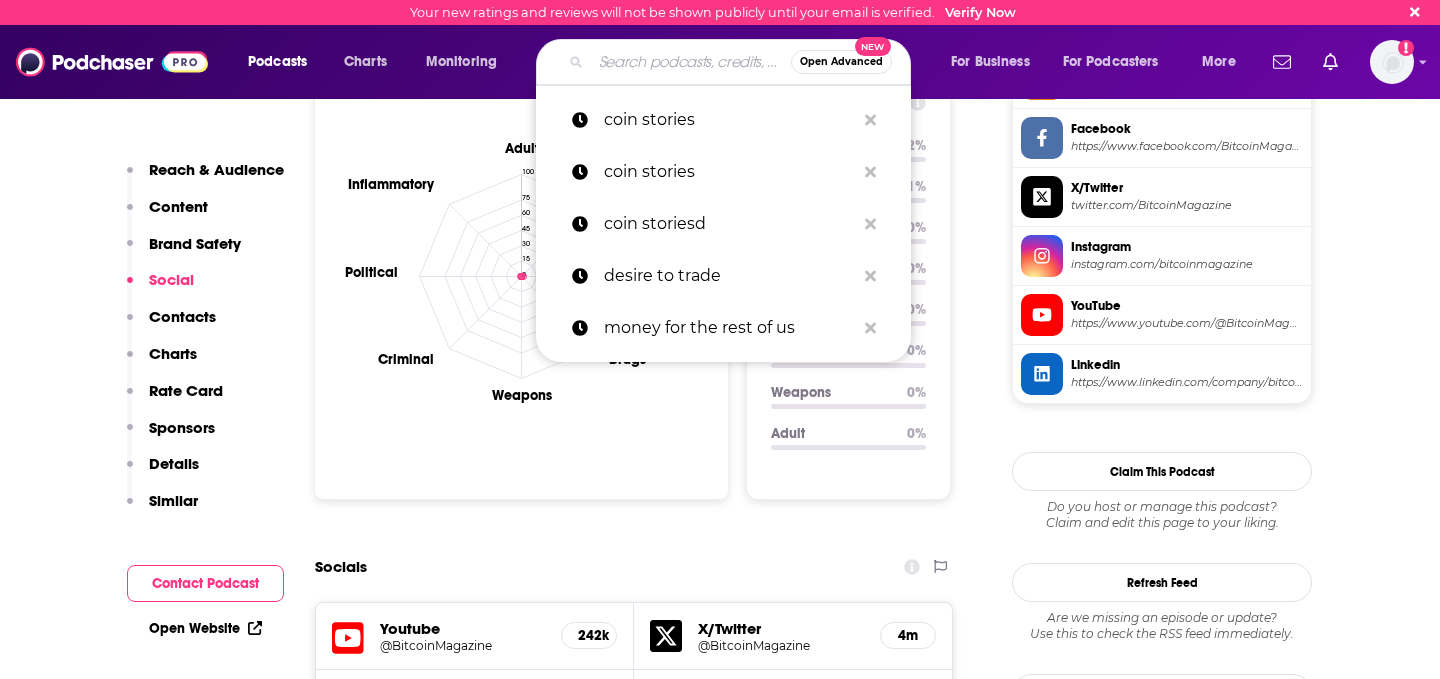 click at bounding box center (691, 62) 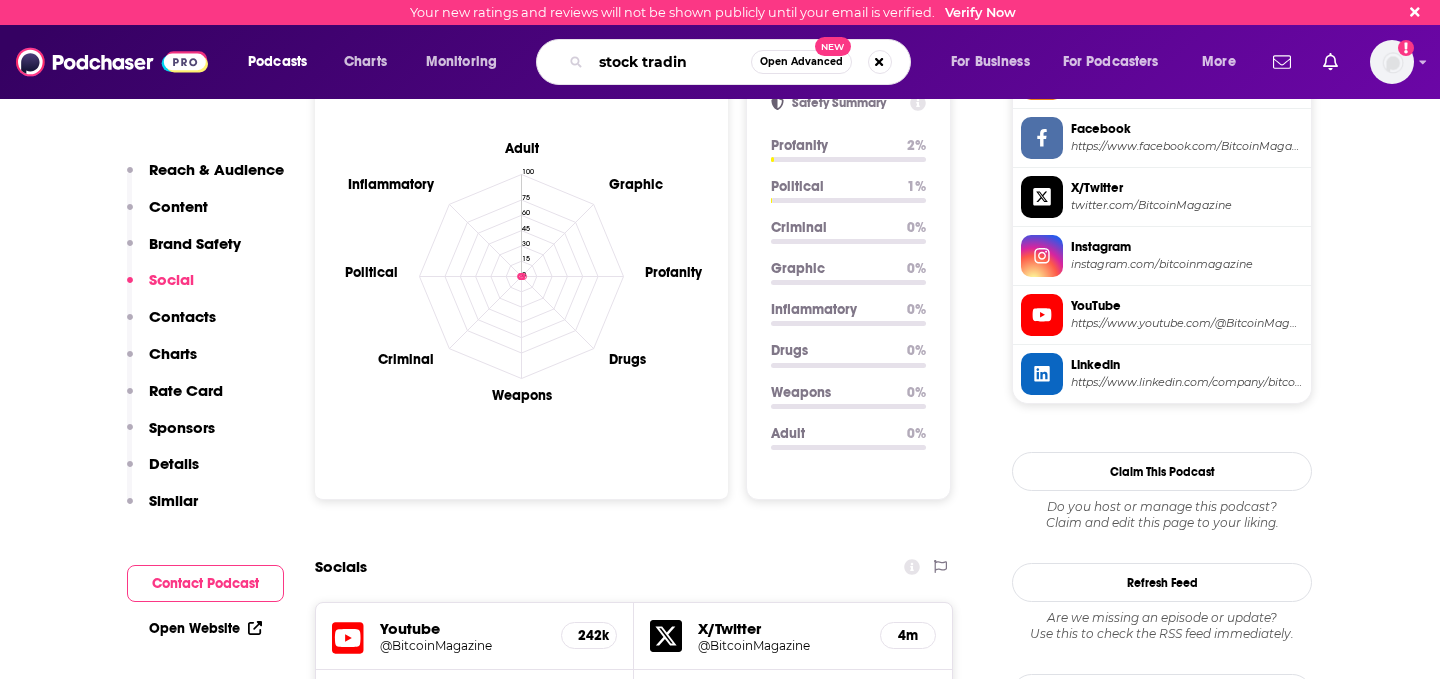type on "stock trading" 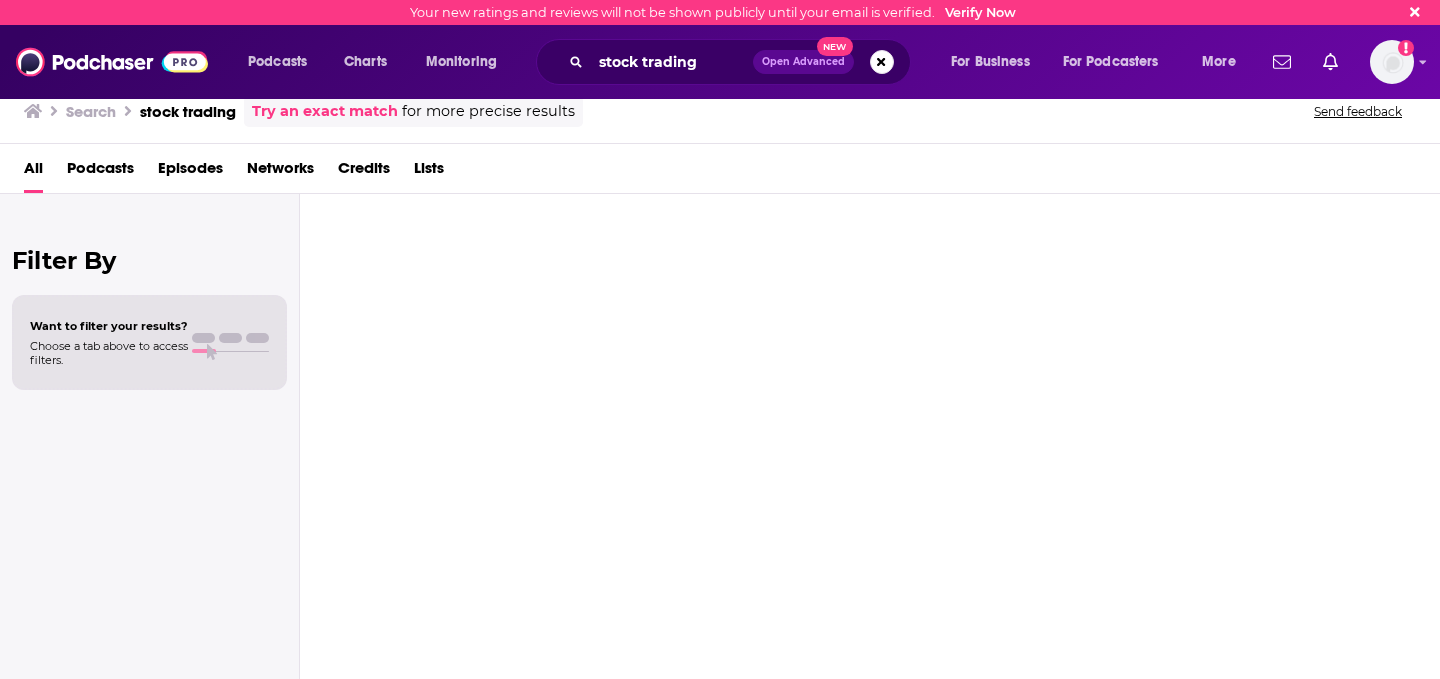 scroll, scrollTop: 0, scrollLeft: 0, axis: both 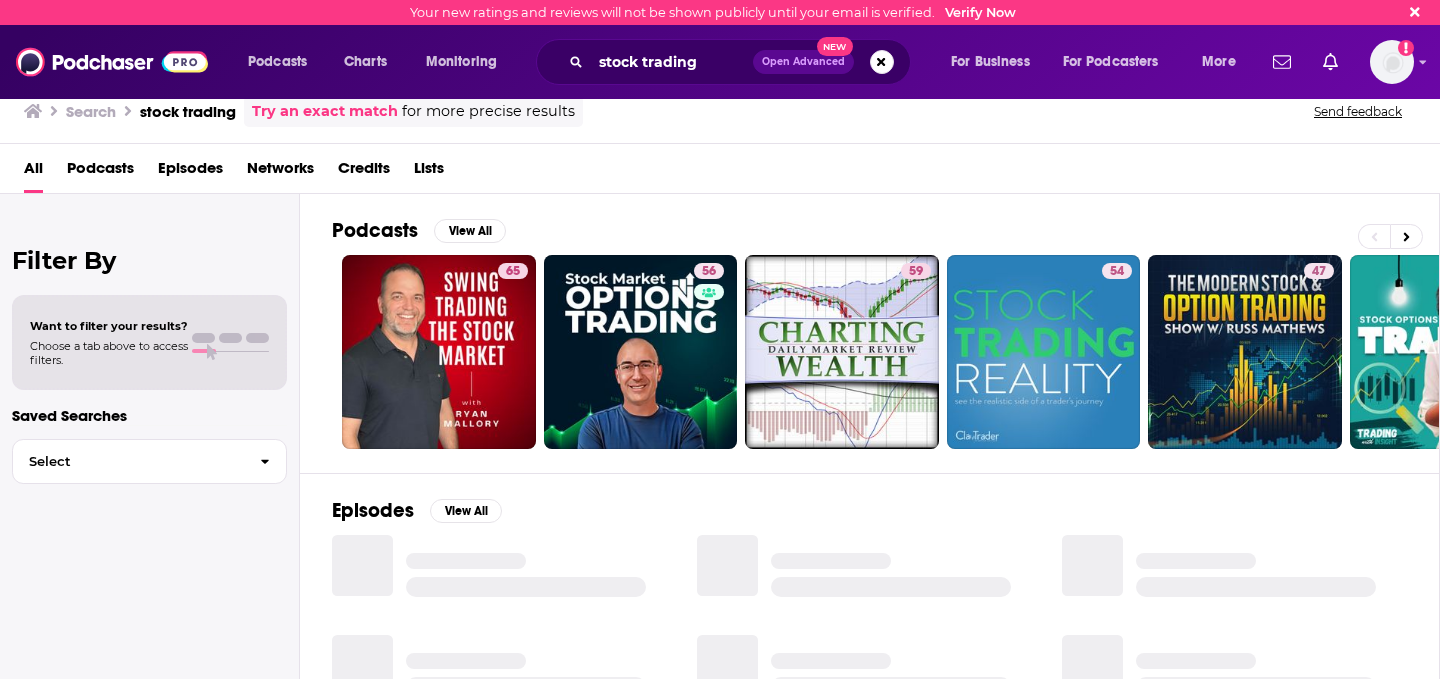 click on "Want to filter your results? Choose a tab above to access filters." at bounding box center (109, 343) 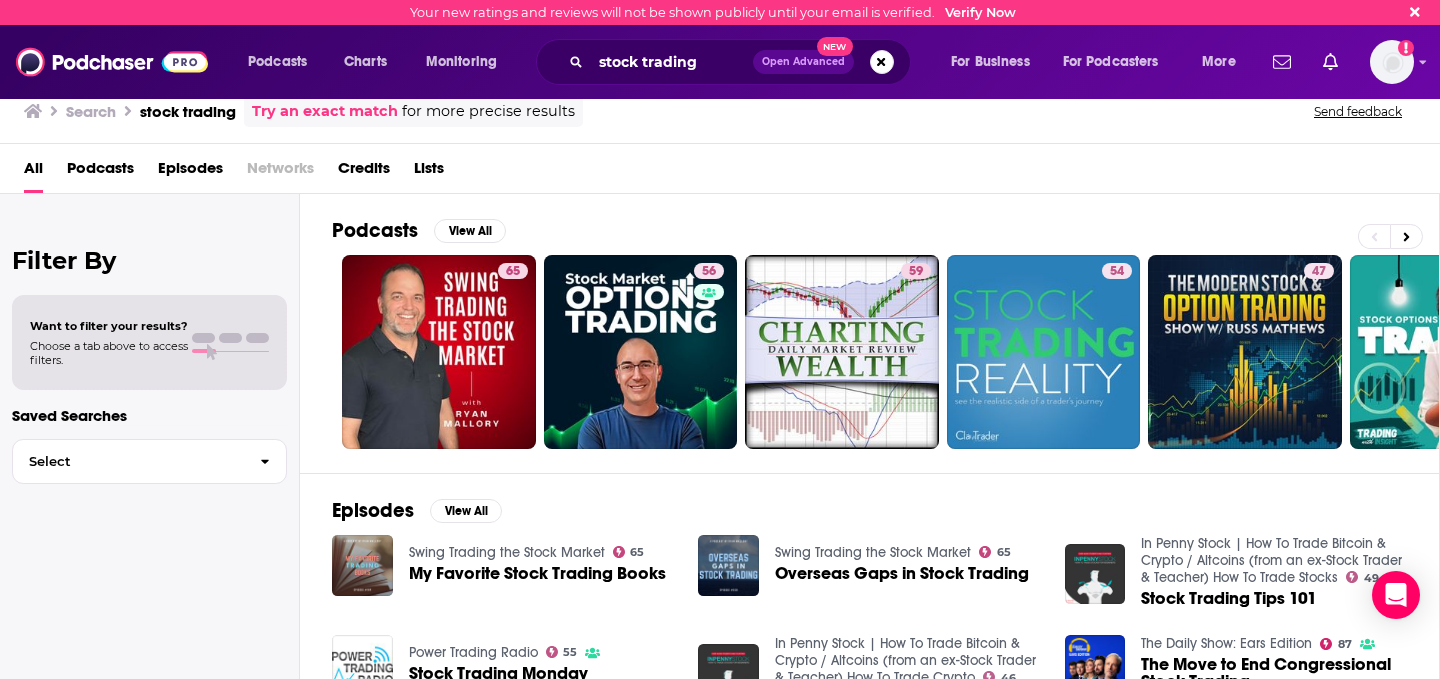 click at bounding box center [203, 338] 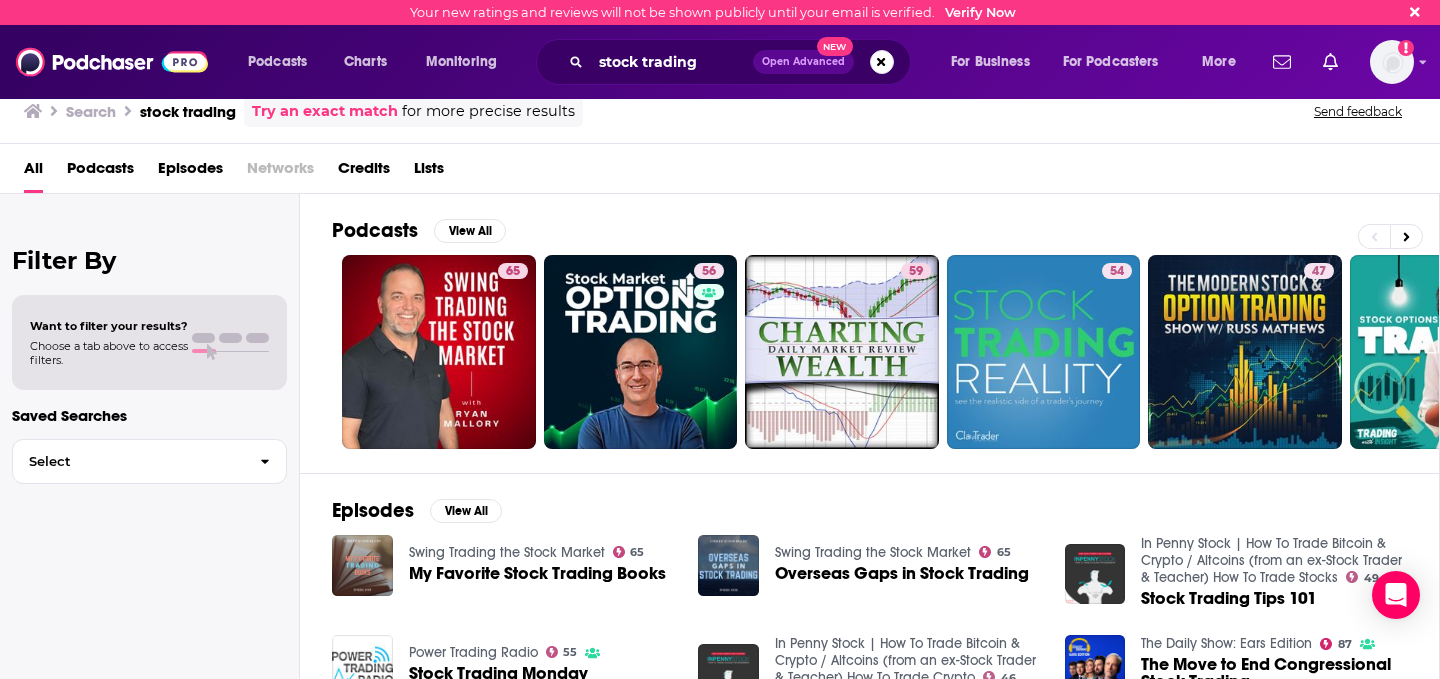 click on "Want to filter your results? Choose a tab above to access filters." at bounding box center (149, 343) 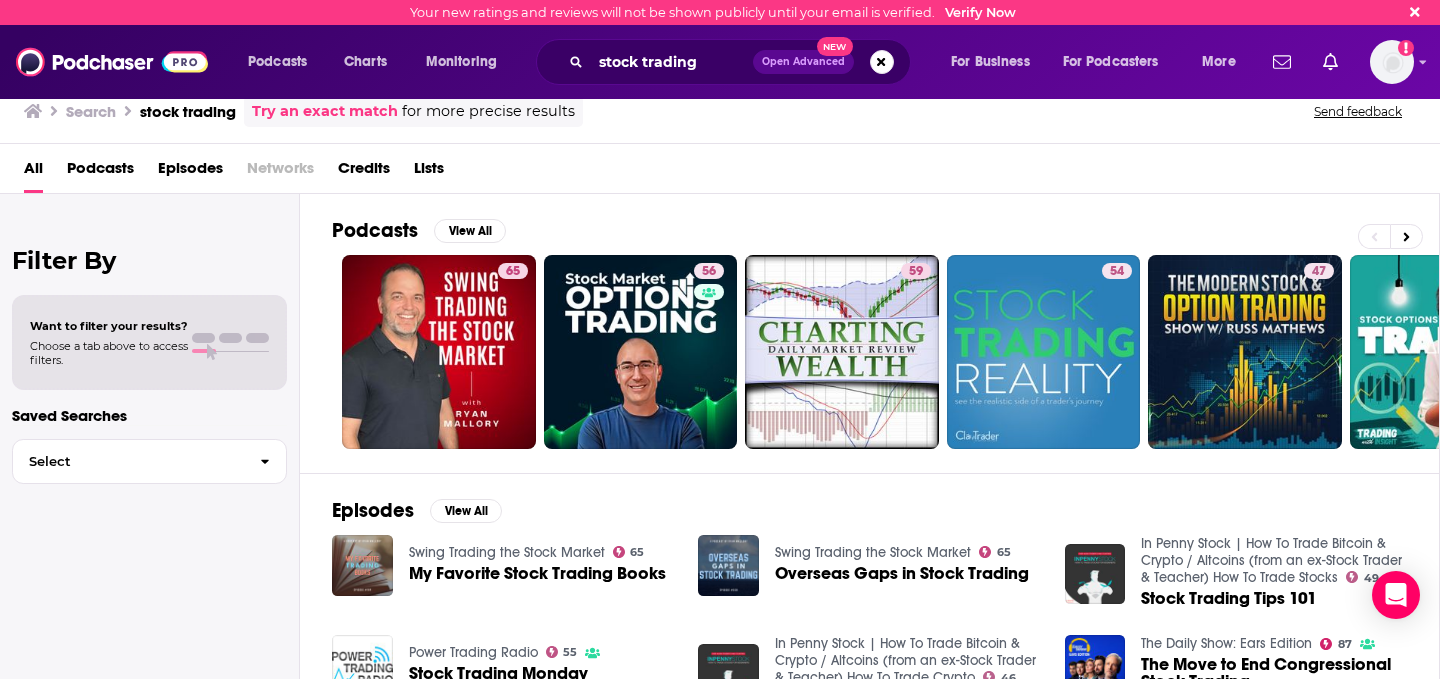 click on "Podcasts" at bounding box center [100, 172] 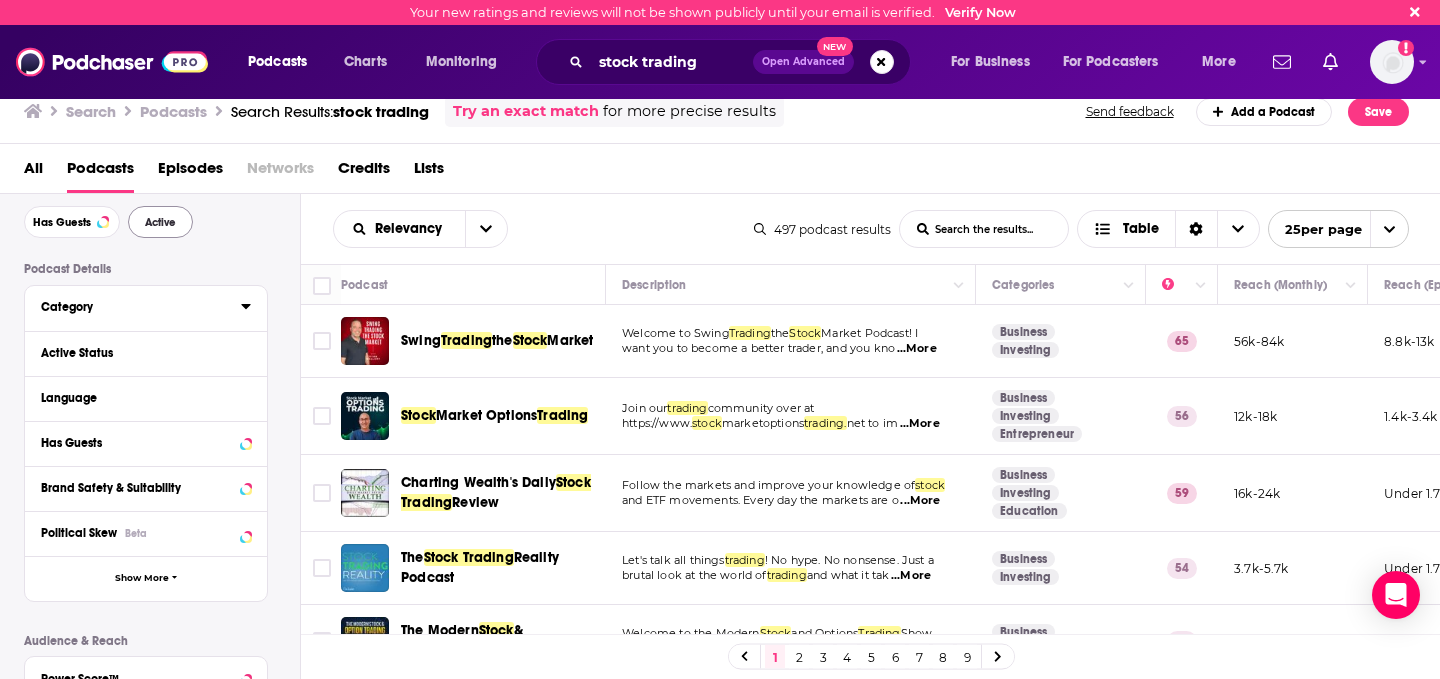 scroll, scrollTop: 86, scrollLeft: 0, axis: vertical 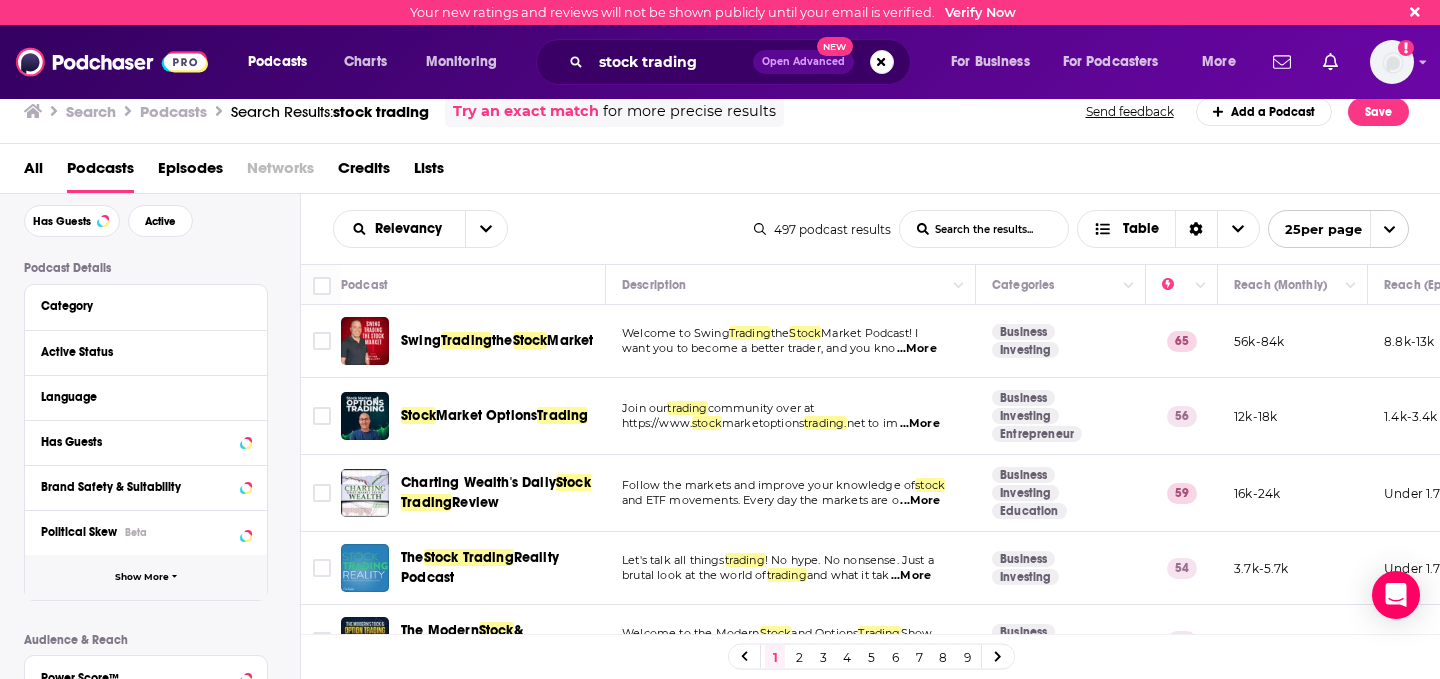 click on "Show More" at bounding box center (146, 577) 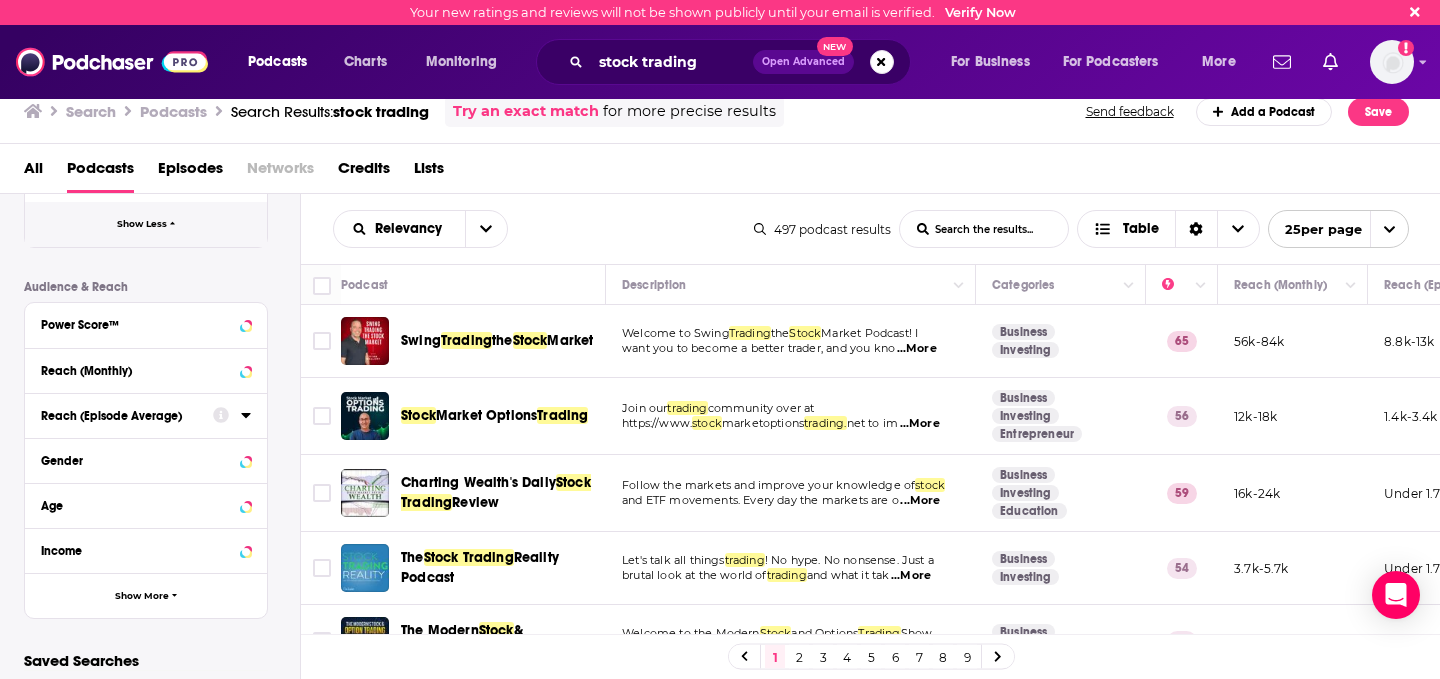 scroll, scrollTop: 845, scrollLeft: 0, axis: vertical 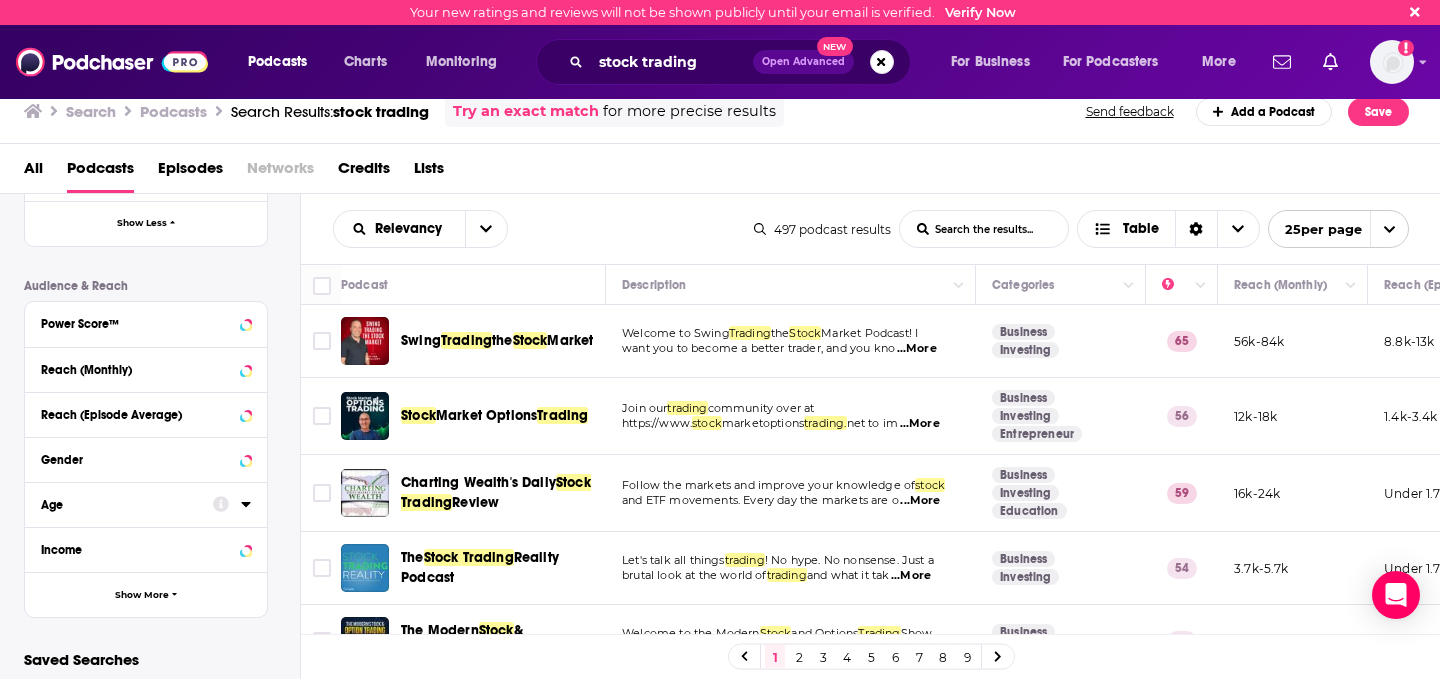 click on "Age" at bounding box center [127, 503] 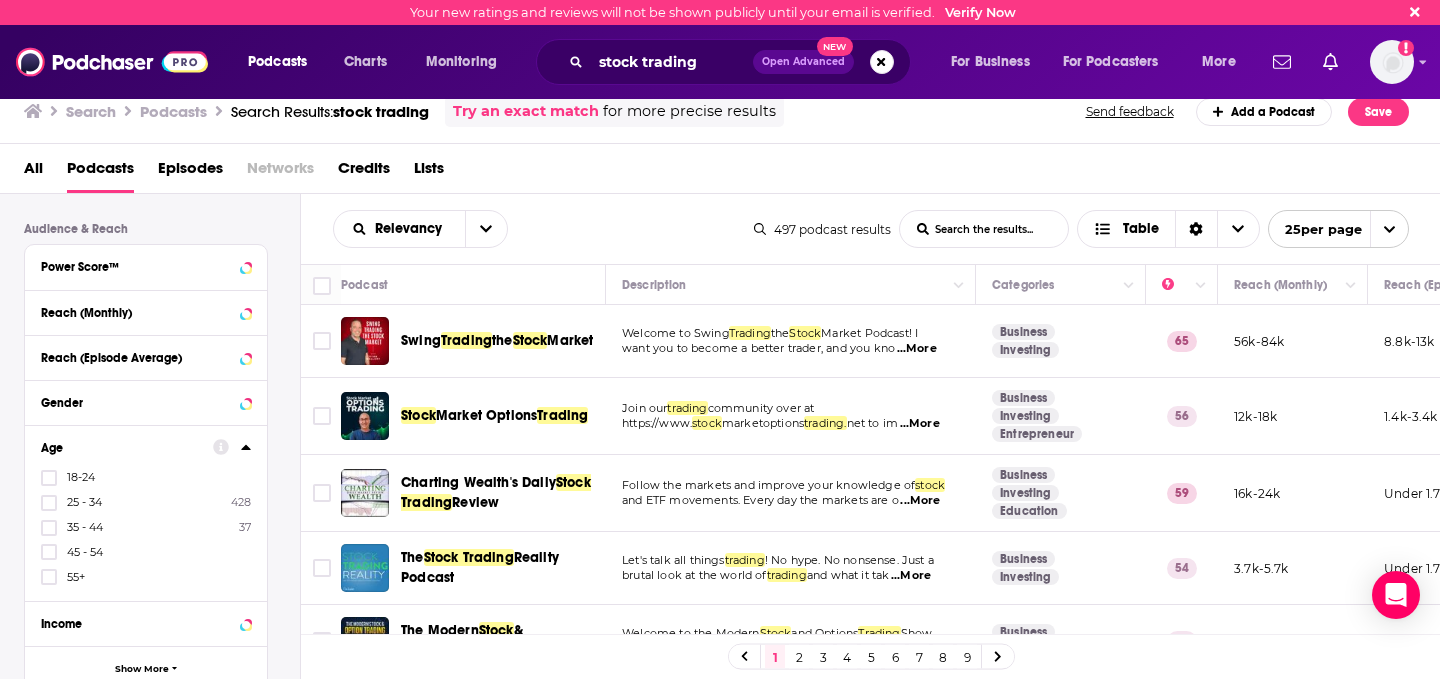 scroll, scrollTop: 906, scrollLeft: 0, axis: vertical 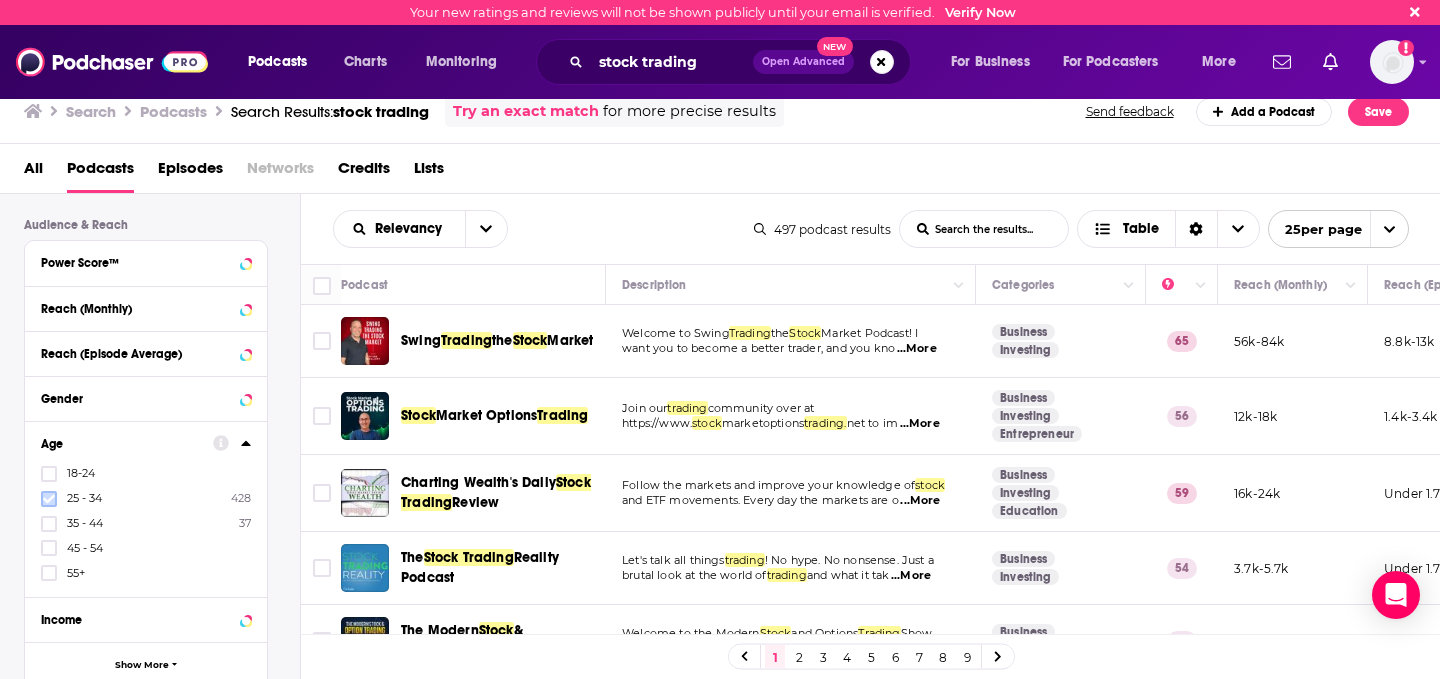 click 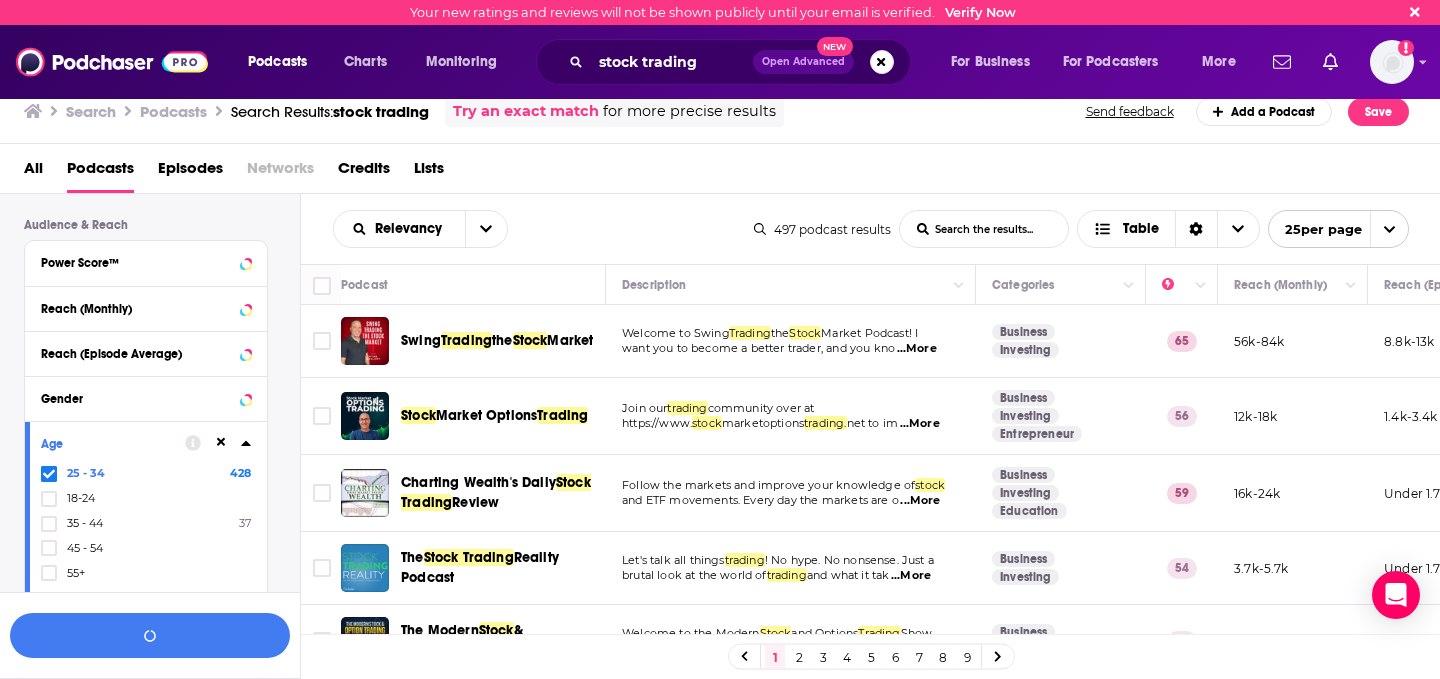 scroll, scrollTop: 955, scrollLeft: 0, axis: vertical 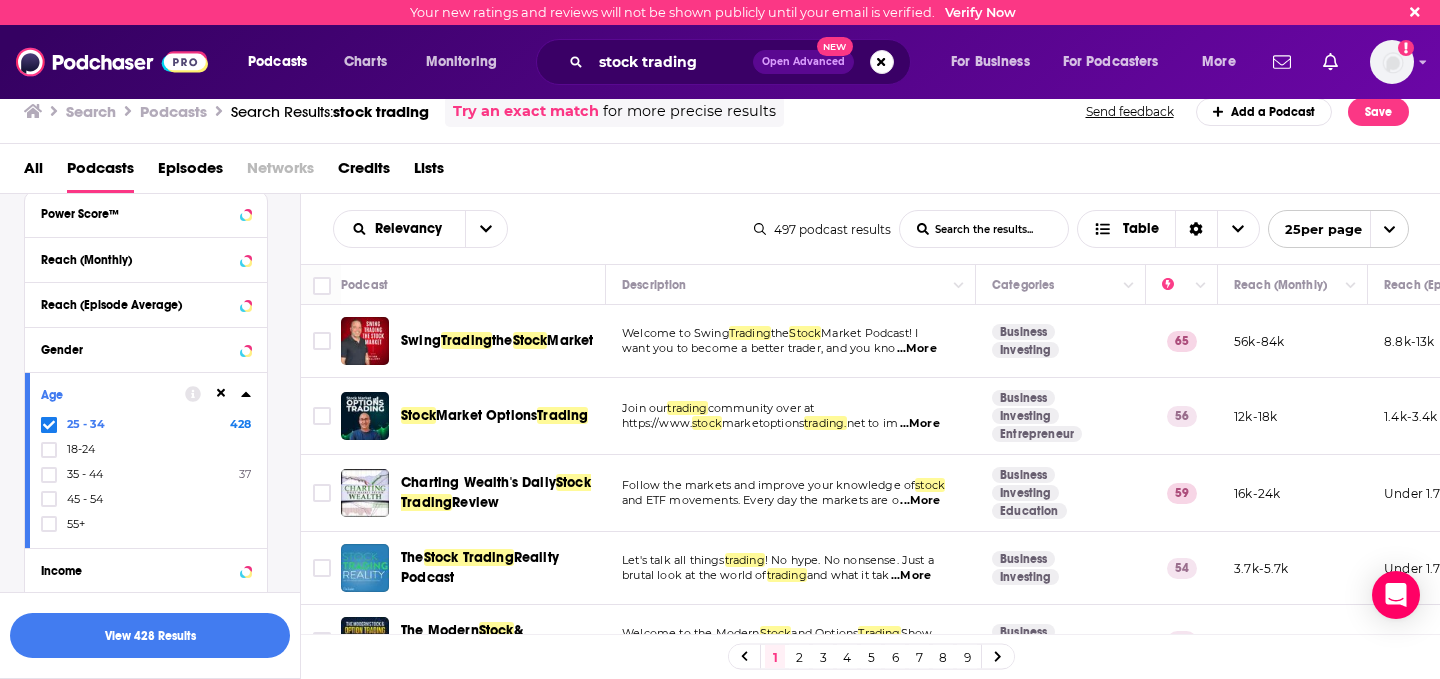 click on "Relevancy List Search Input Search the results... Table" at bounding box center (543, 229) 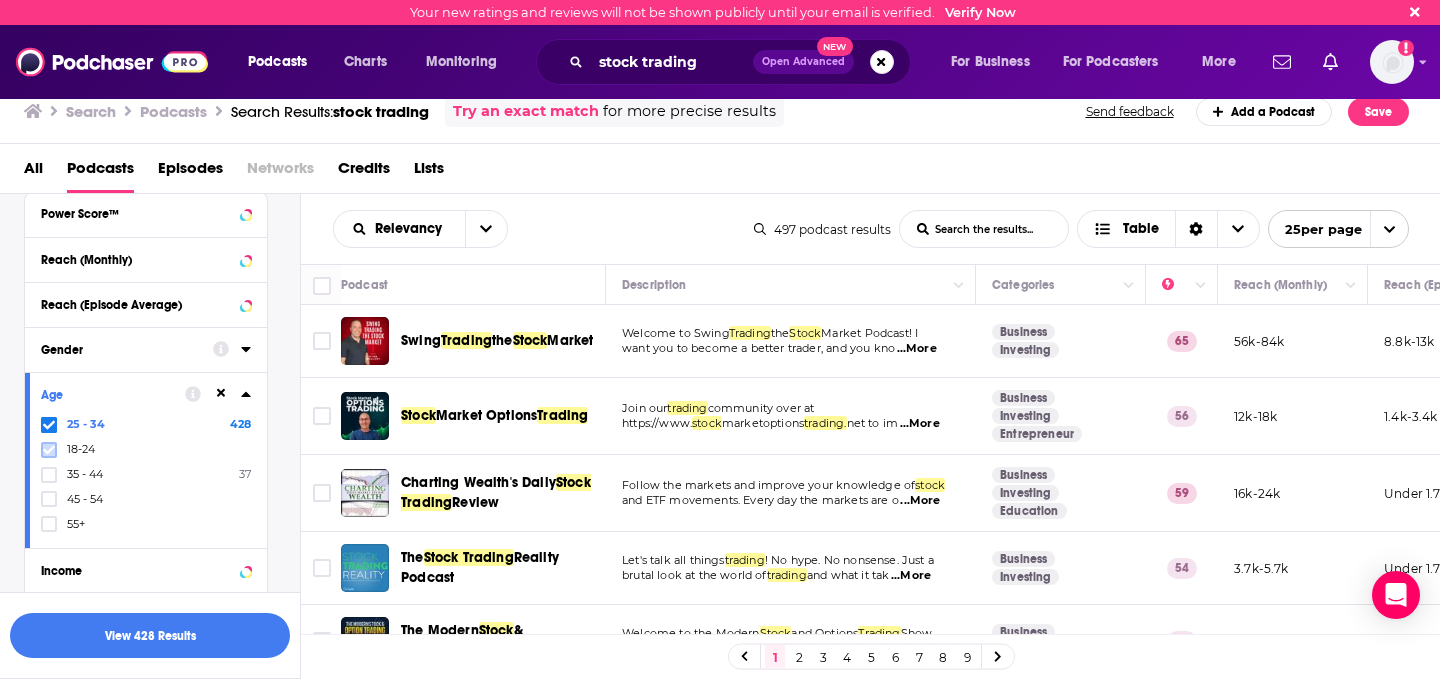 click 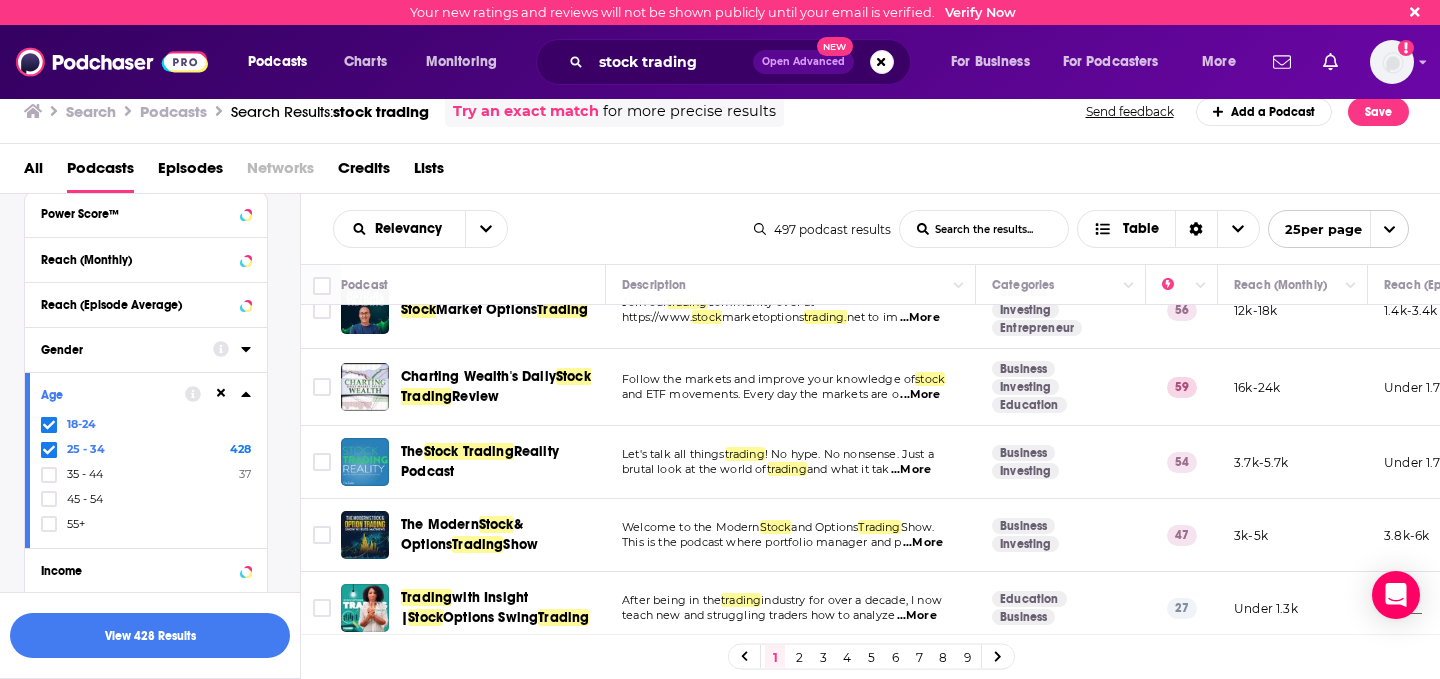 scroll, scrollTop: 106, scrollLeft: 1, axis: both 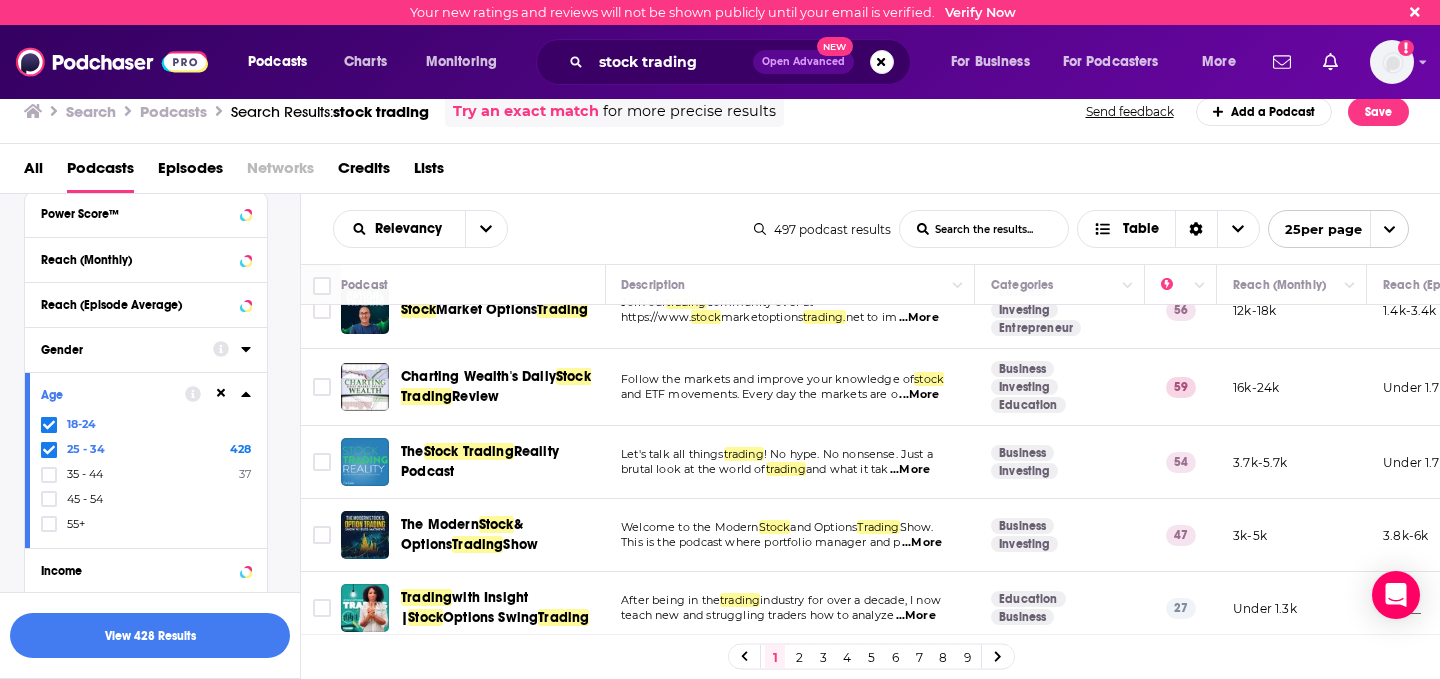 click on "Follow the markets and improve your knowledge of  stock and ETF movements. Every day the markets are o  ...More" at bounding box center [790, 387] 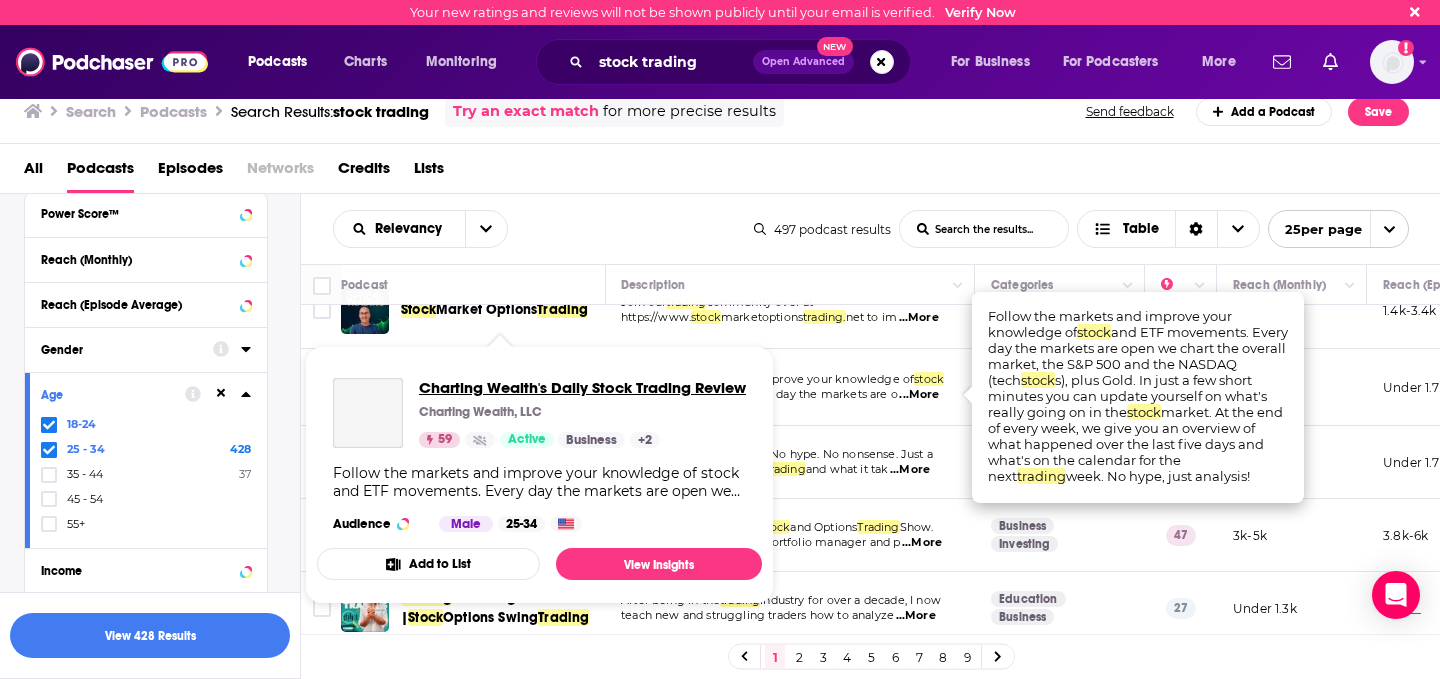 click on "Charting Wealth's Daily Stock Trading Review" at bounding box center [582, 387] 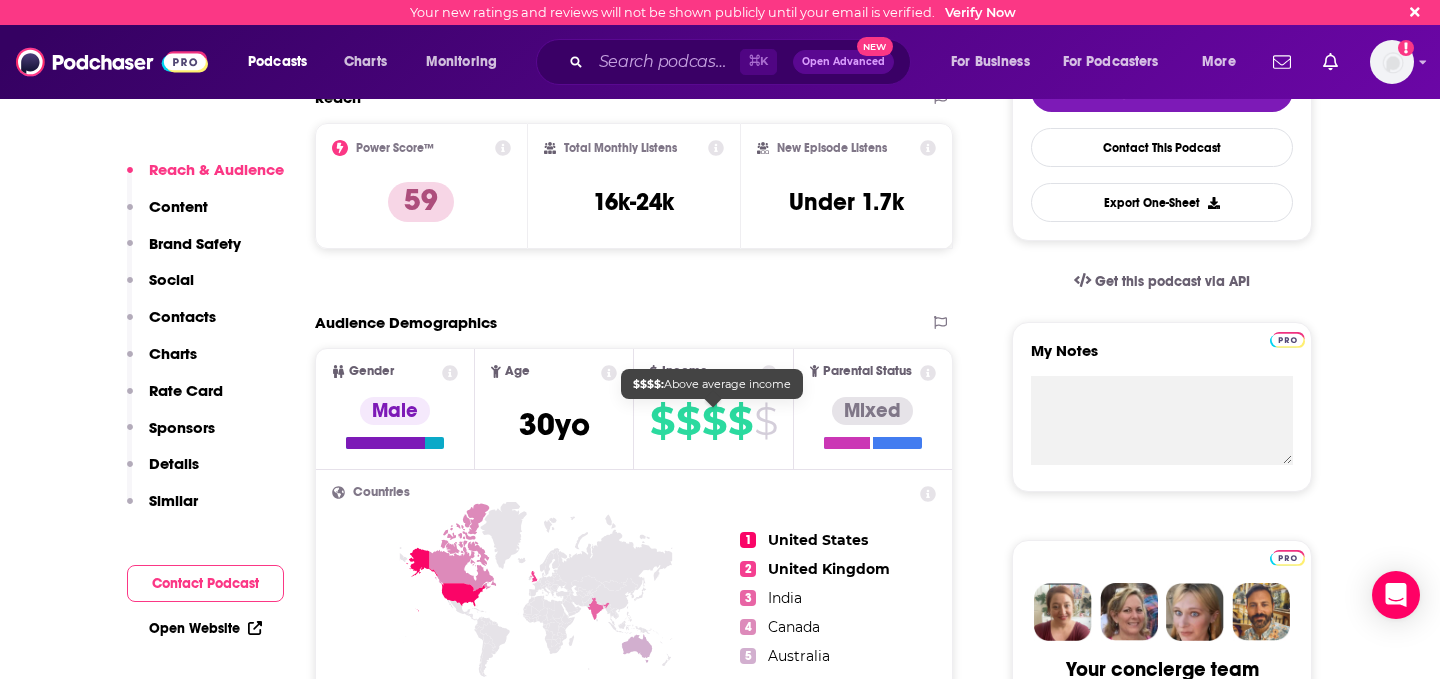 scroll, scrollTop: 357, scrollLeft: 0, axis: vertical 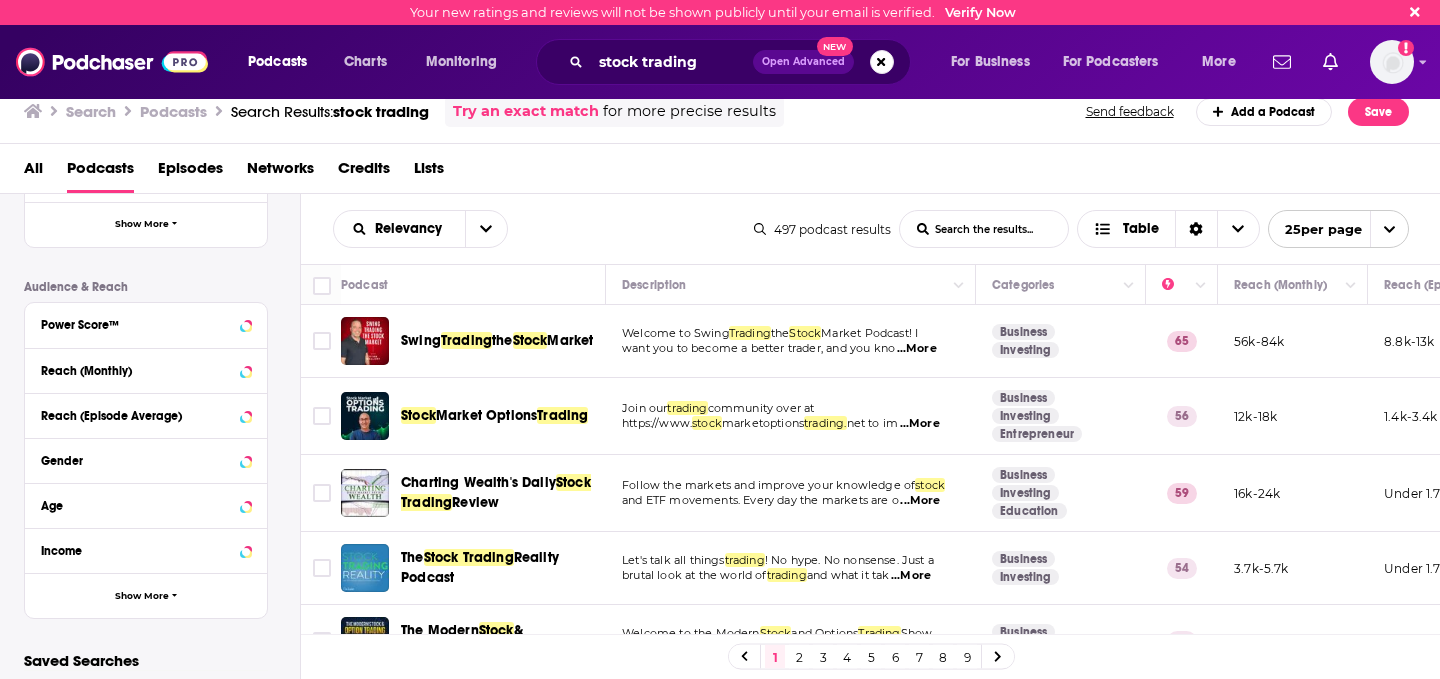 click on "Income" at bounding box center [146, 550] 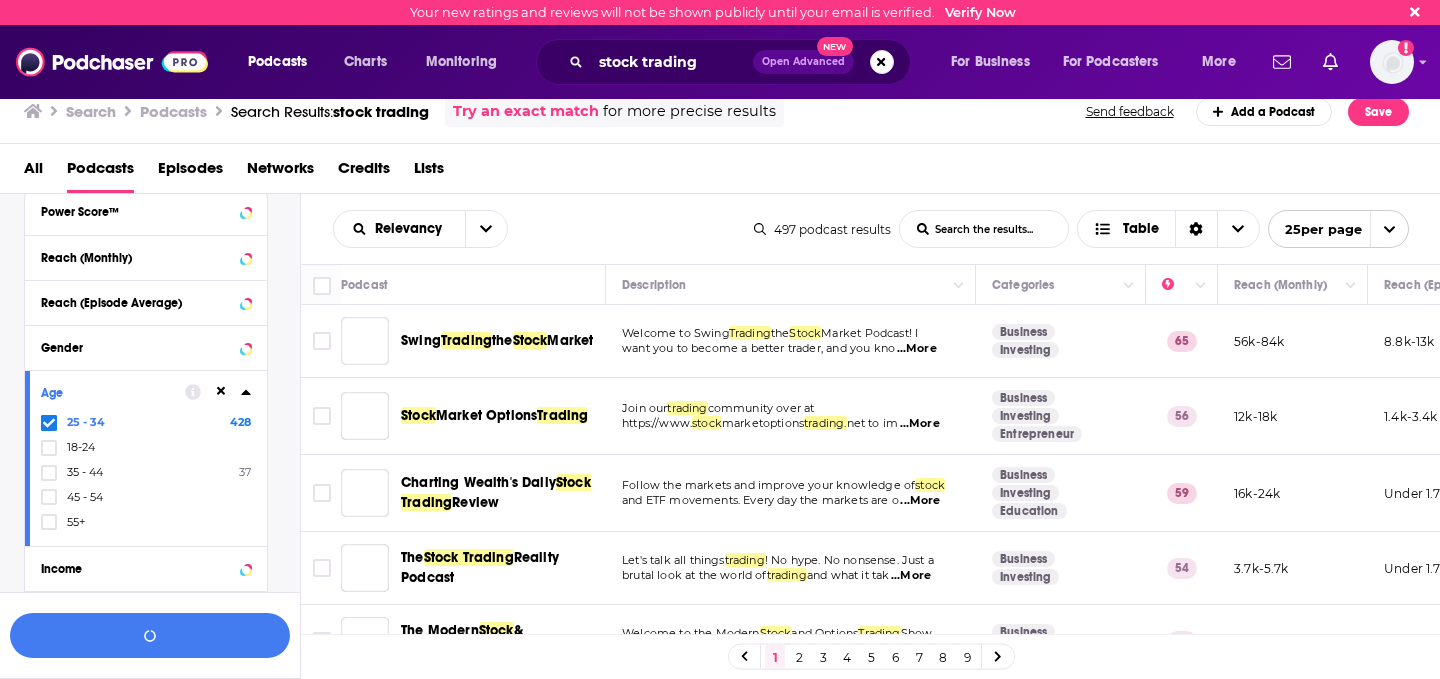 scroll, scrollTop: 601, scrollLeft: 0, axis: vertical 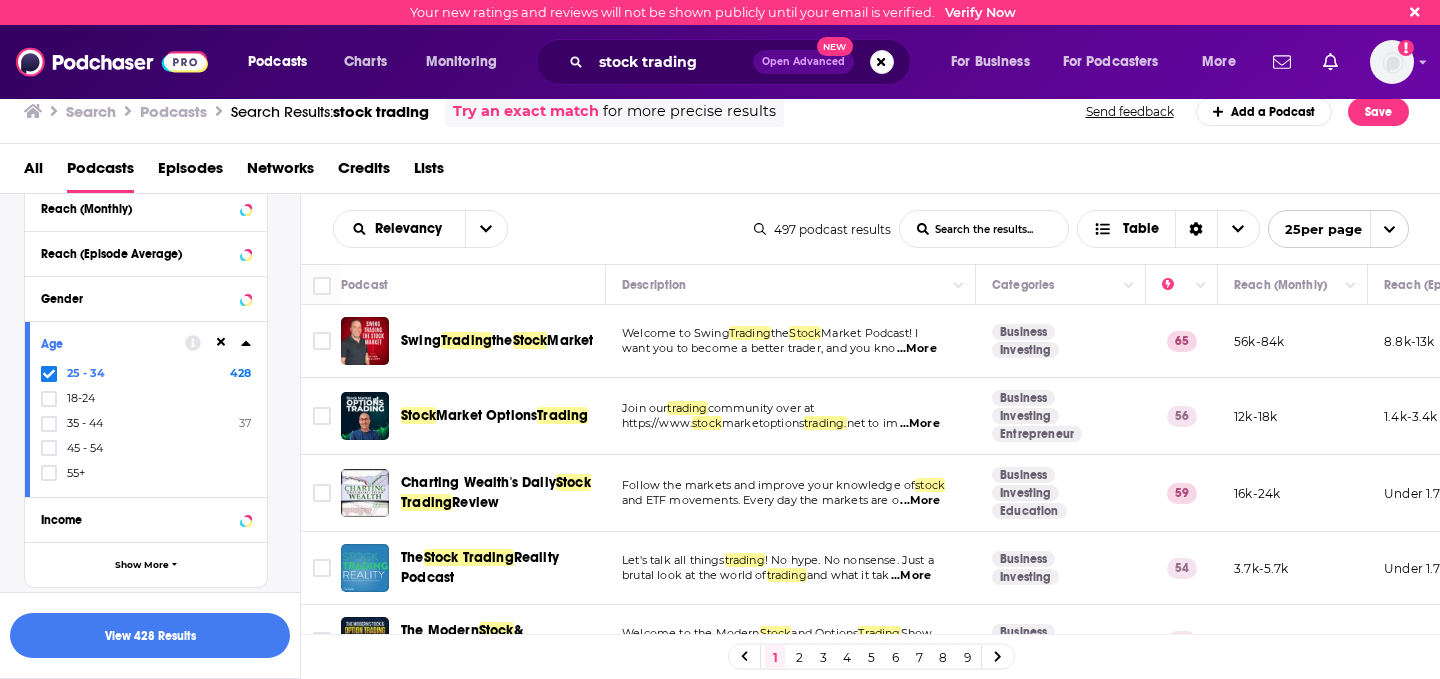 click on "Relevancy List Search Input Search the results... Table" at bounding box center (543, 229) 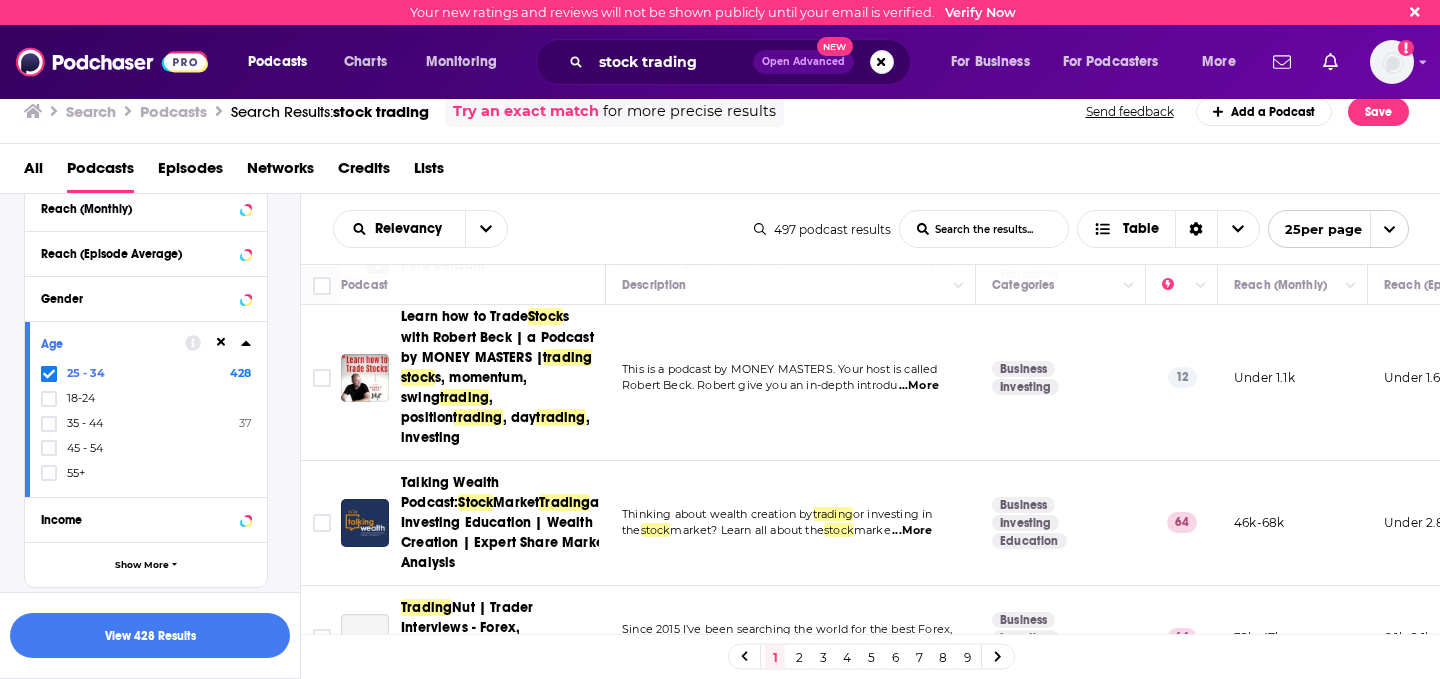 scroll, scrollTop: 1300, scrollLeft: 0, axis: vertical 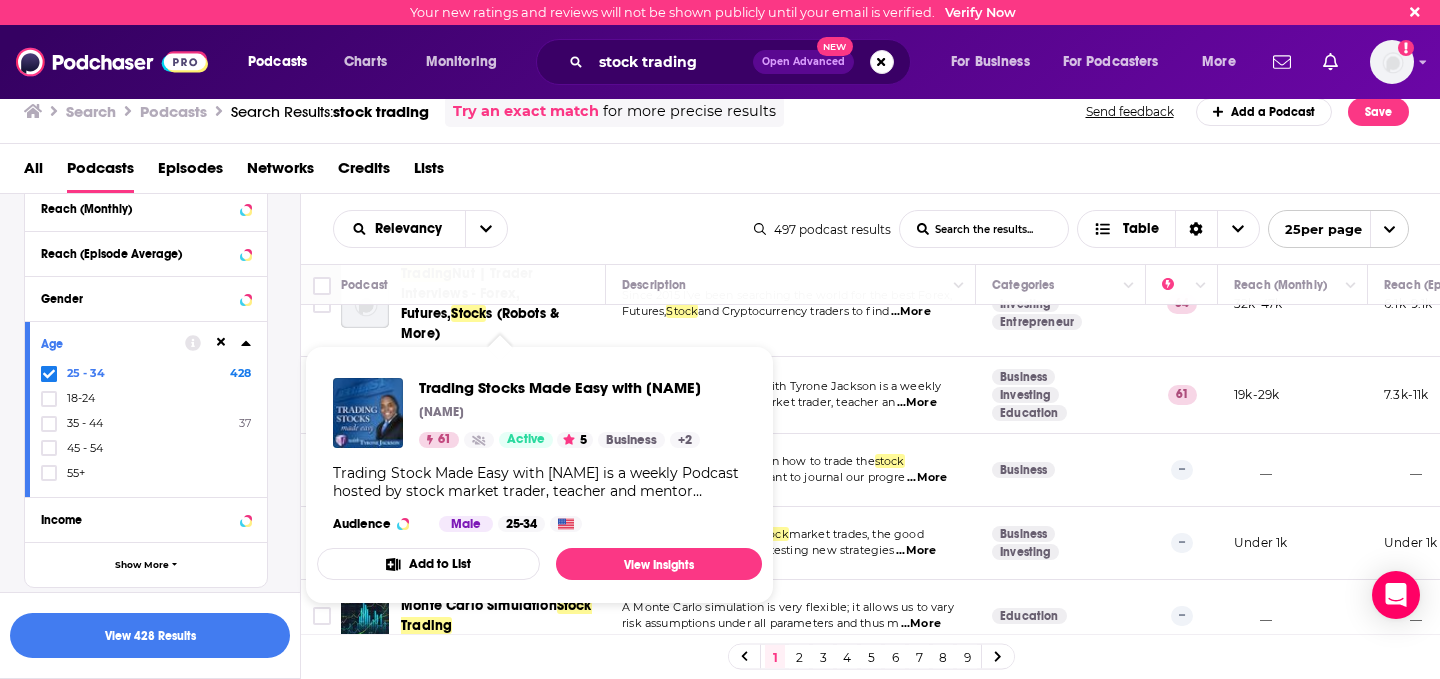 click on "Trading Stocks Made Easy with Tyrone Jackson Tyrone Jackson 61 Active 5 Business + 2 Trading Stock Made Easy with Tyrone Jackson is a weekly Podcast hosted by stock market trader, teacher and mentor Tyrone Jackson. Best known for his Huffington Post blogs and his Wealthy Investor Program, Mr. Jackson will help demystify stock trading and investing so you can profit. Each week Tyrone reviews individual stocks as case studies as well as interviews experts and some of his most successful students who are learning to master the process of wealth building via investing.
For followers of Rich Dad Poor Dad, CNBC and Suzie Orman, Tyrone Jackson is the next step in the process of becoming financially educated. Audience Male 25-34 Add to List View Insights" at bounding box center [539, 475] 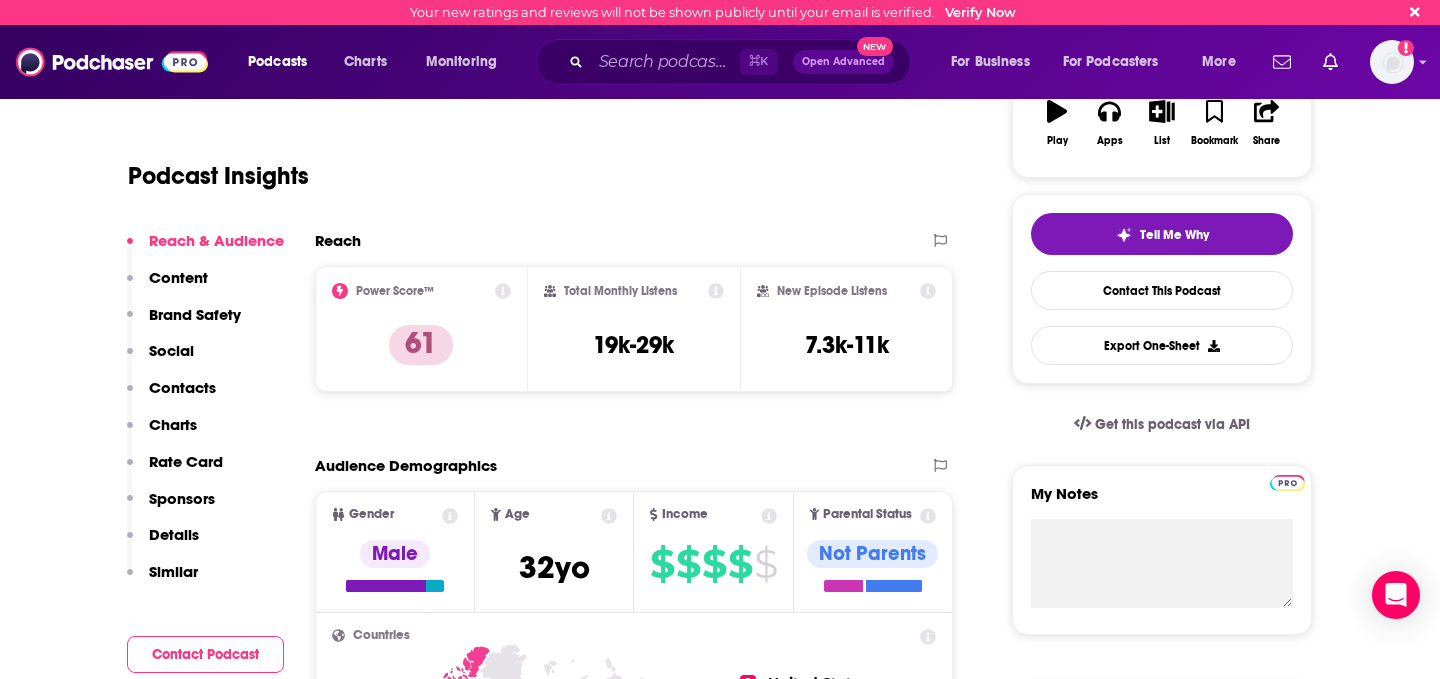 scroll, scrollTop: 0, scrollLeft: 0, axis: both 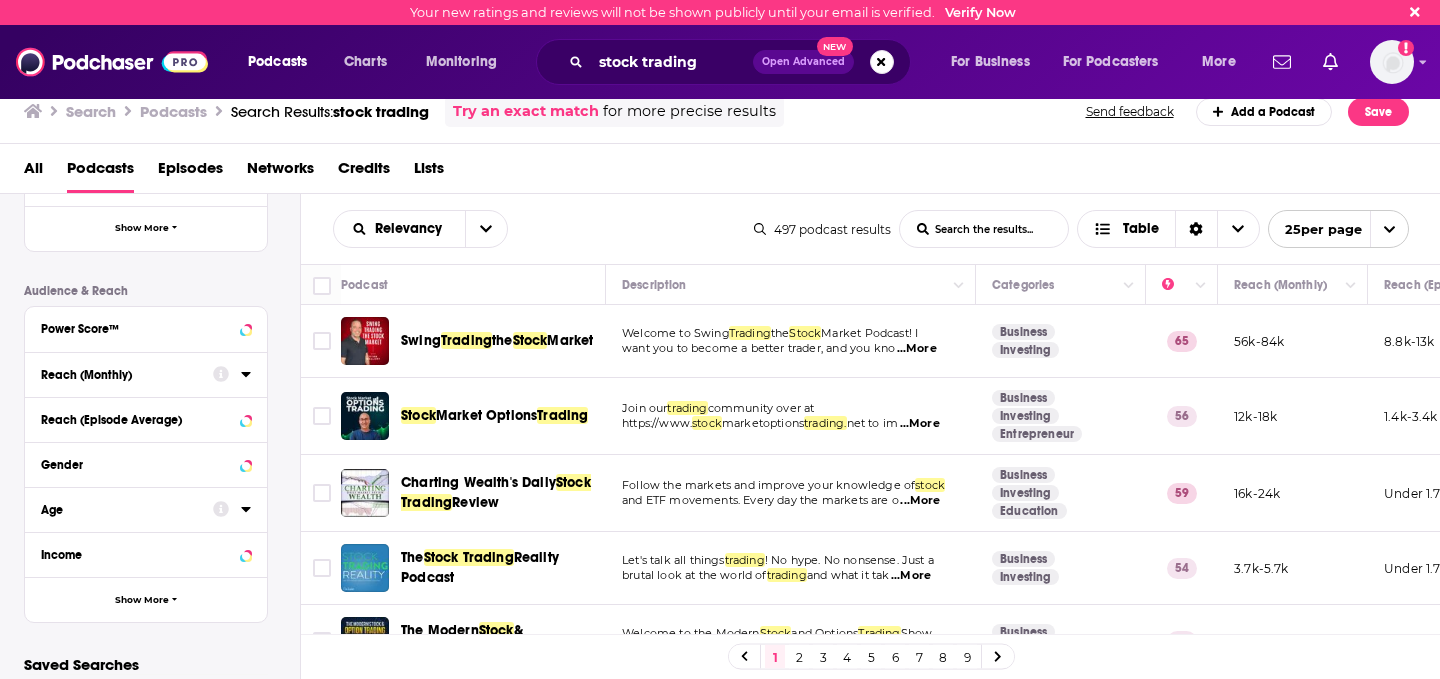click on "Age" at bounding box center (120, 510) 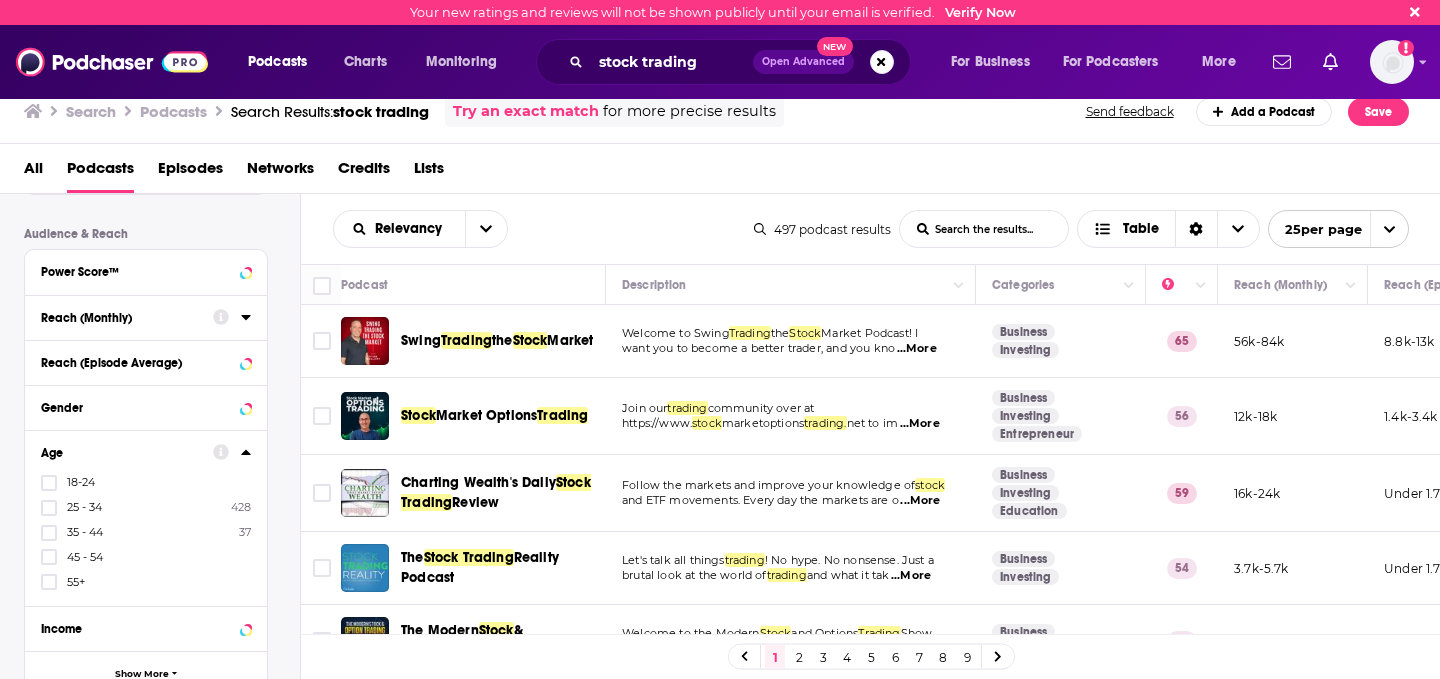 scroll, scrollTop: 517, scrollLeft: 0, axis: vertical 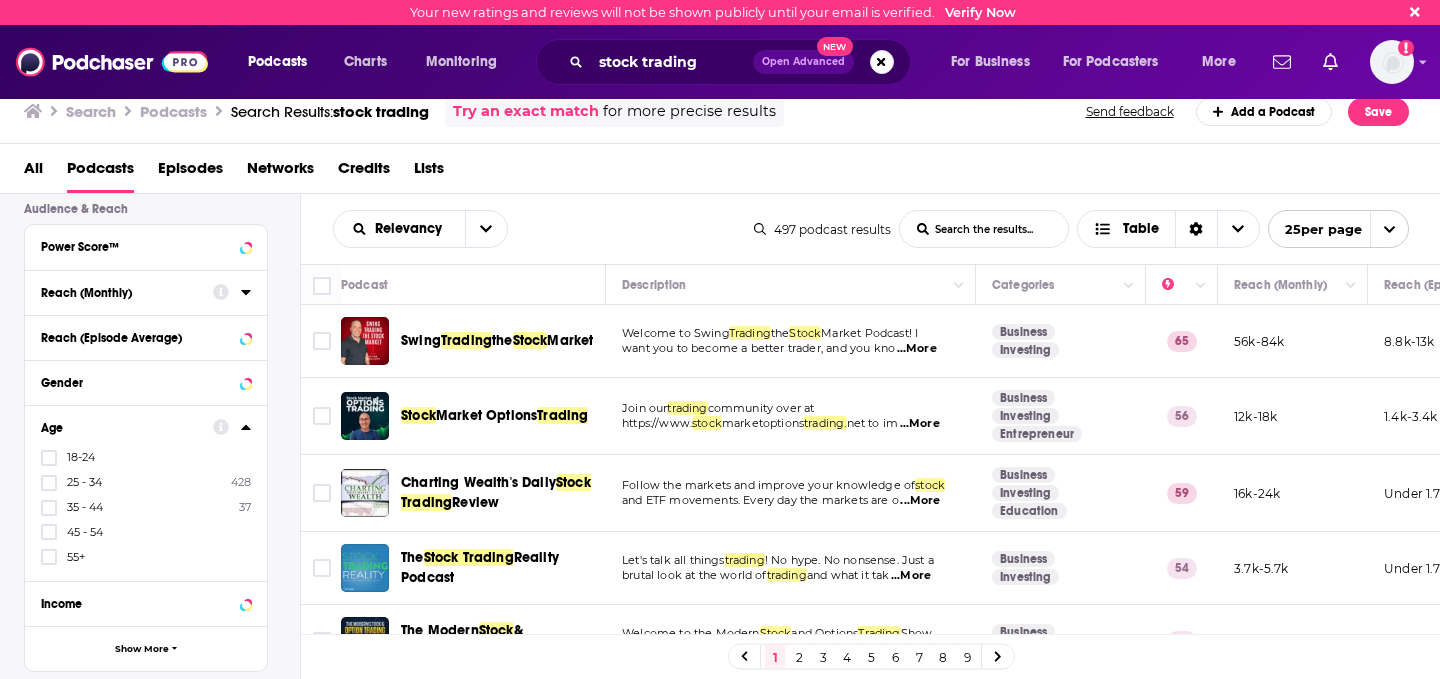 click on "25 - 34 428" at bounding box center [146, 482] 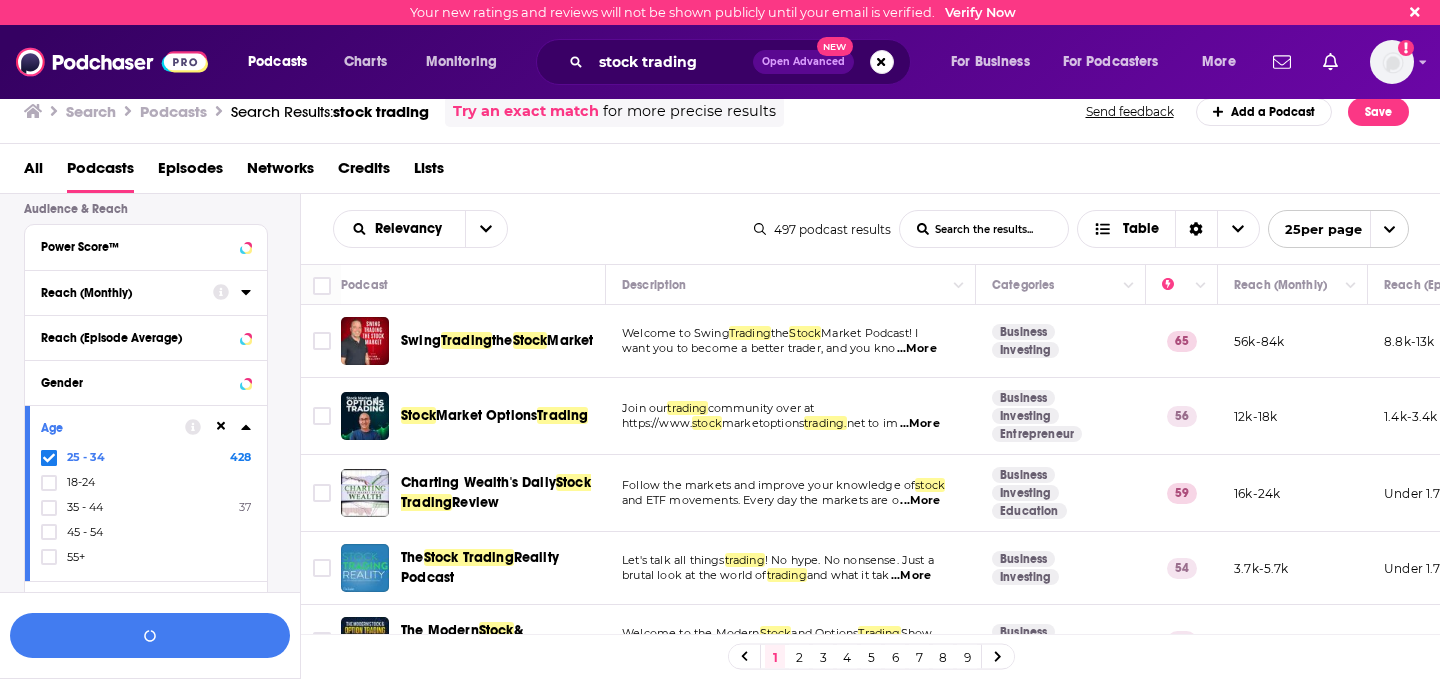 scroll, scrollTop: 566, scrollLeft: 0, axis: vertical 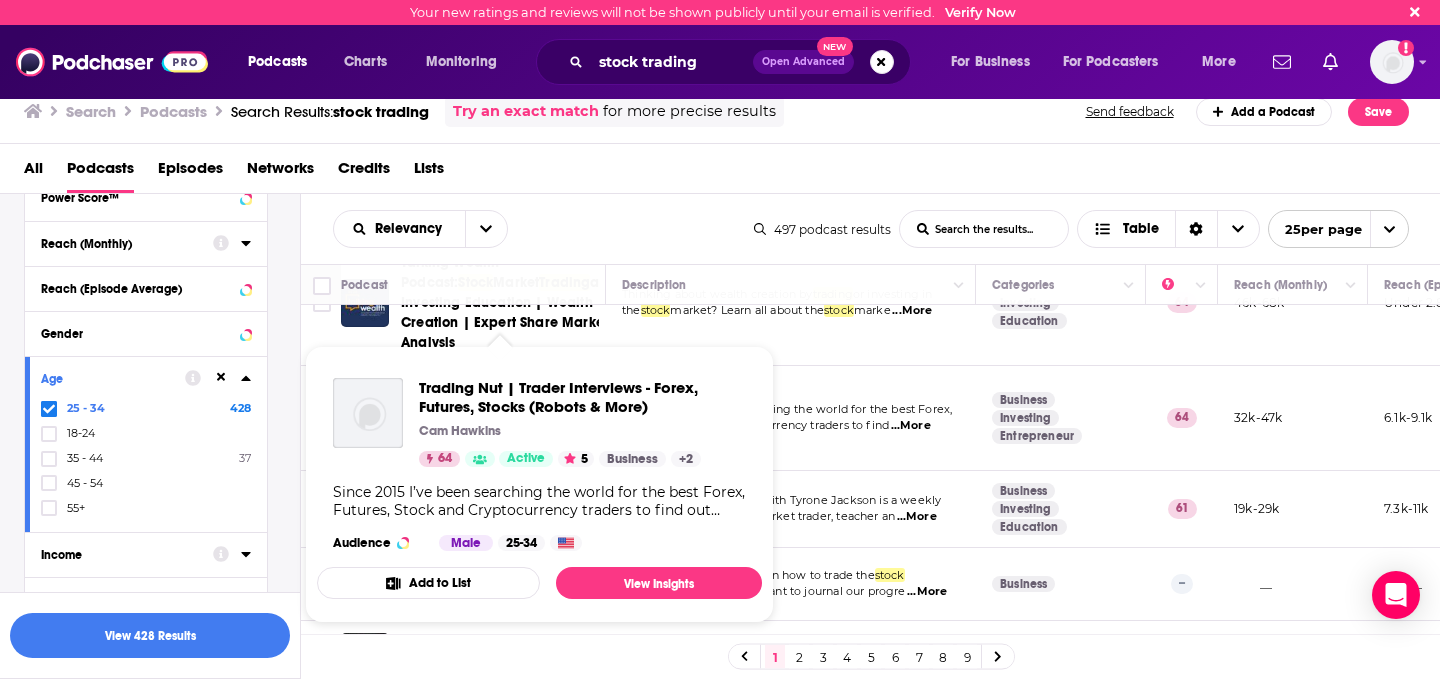 click on "Since 2015 I’ve been searching the world for the best Forex, Futures,  Stock  and Cryptocurrency traders to find   ...More" at bounding box center (791, 418) 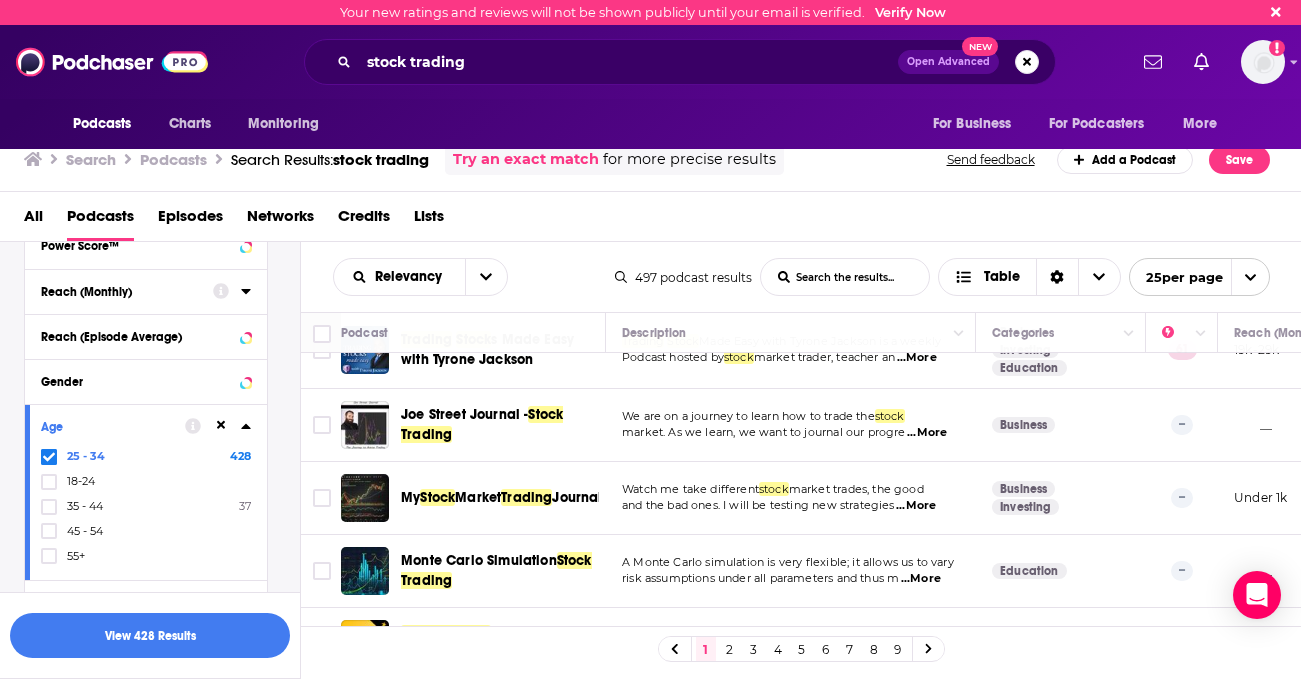 scroll, scrollTop: 1711, scrollLeft: 0, axis: vertical 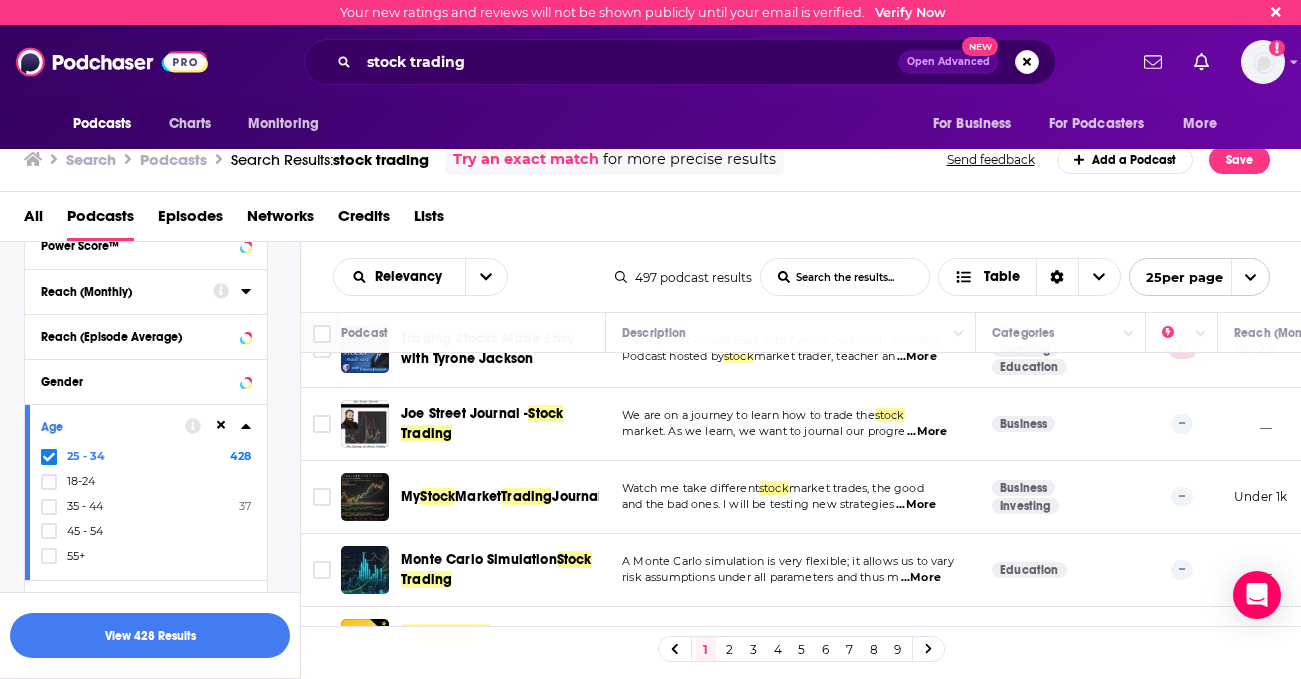 click on "2" at bounding box center (730, 649) 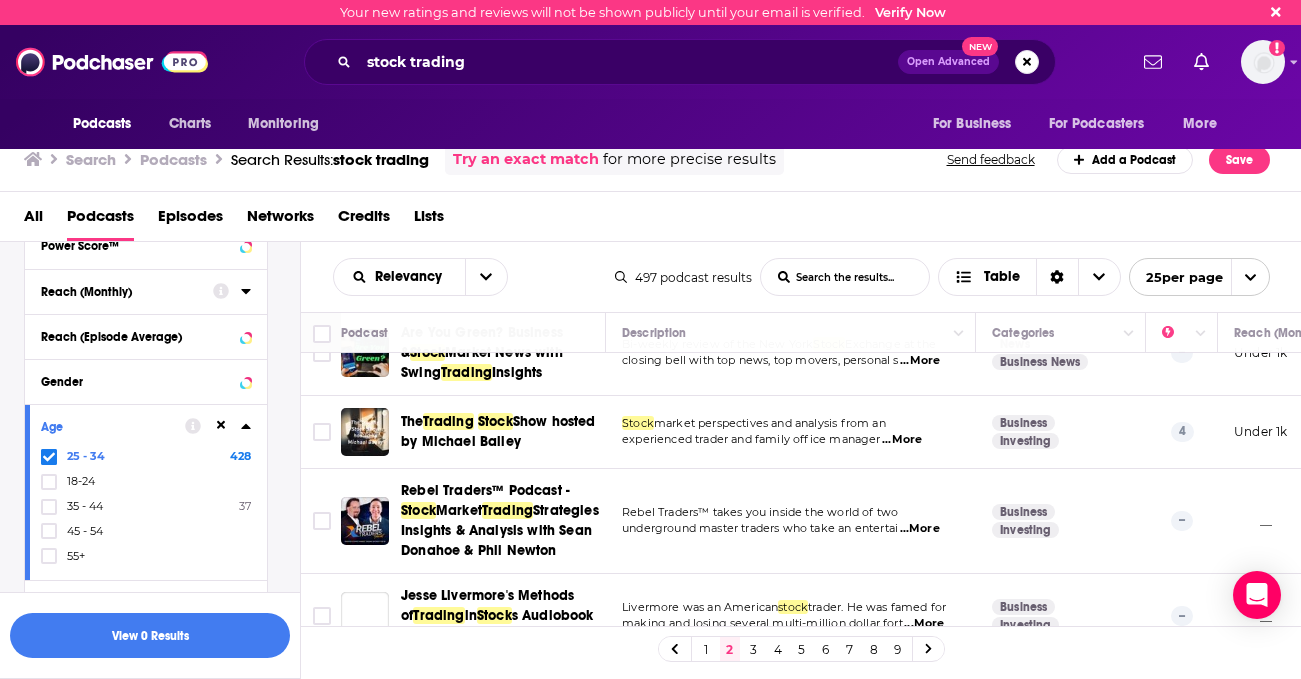 scroll, scrollTop: 1823, scrollLeft: 0, axis: vertical 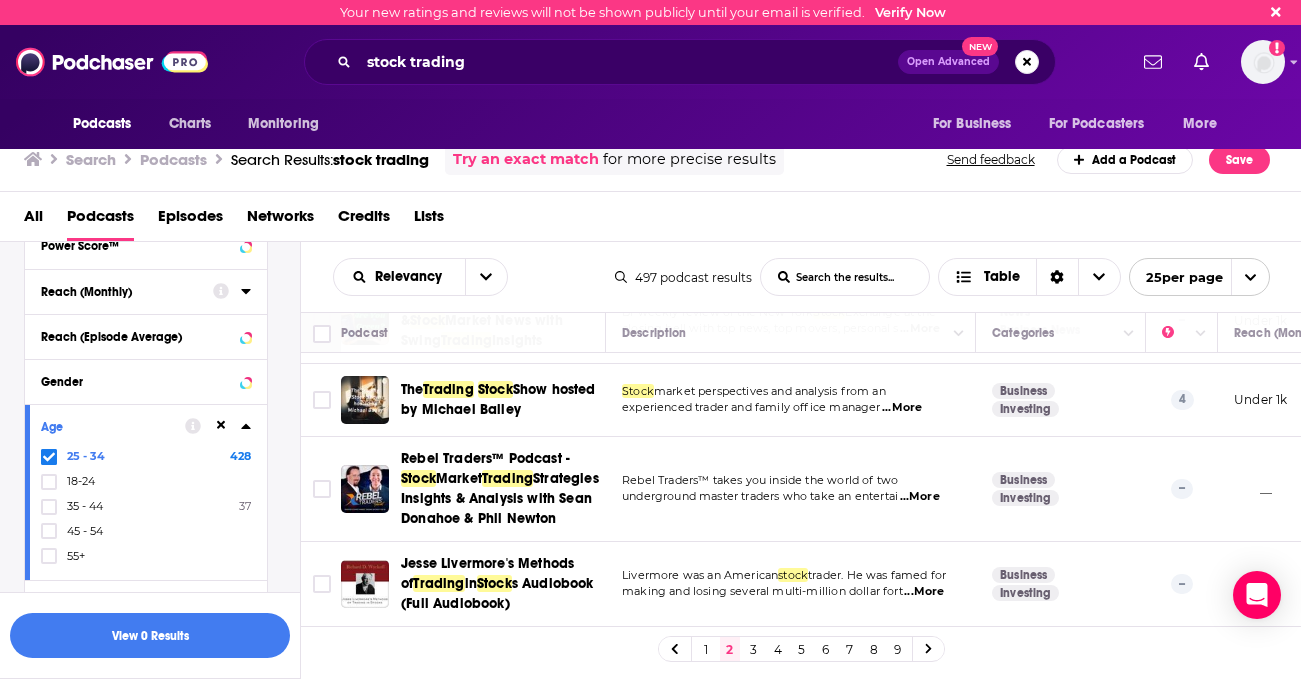 click on "3" at bounding box center (754, 649) 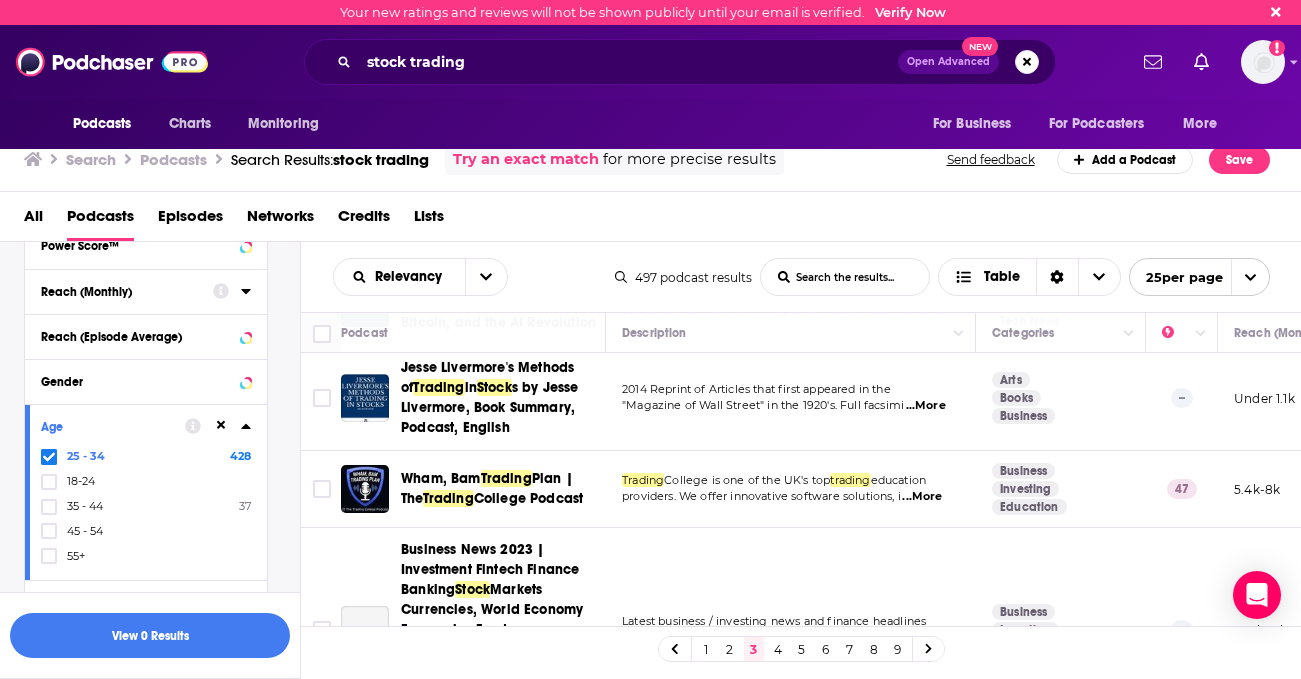 scroll, scrollTop: 1184, scrollLeft: 0, axis: vertical 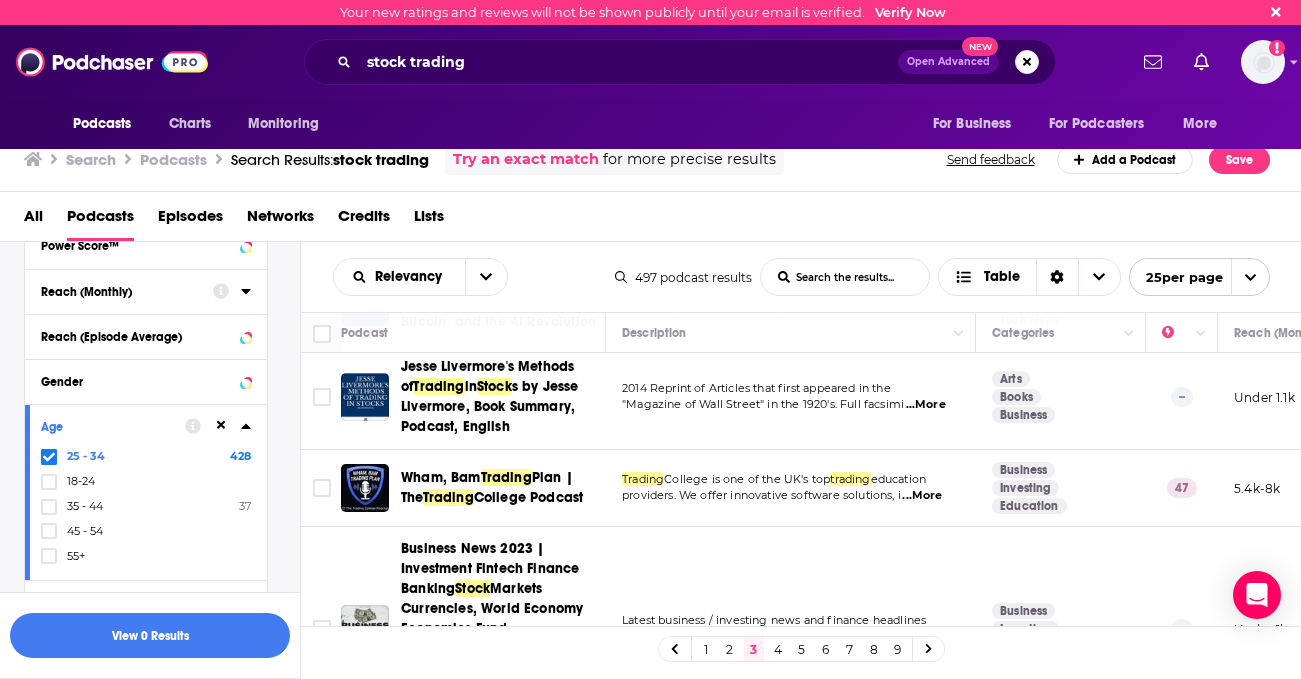click on "4" at bounding box center [778, 649] 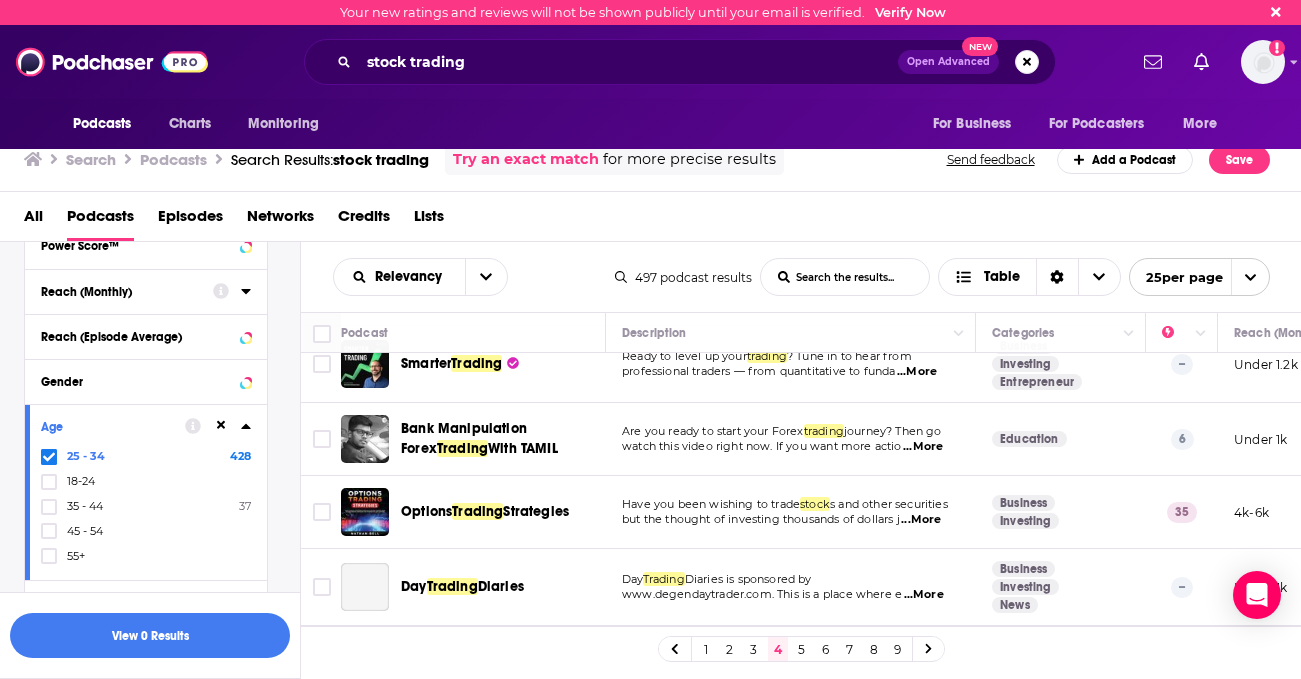 scroll, scrollTop: 1579, scrollLeft: 0, axis: vertical 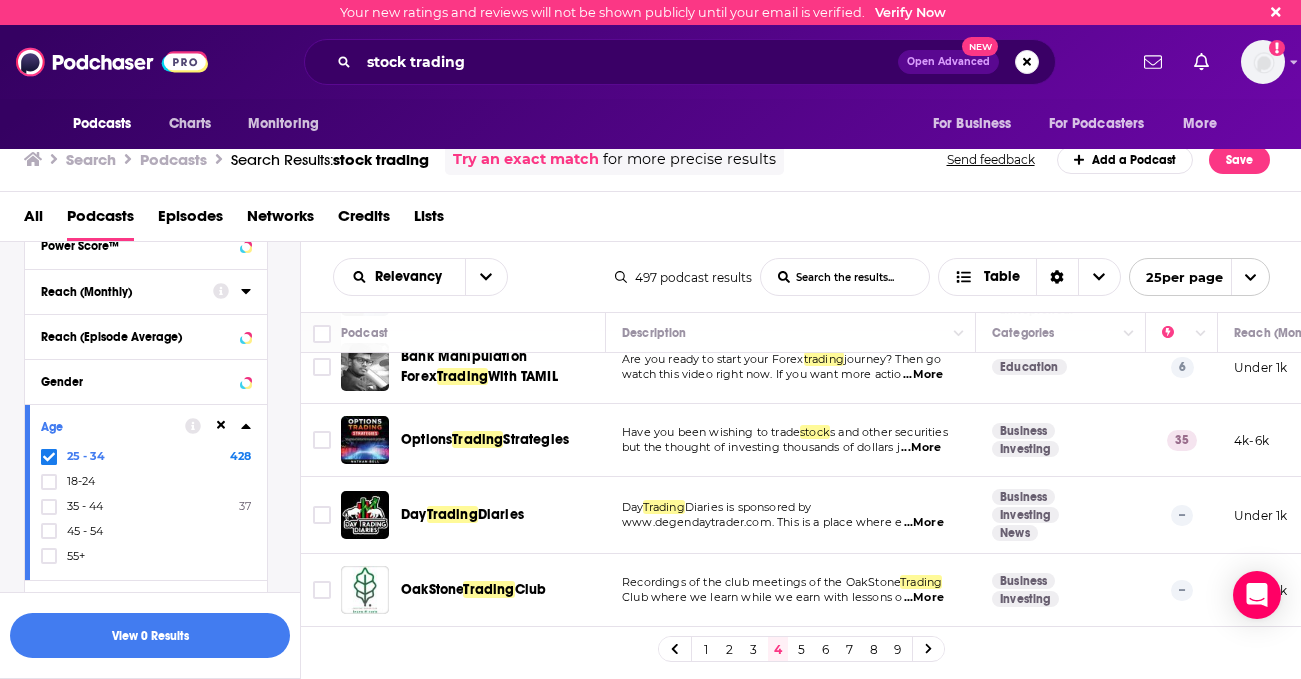 click on "5" at bounding box center (802, 649) 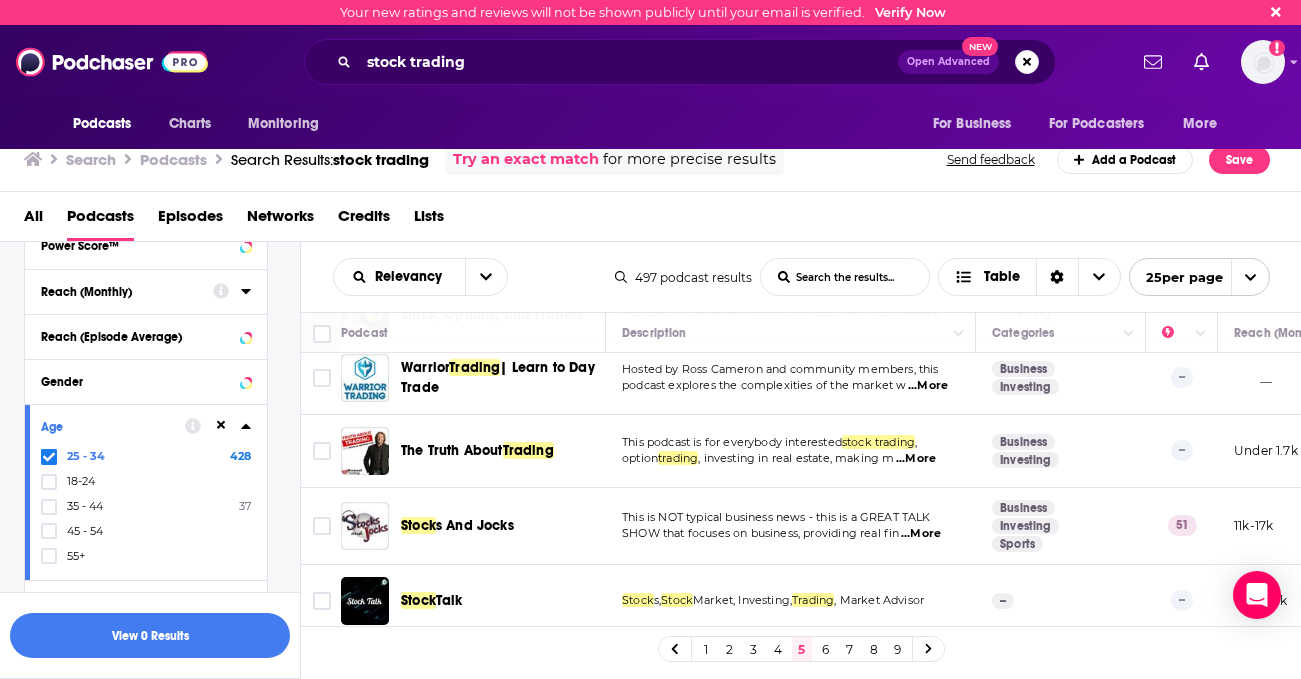 scroll, scrollTop: 1615, scrollLeft: 0, axis: vertical 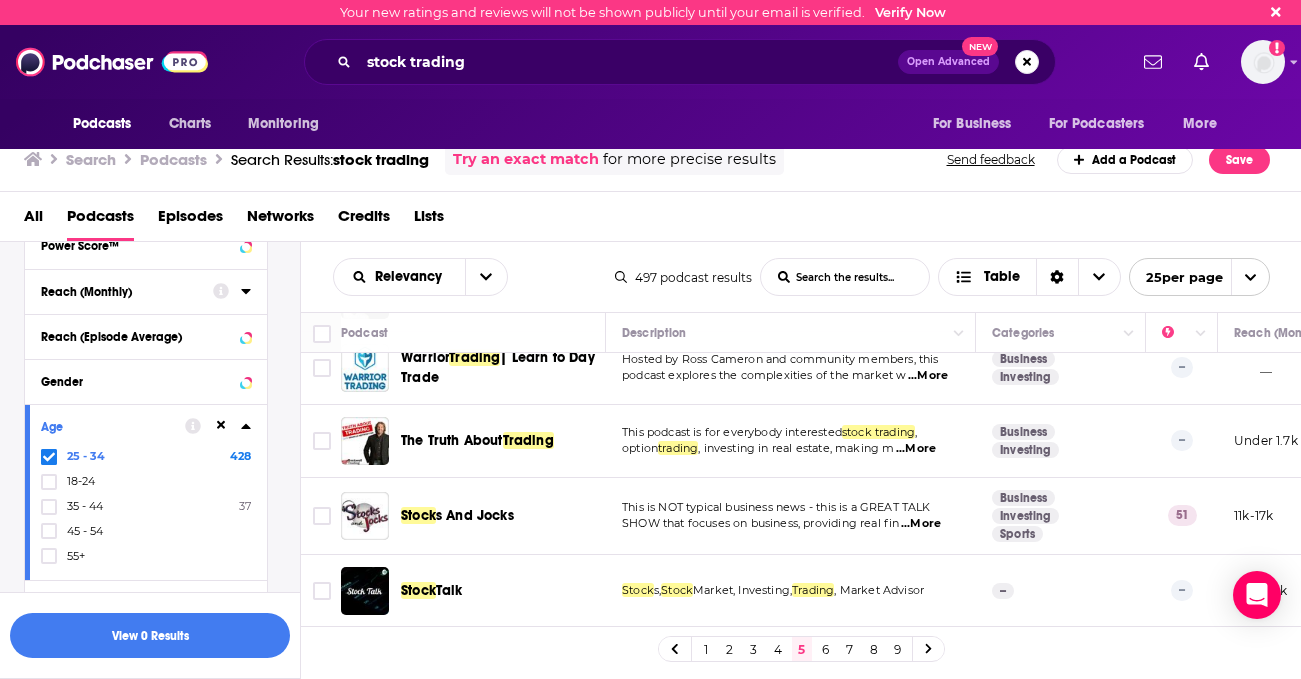 click on "6" at bounding box center [826, 649] 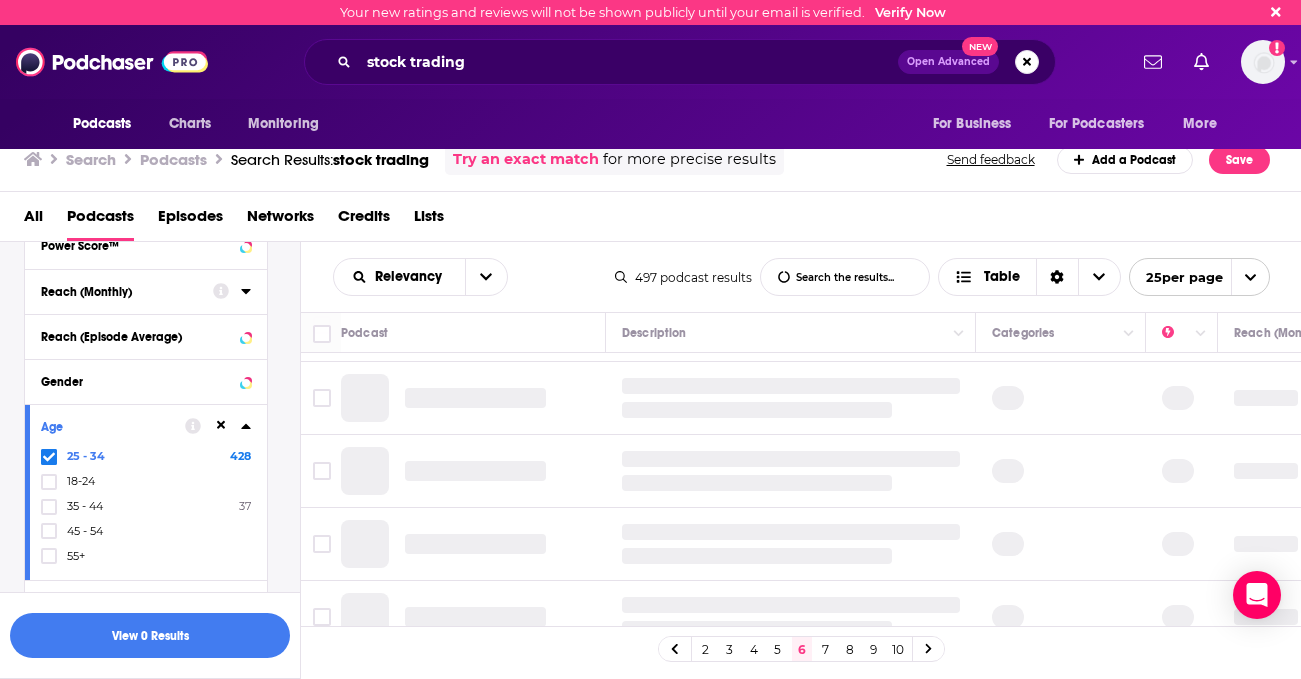 scroll, scrollTop: 0, scrollLeft: 0, axis: both 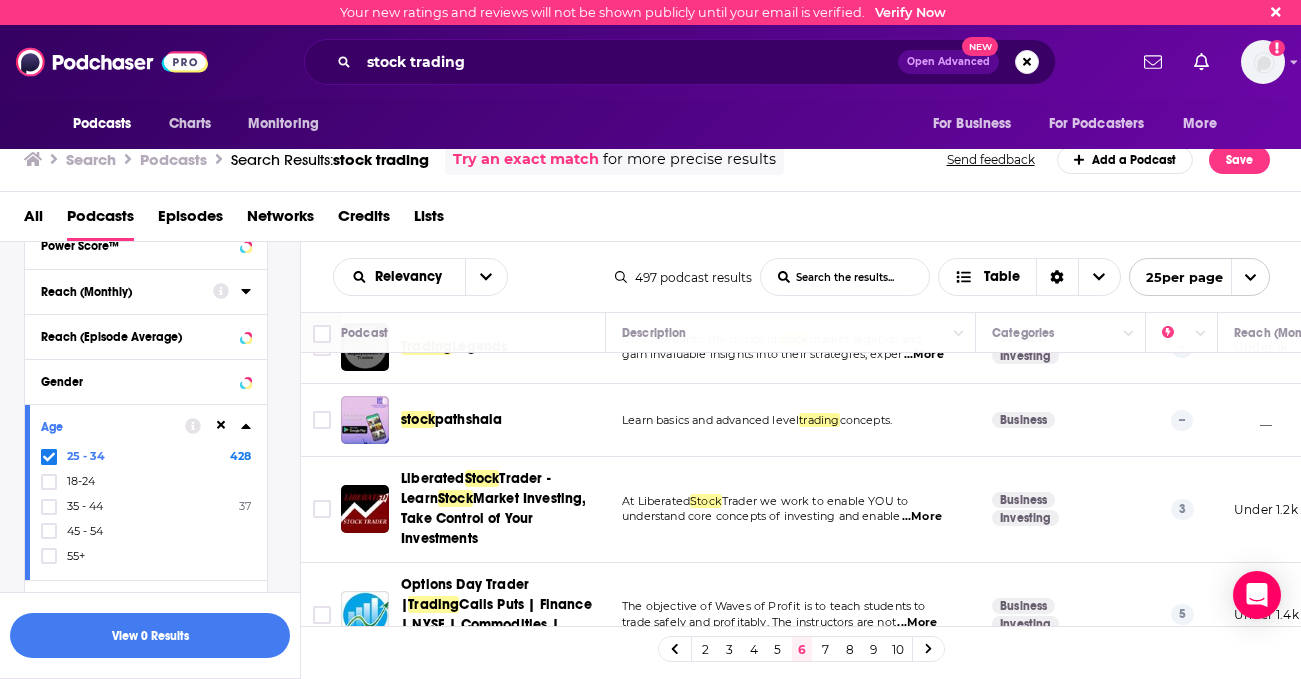 click on "7" at bounding box center [826, 649] 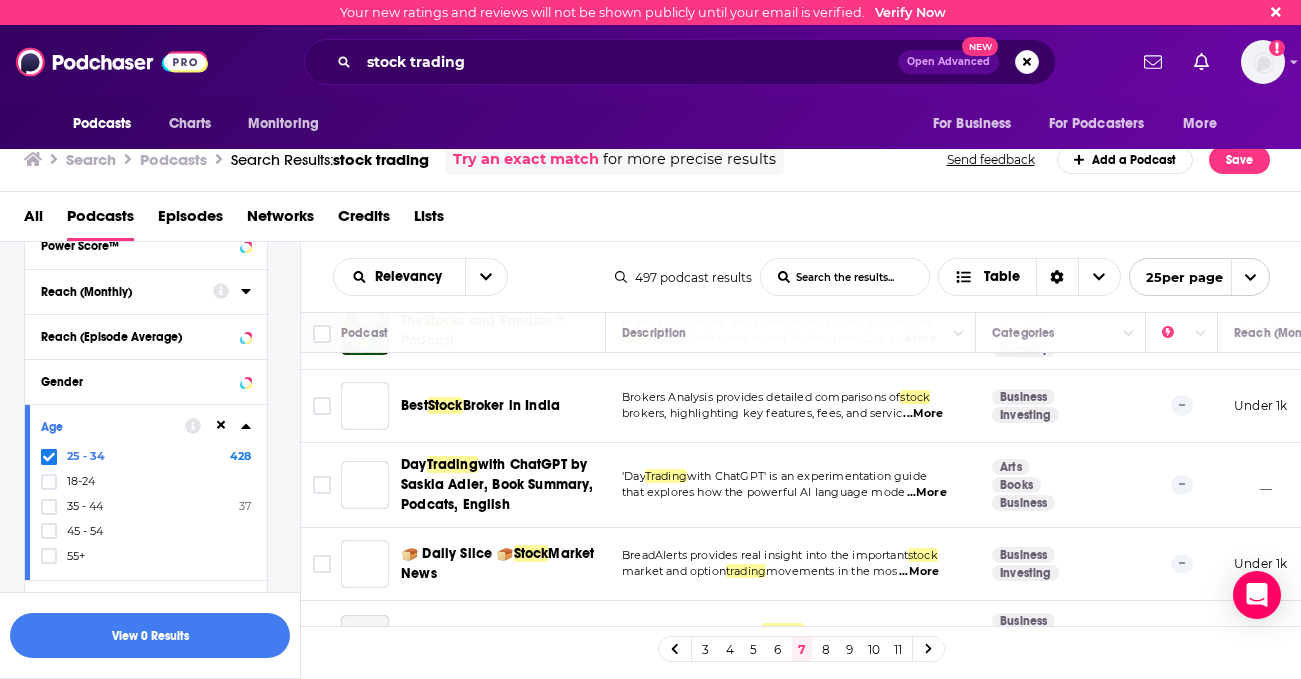 scroll, scrollTop: 1639, scrollLeft: 0, axis: vertical 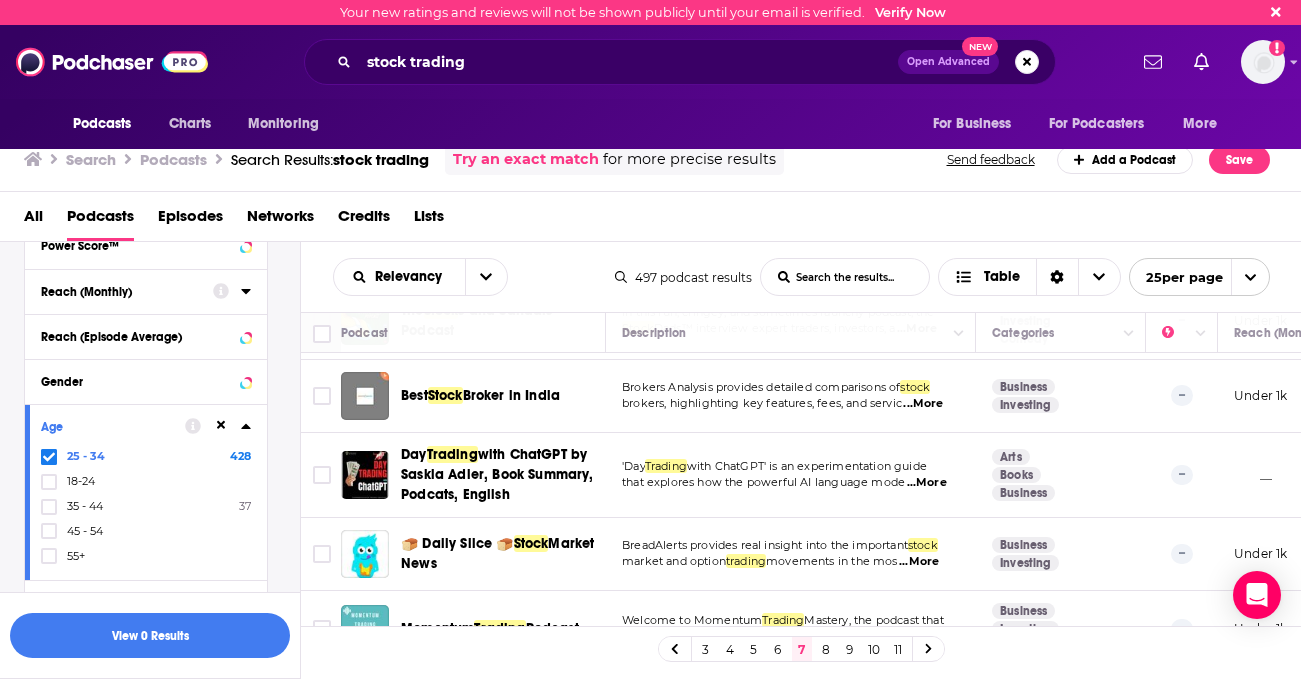 click on "8" at bounding box center [826, 649] 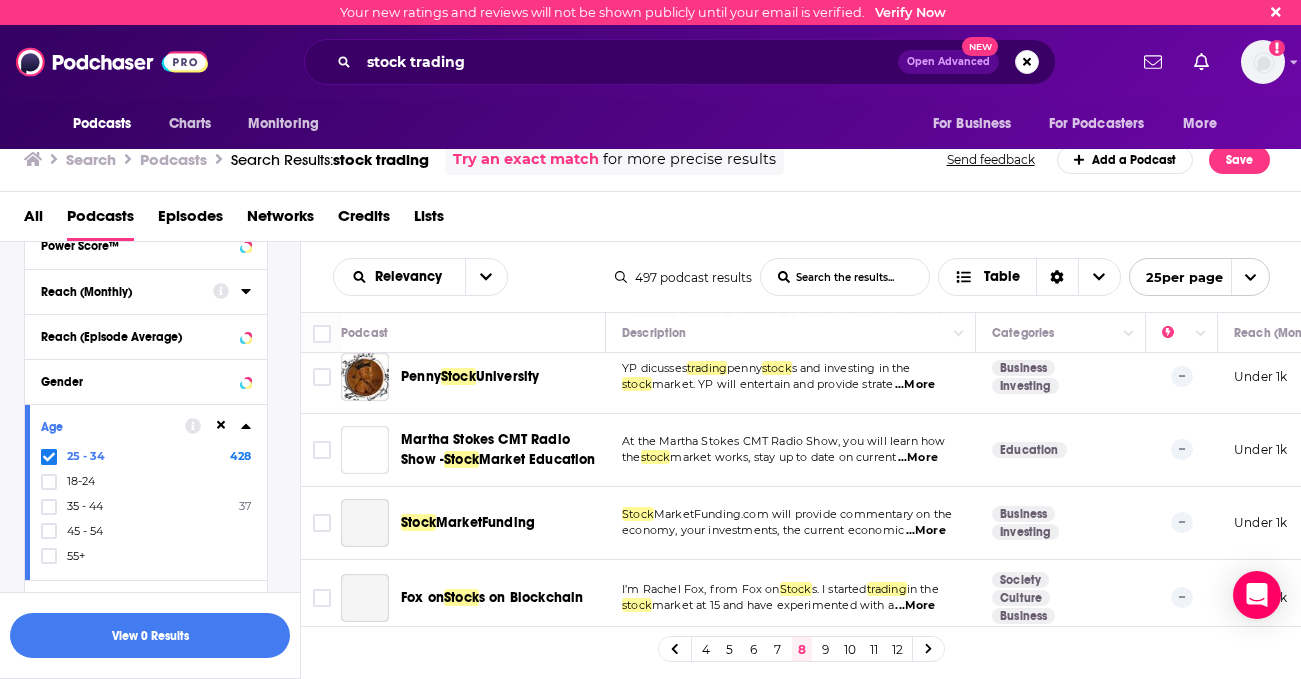 scroll, scrollTop: 1591, scrollLeft: 0, axis: vertical 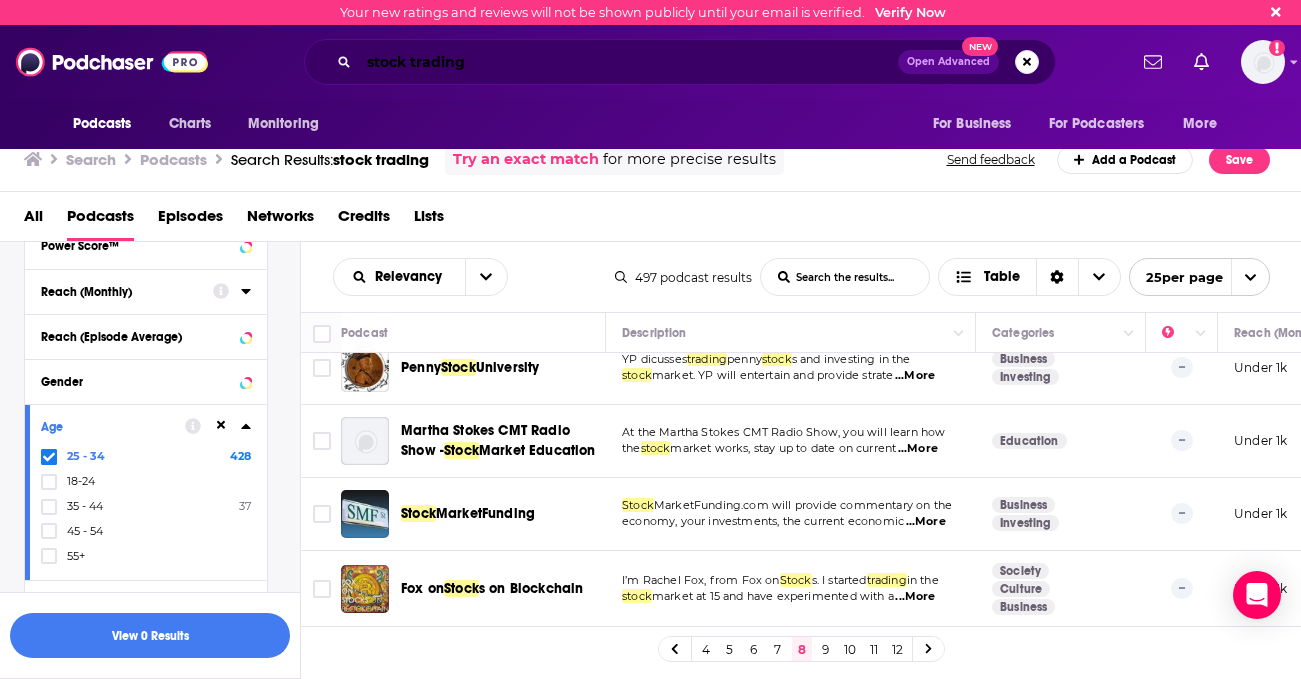 click on "stock trading" at bounding box center [628, 62] 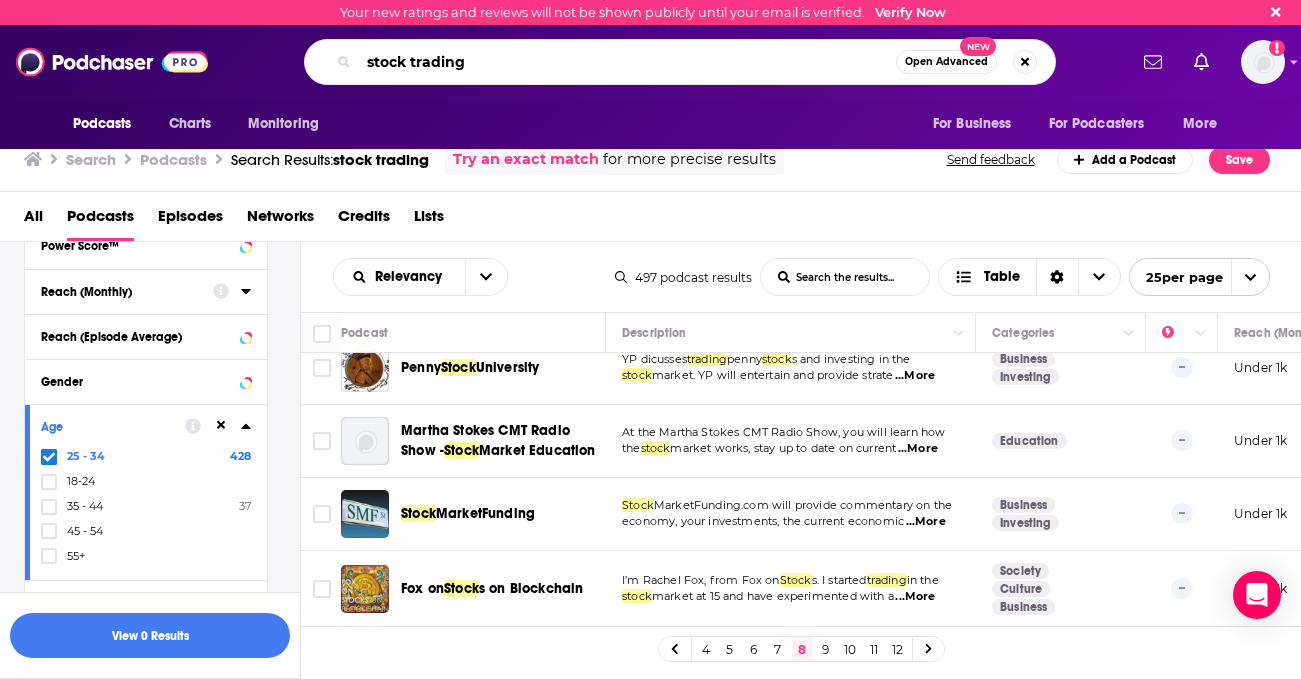 click on "stock trading" at bounding box center [627, 62] 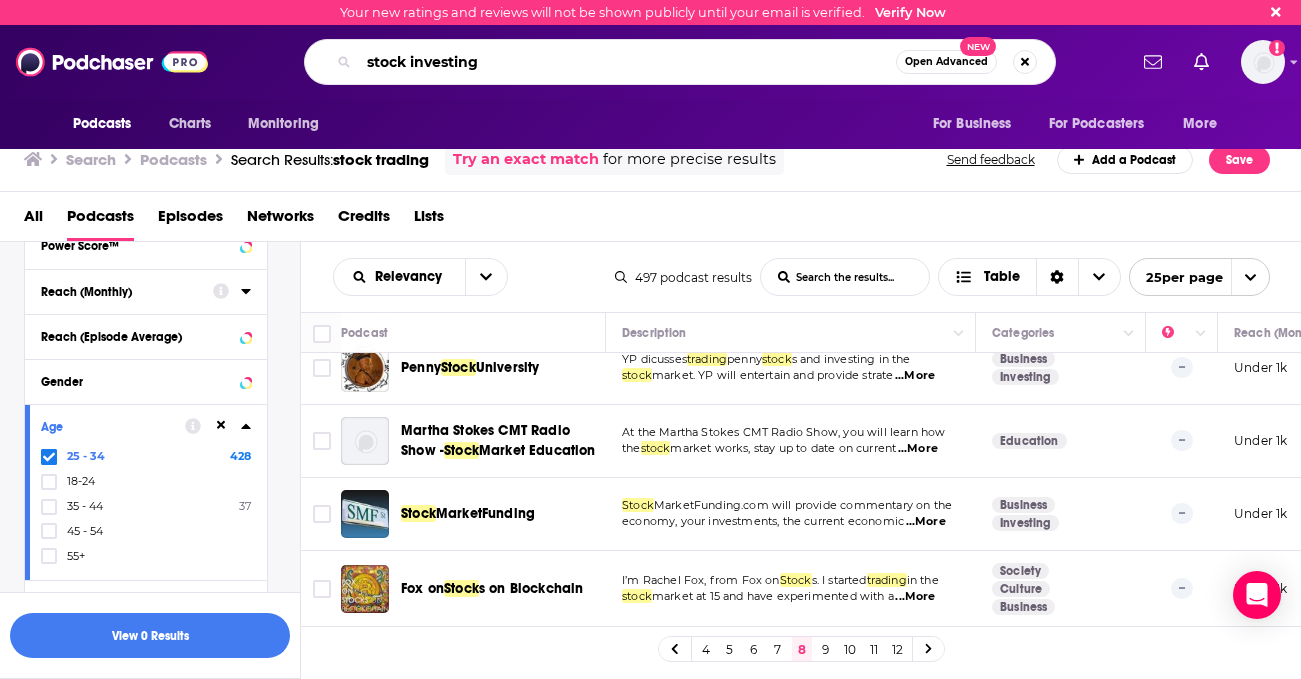type on "stock investing" 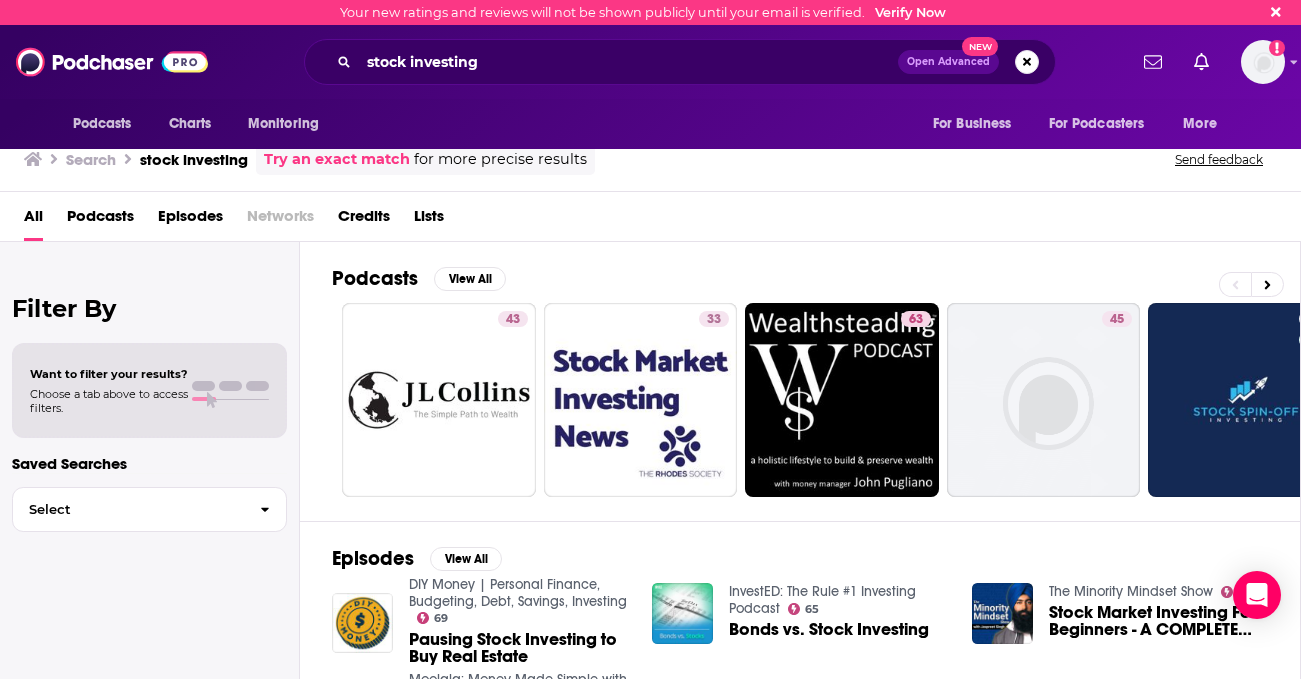 click on "All Podcasts Episodes Networks Credits Lists" at bounding box center (654, 220) 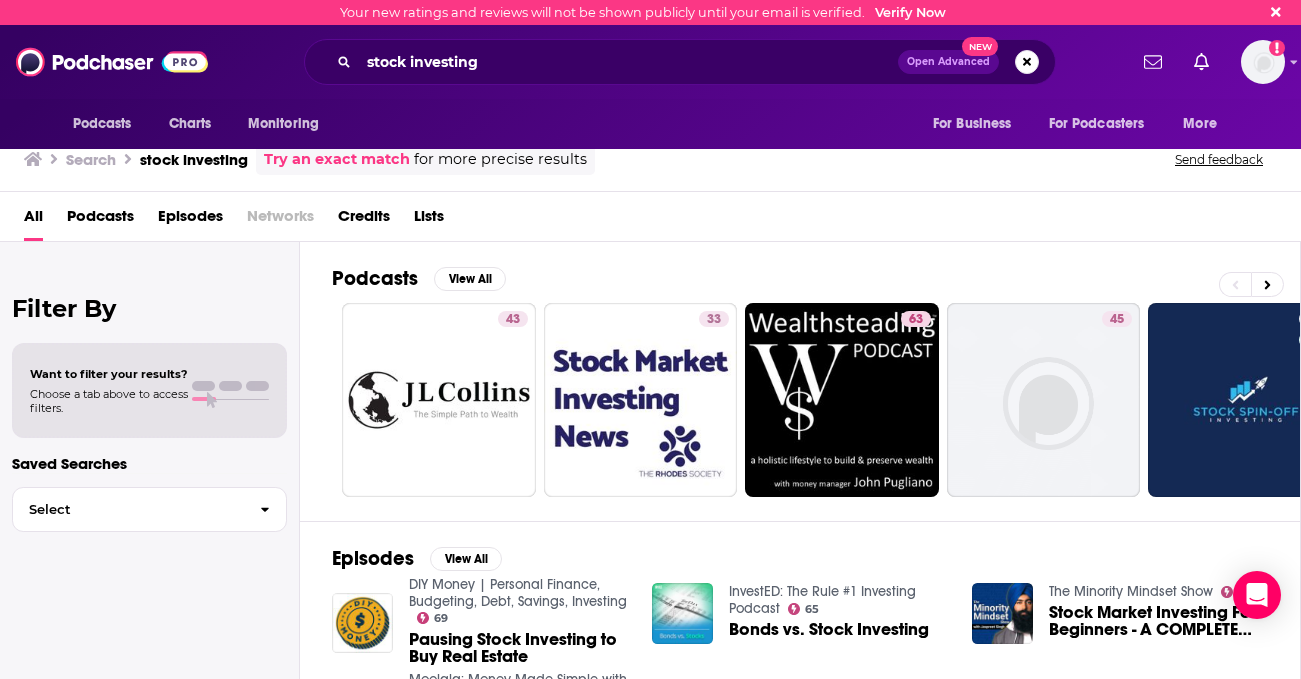 click on "Podcasts" at bounding box center (100, 220) 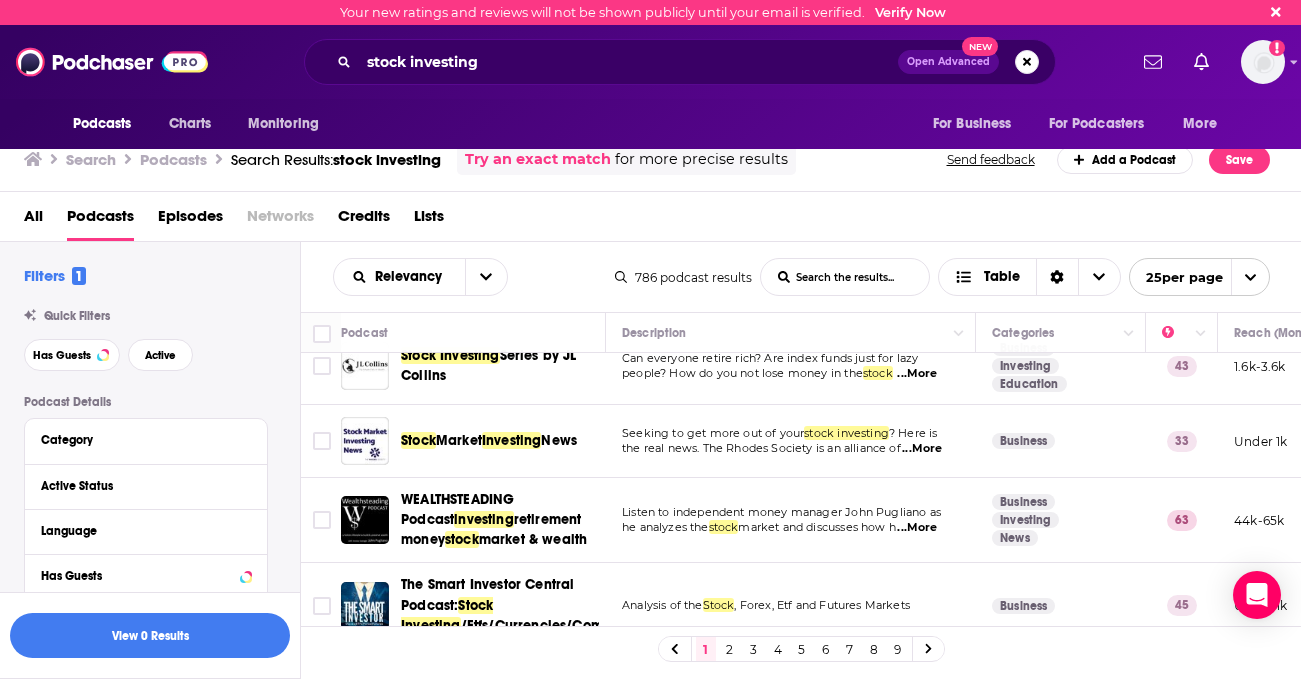 scroll, scrollTop: 29, scrollLeft: 0, axis: vertical 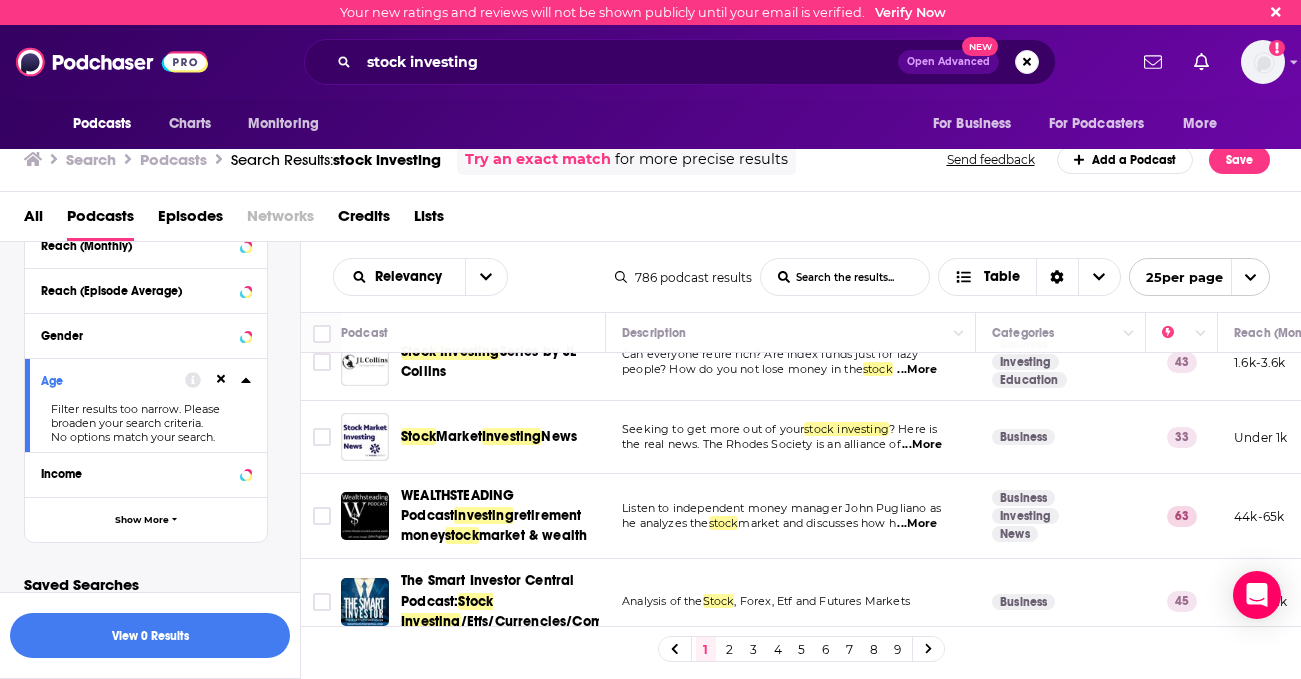 click at bounding box center [218, 379] 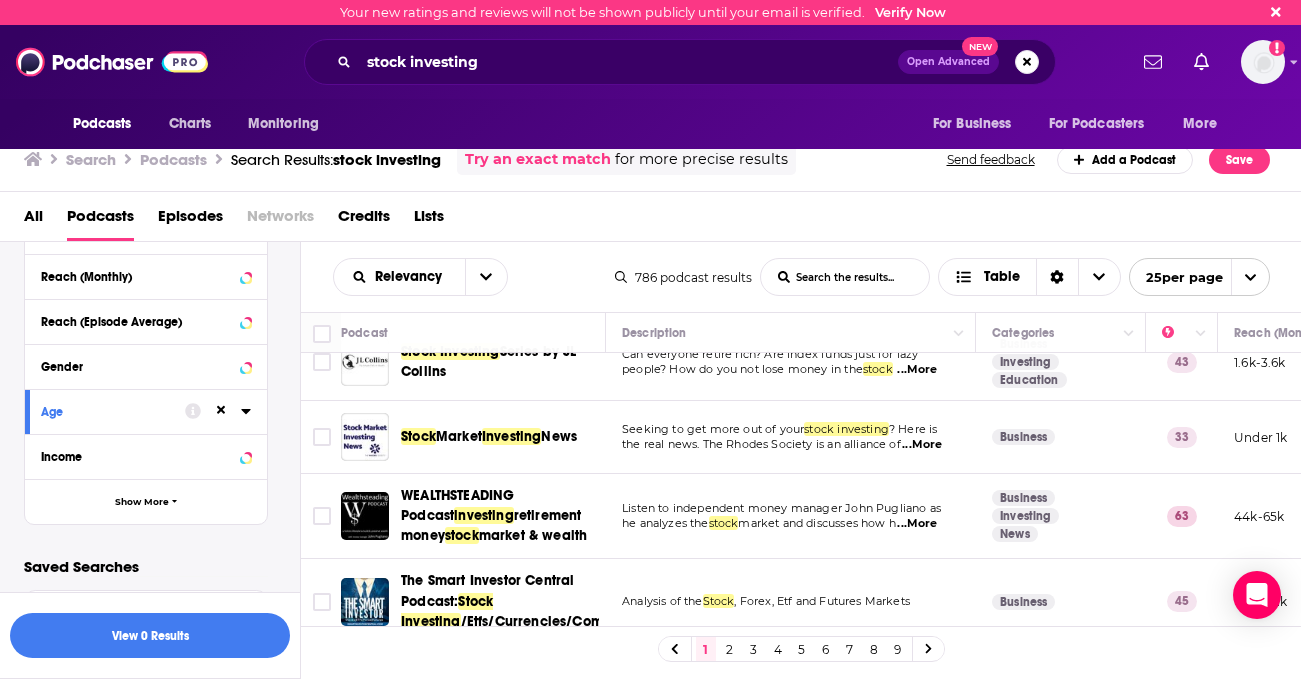 scroll, scrollTop: 577, scrollLeft: 0, axis: vertical 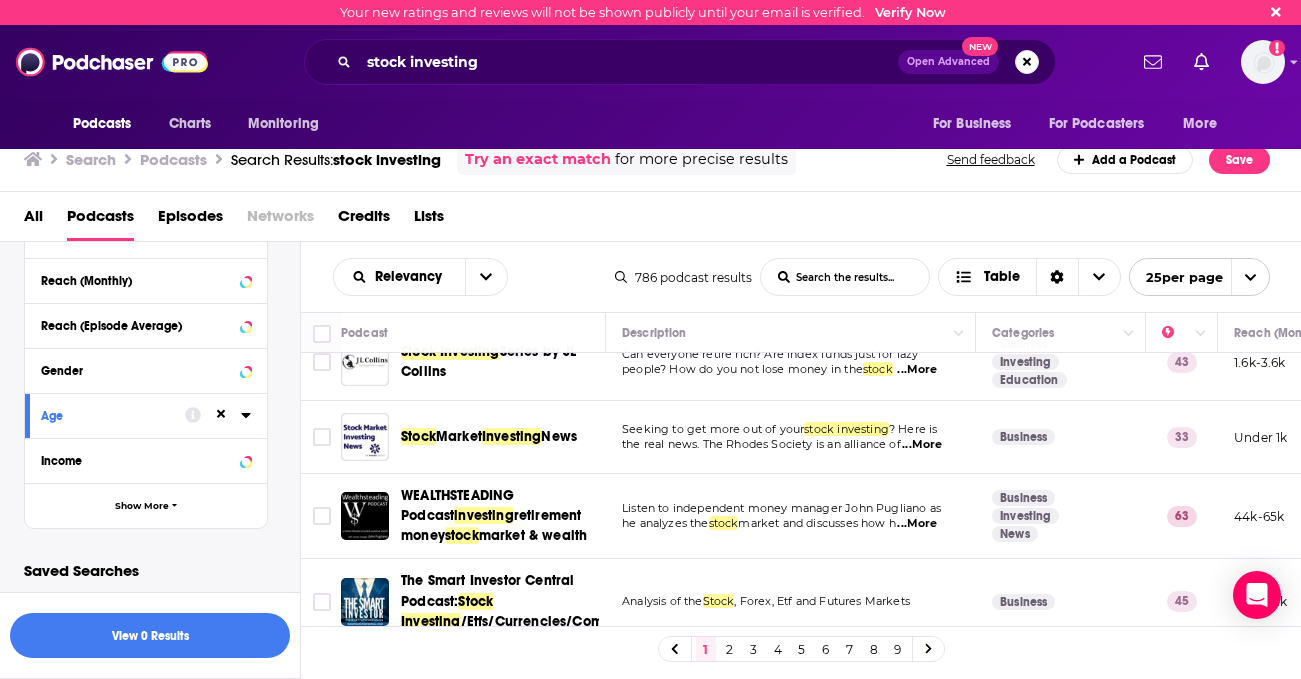 click on "Age" at bounding box center [146, 415] 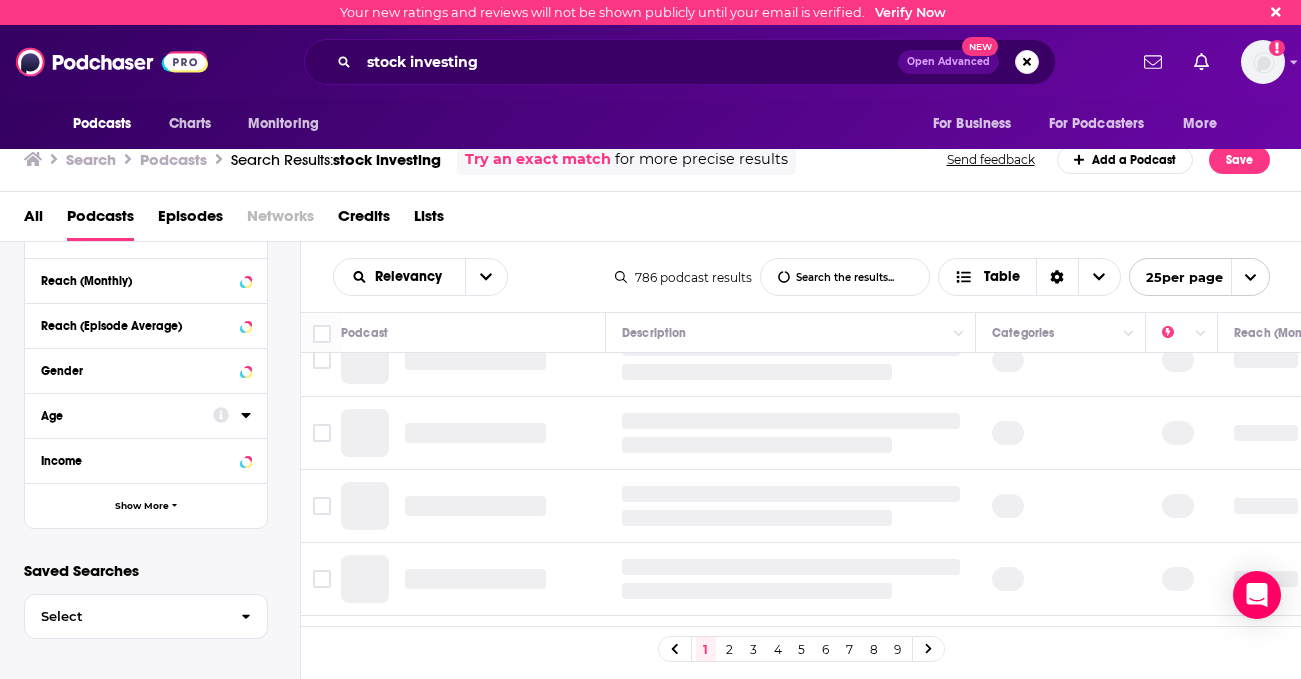 click 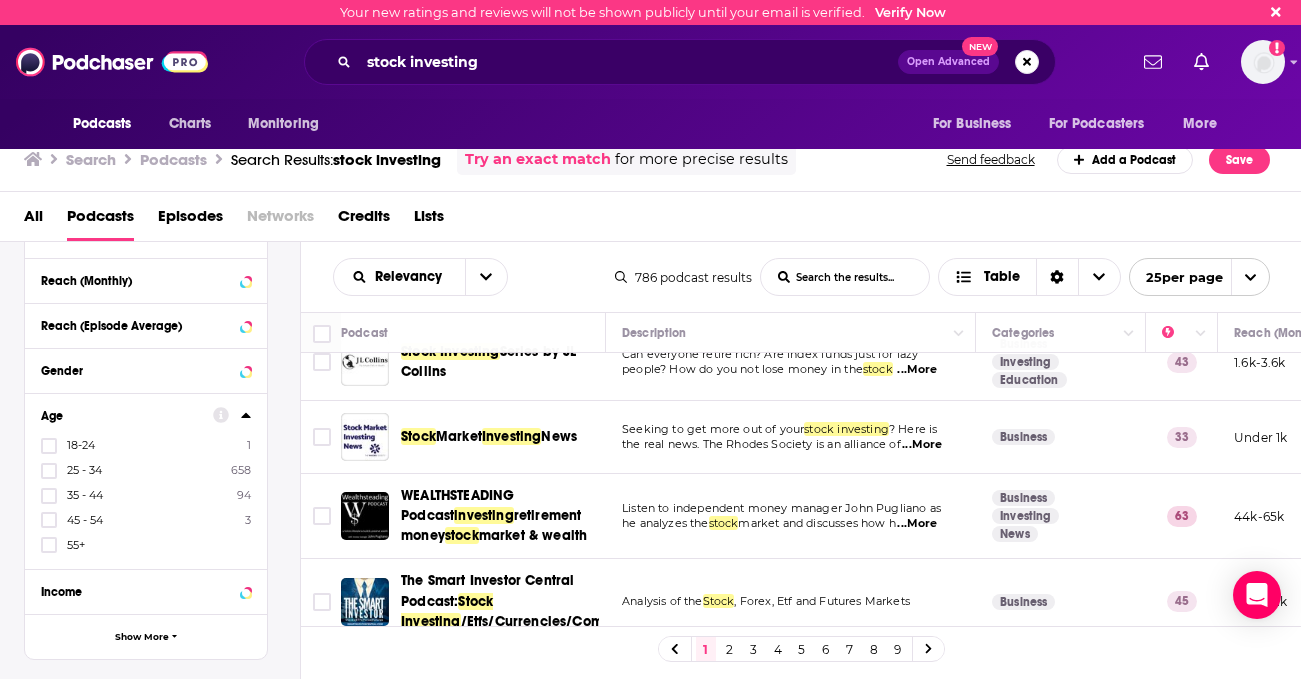 click on "25 - 34" at bounding box center [84, 470] 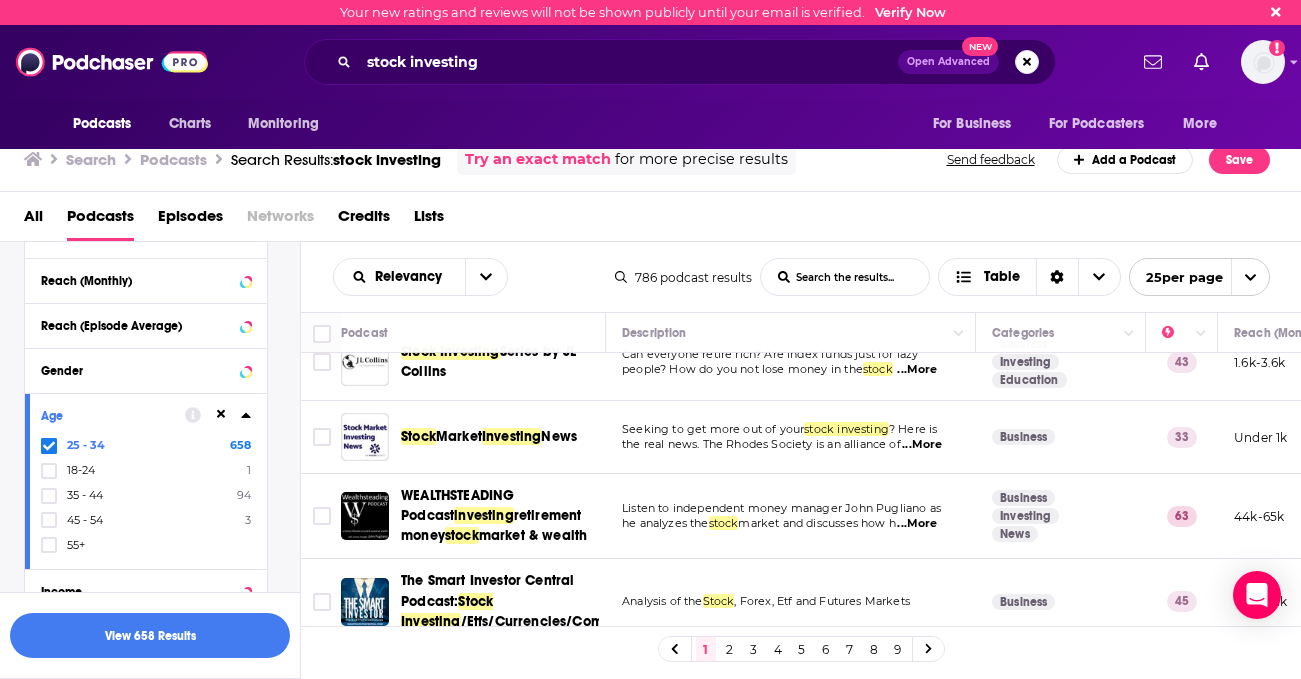 click on "All Podcasts Episodes Networks Credits Lists" at bounding box center [655, 220] 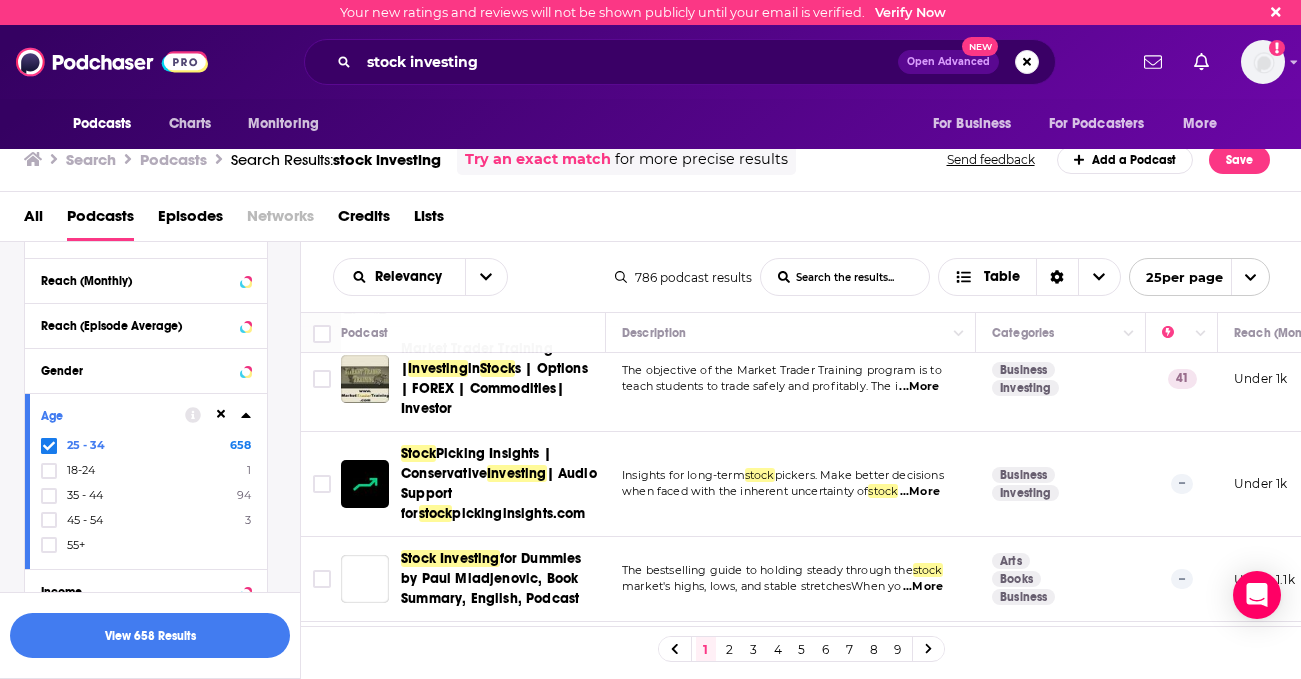scroll, scrollTop: 1855, scrollLeft: 0, axis: vertical 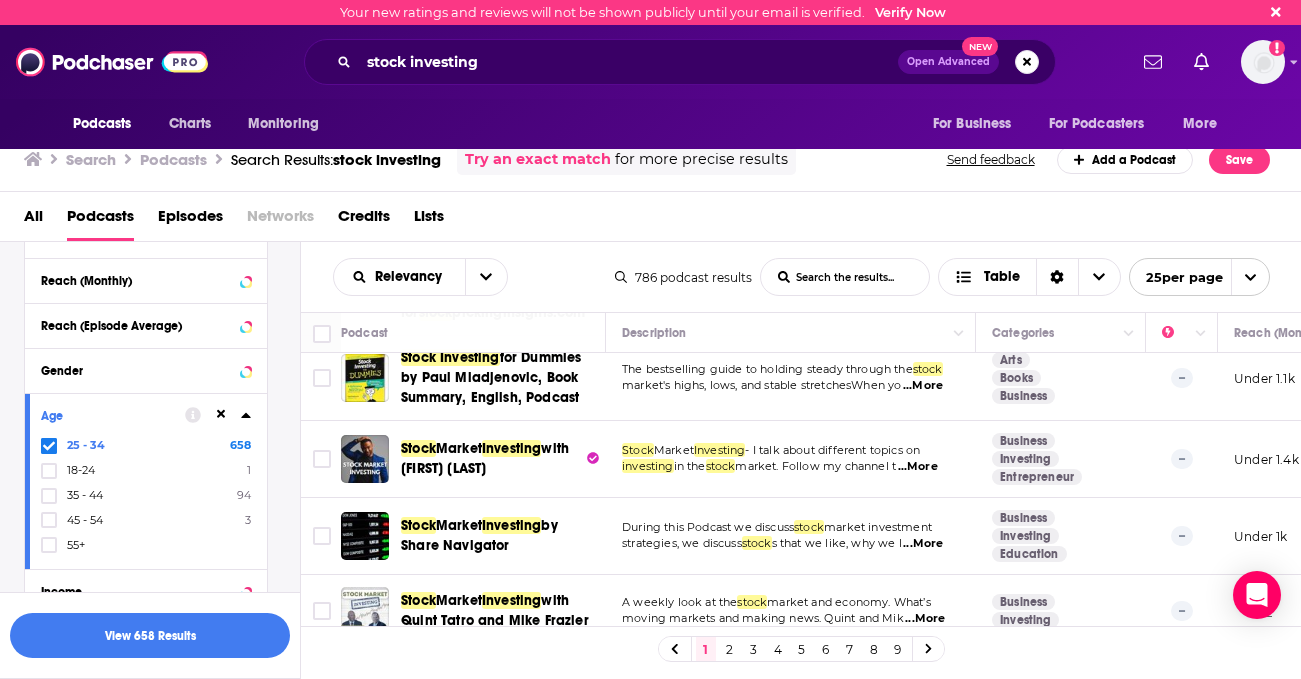 click on "2" at bounding box center (730, 649) 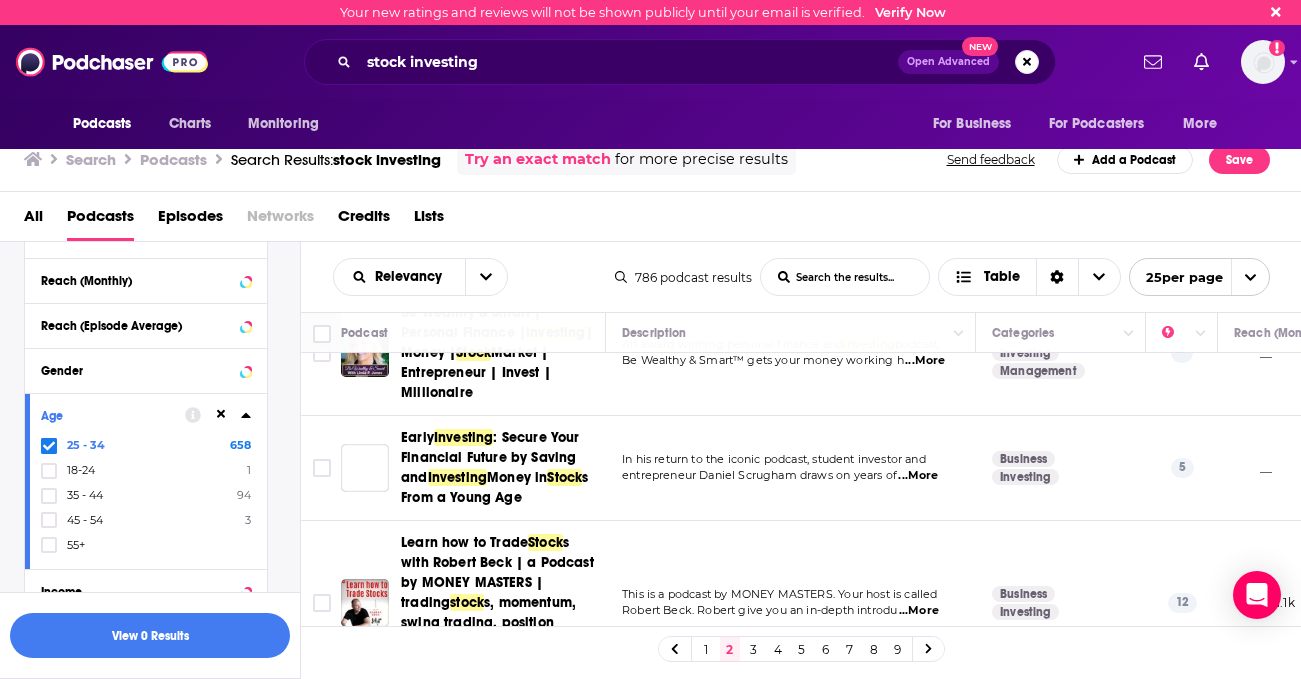 scroll, scrollTop: 1843, scrollLeft: 0, axis: vertical 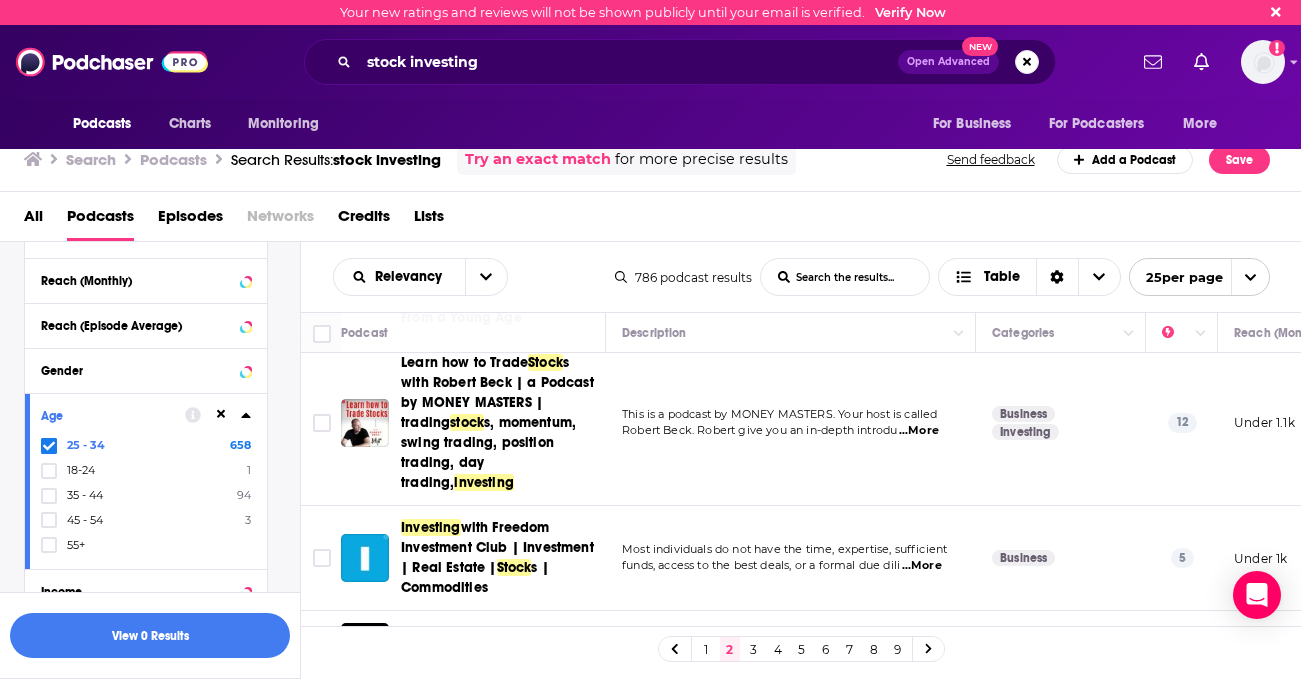 click on "3" at bounding box center [754, 649] 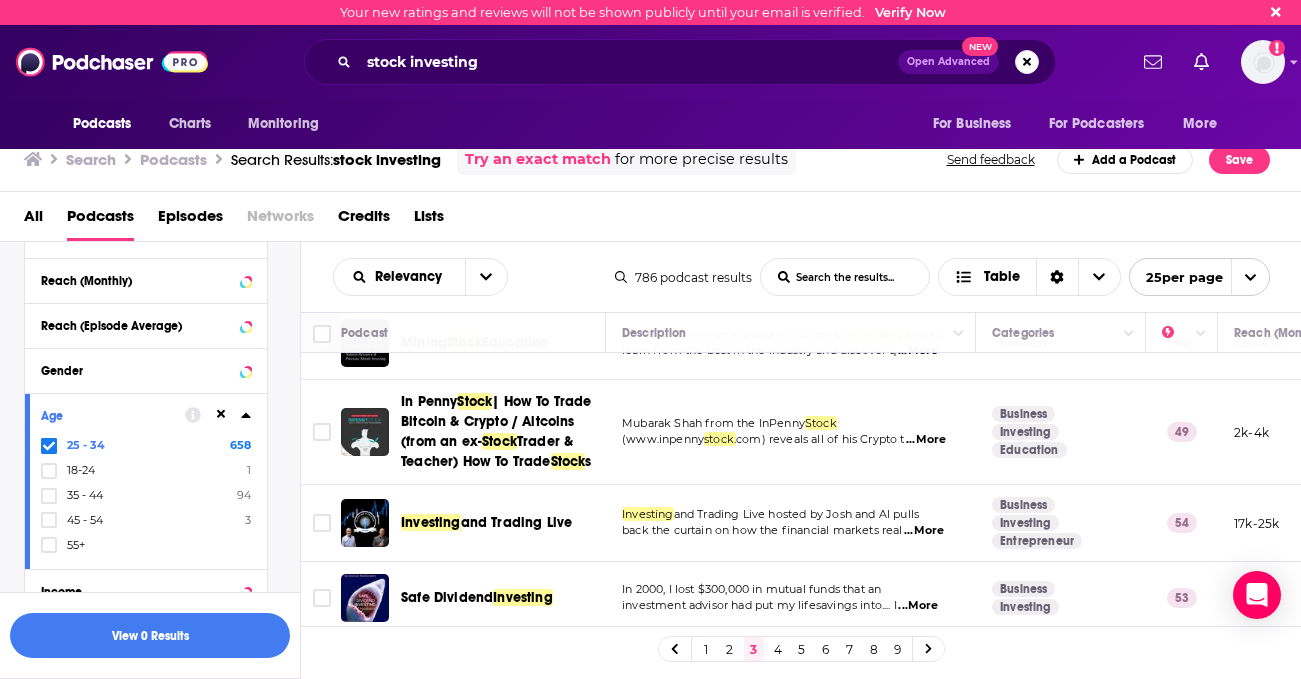 scroll, scrollTop: 1671, scrollLeft: 0, axis: vertical 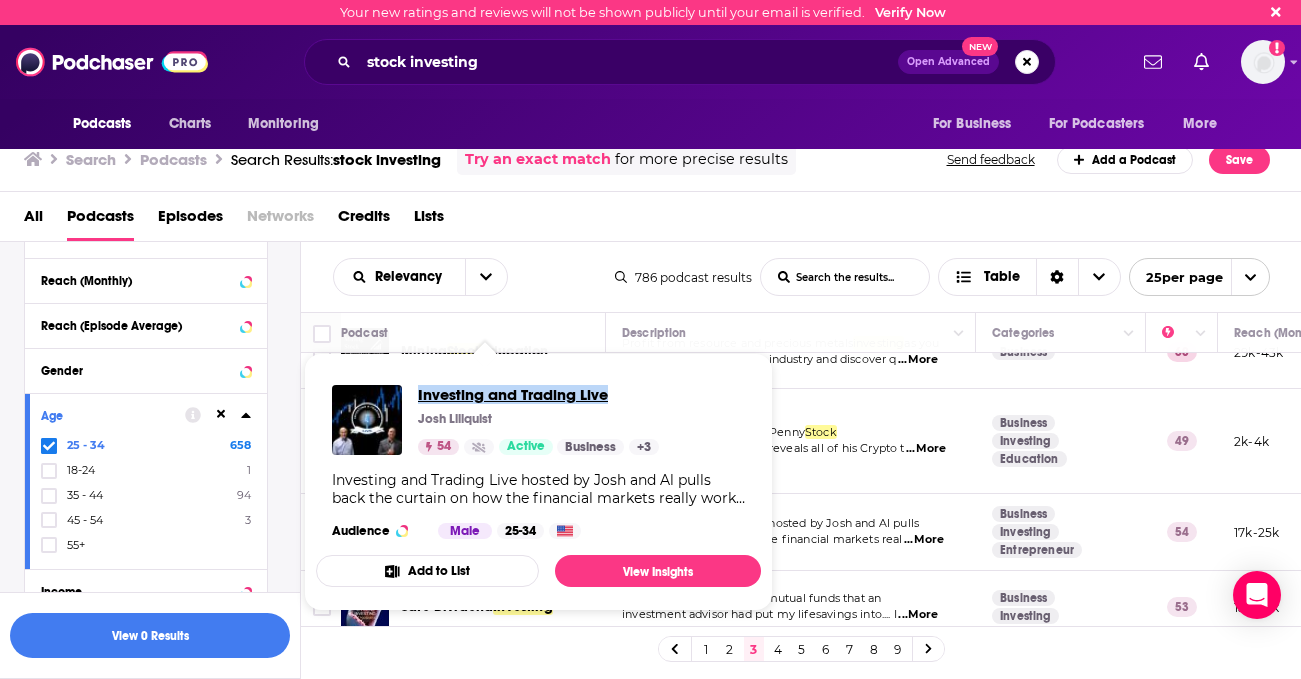 drag, startPoint x: 518, startPoint y: 394, endPoint x: 605, endPoint y: 290, distance: 135.5913 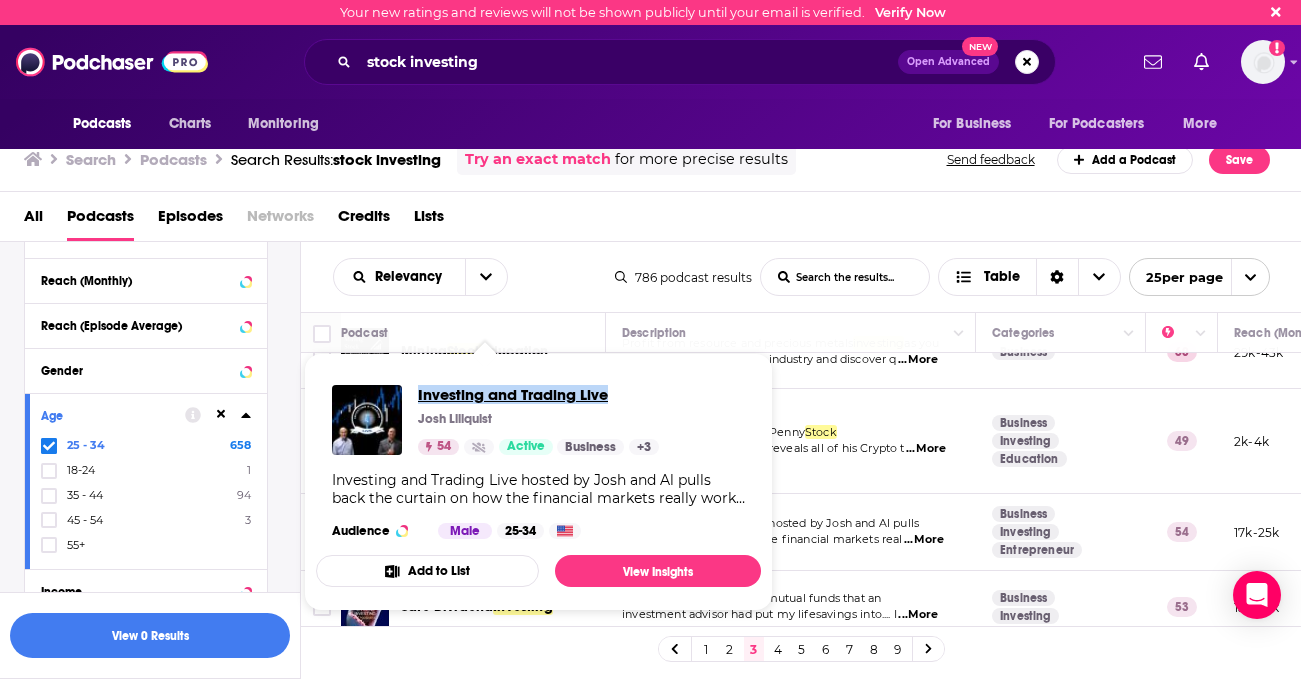 click on "Your new ratings and reviews will not be shown publicly until your email is verified. Verify Now Podcasts Charts Monitoring stock investing Open Advanced New For Business For Podcasters More Email not verified Podcasts Charts Monitoring For Business For Podcasters More Search Podcasts Search Results:   stock investing Try an exact match for more precise results Send feedback Add a Podcast Save All Podcasts Episodes Networks Credits Lists Filters 1 Quick Filters Has Guests Active Podcast Details Category Active Status Language Has Guests Brand Safety & Suitability Political Skew Beta Show More Audience & Reach Power Score™ Reach (Monthly) Reach (Episode Average) Gender Age 25 - 34 658 18-24 1 35 - 44 94 45 - 54 3 55+ Income Show More Saved Searches Select View 0 Results Relevancy List Search Input Search the results... Table 786   podcast   results List Search Input Search the results... Table 25  per page Podcast Description Categories Reach (Monthly) Reach (Episode) Top Country Investing  | Money |  Stock" at bounding box center [650, 339] 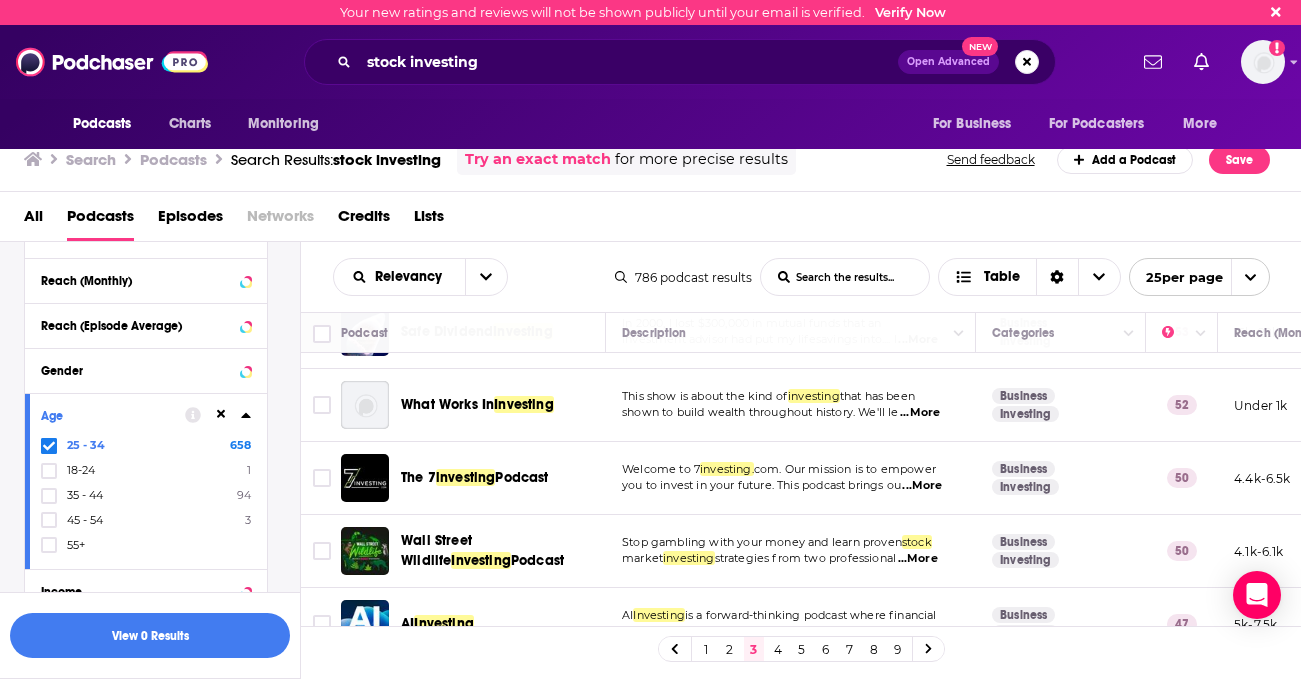 scroll, scrollTop: 1959, scrollLeft: 0, axis: vertical 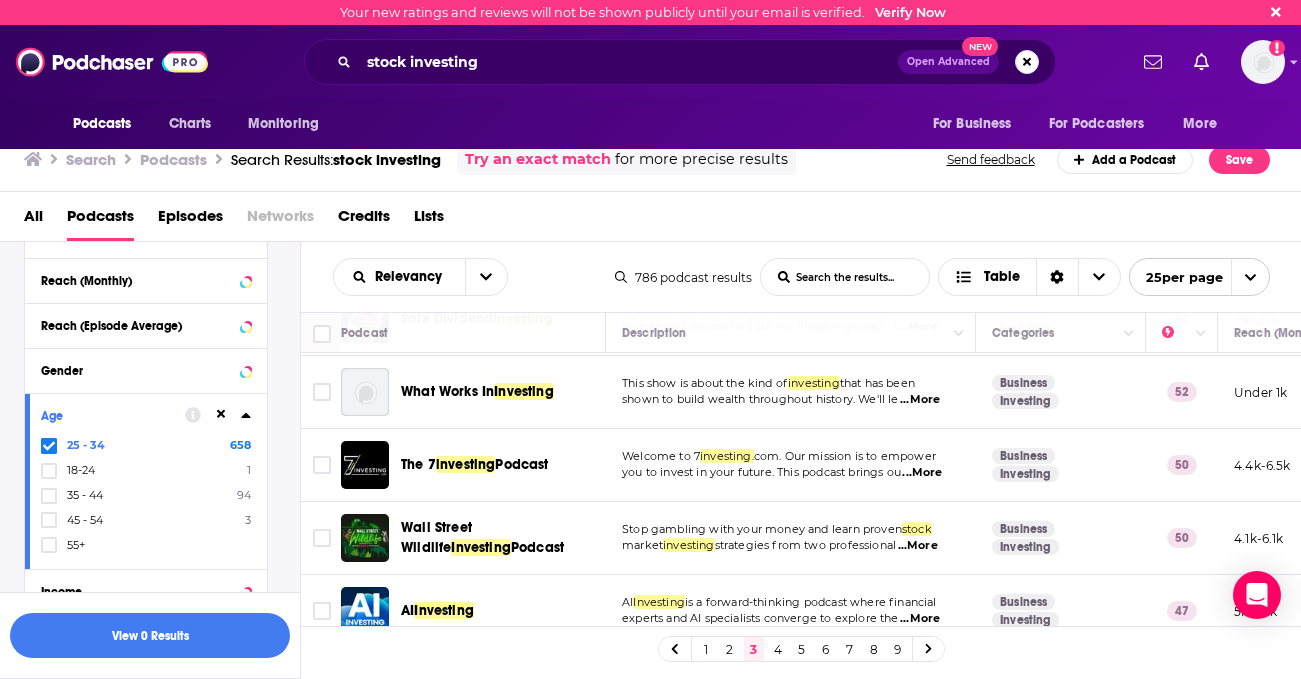 click on "4" at bounding box center (778, 649) 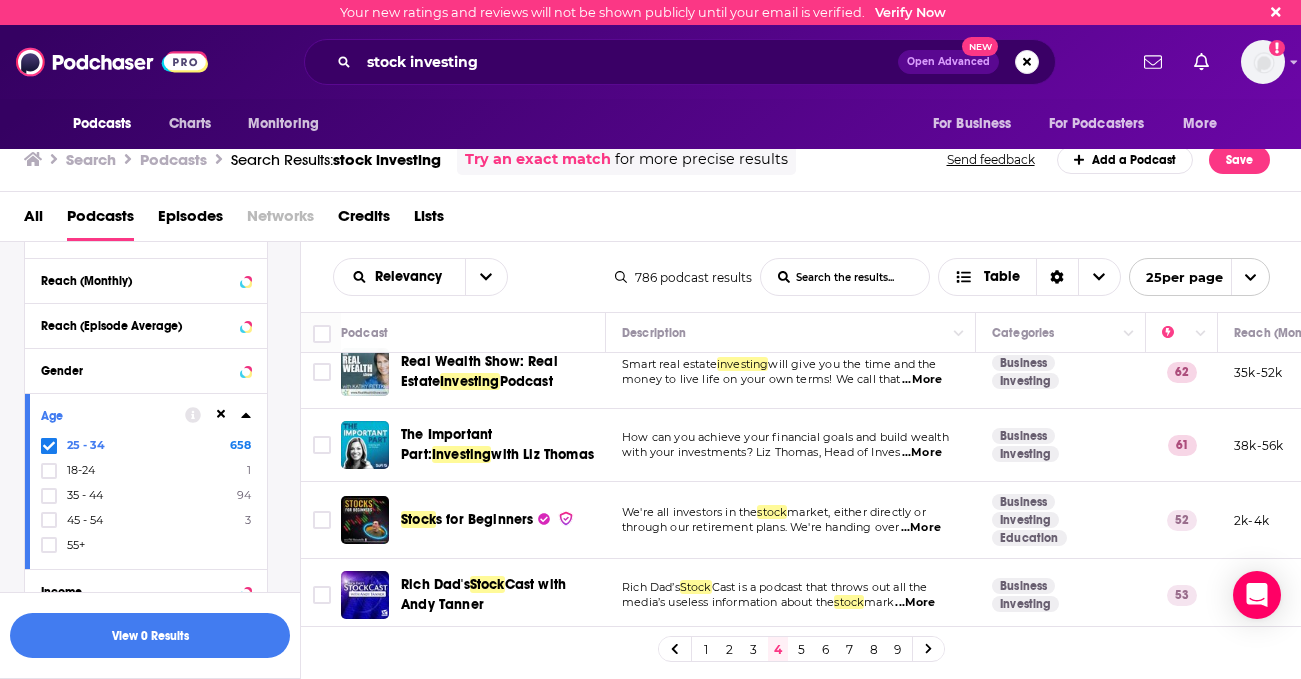 scroll, scrollTop: 26, scrollLeft: 0, axis: vertical 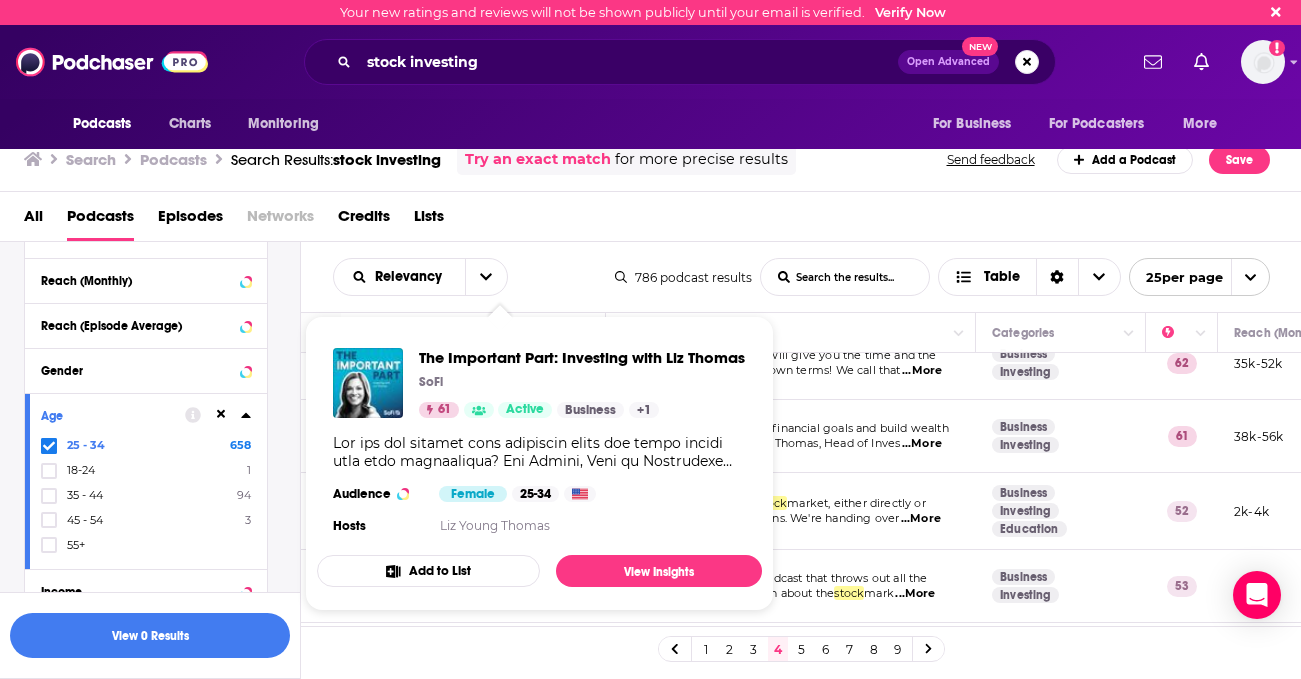 click on "Relevancy List Search Input Search the results... Table 786   podcast   results List Search Input Search the results... Table 25  per page" at bounding box center [801, 277] 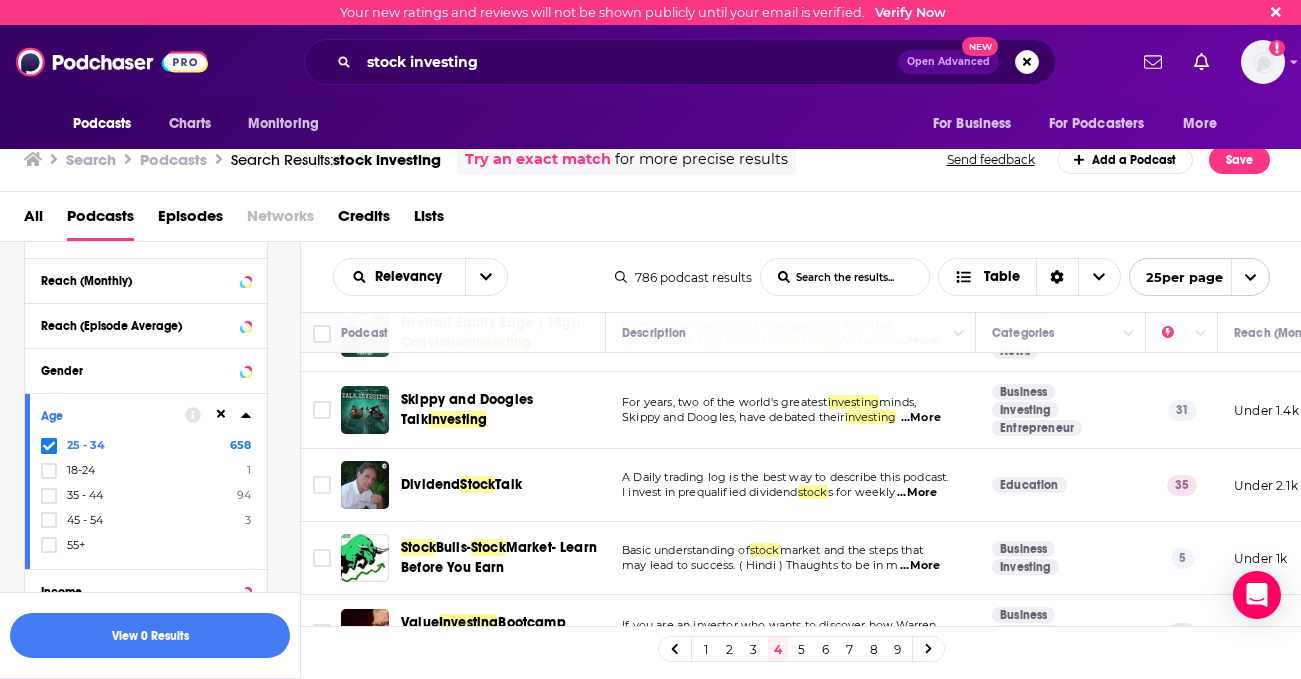 scroll, scrollTop: 1595, scrollLeft: 0, axis: vertical 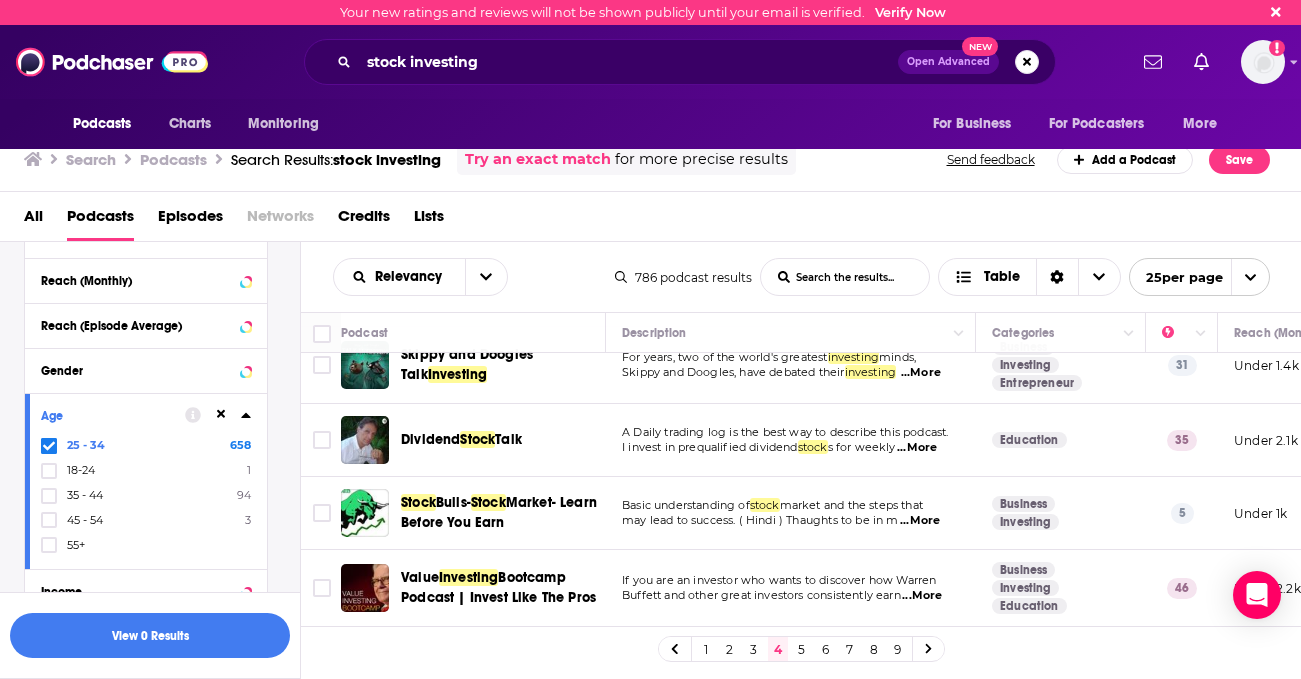 click on "5" at bounding box center [802, 649] 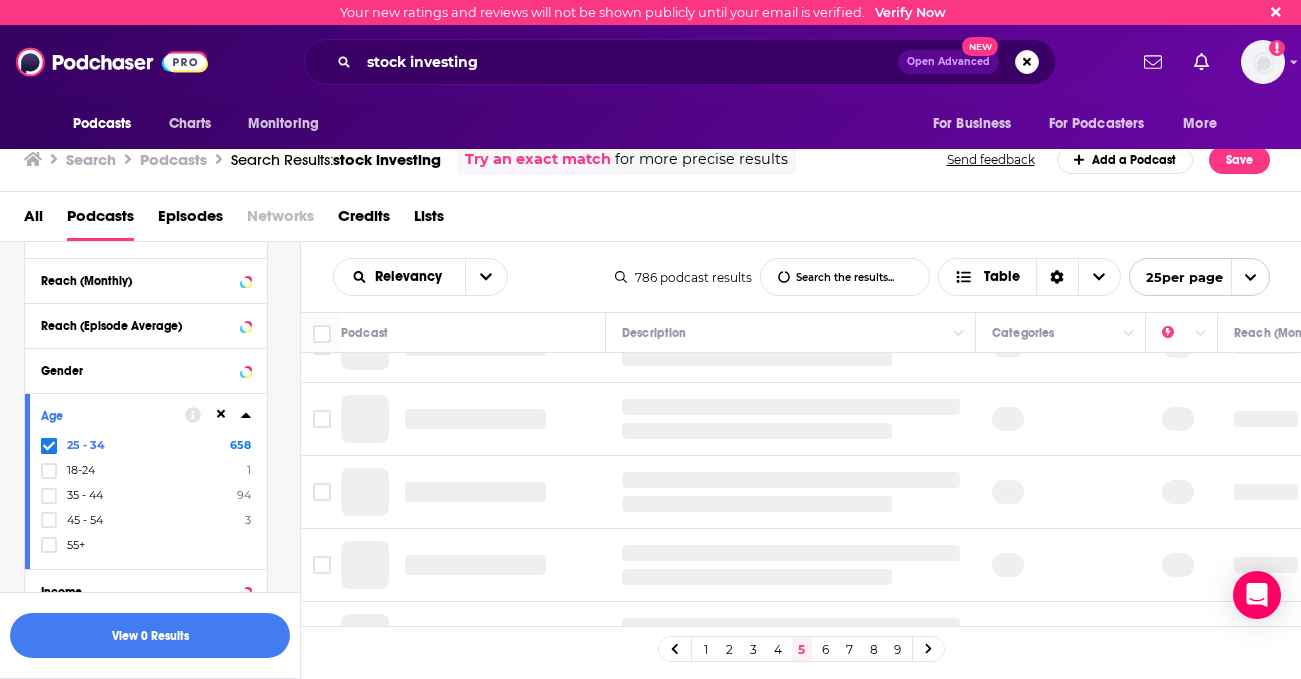 scroll, scrollTop: 0, scrollLeft: 0, axis: both 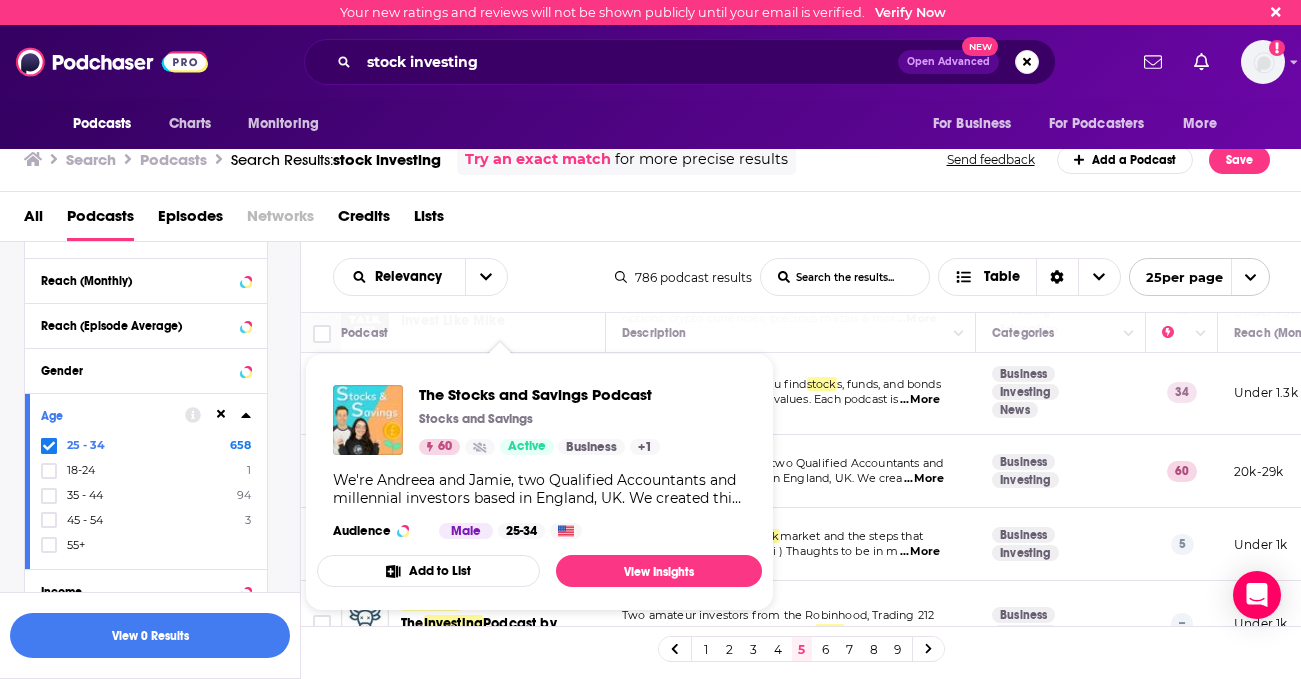 click on "All Podcasts Episodes Networks Credits Lists" at bounding box center (655, 220) 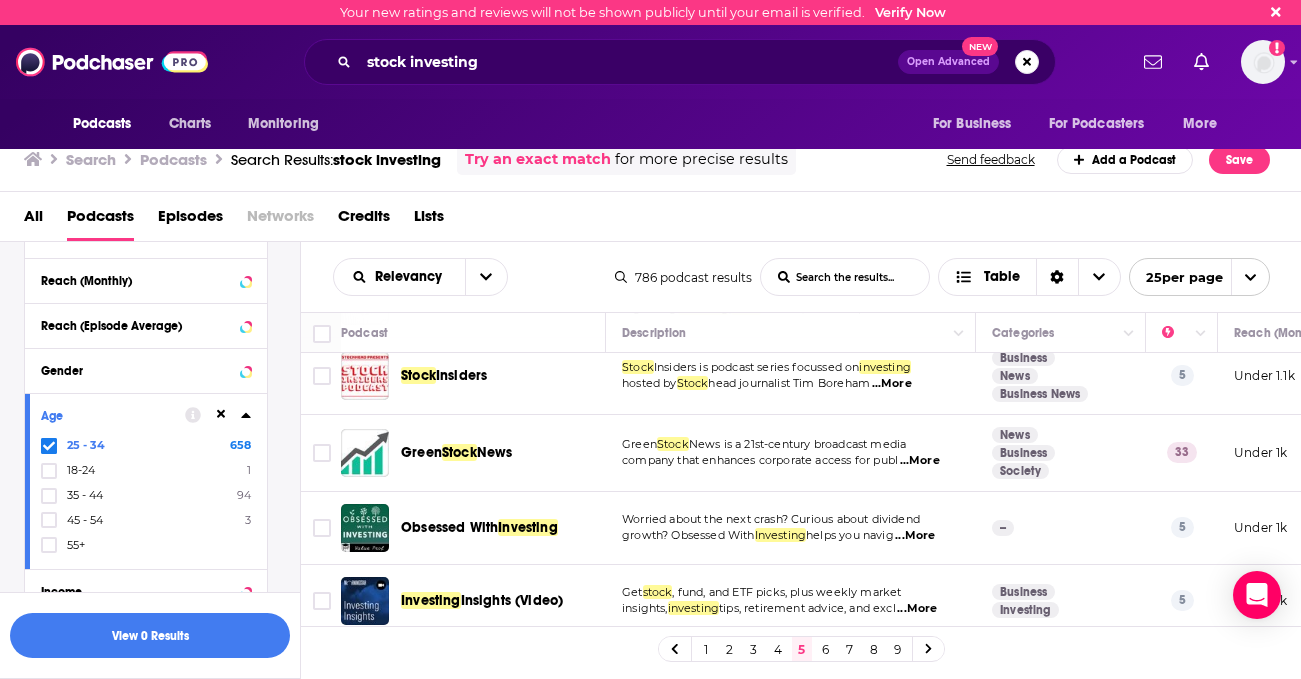 scroll, scrollTop: 1655, scrollLeft: 0, axis: vertical 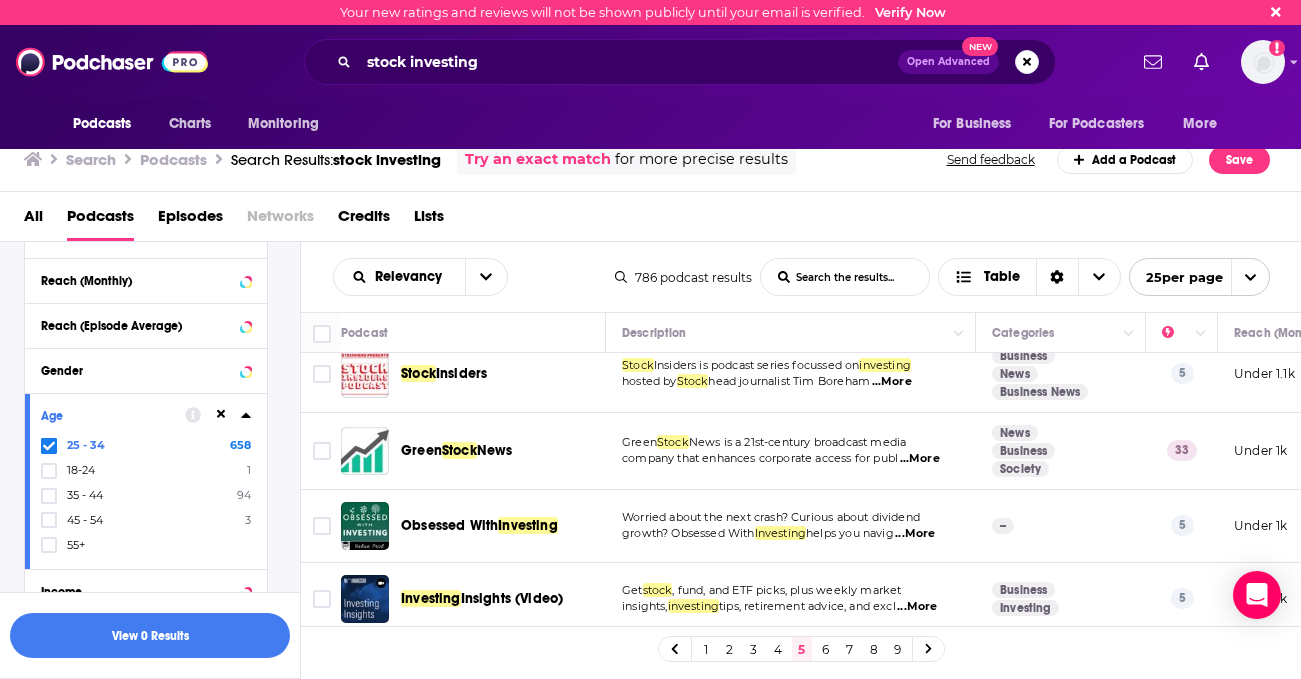 click on "6" at bounding box center (826, 649) 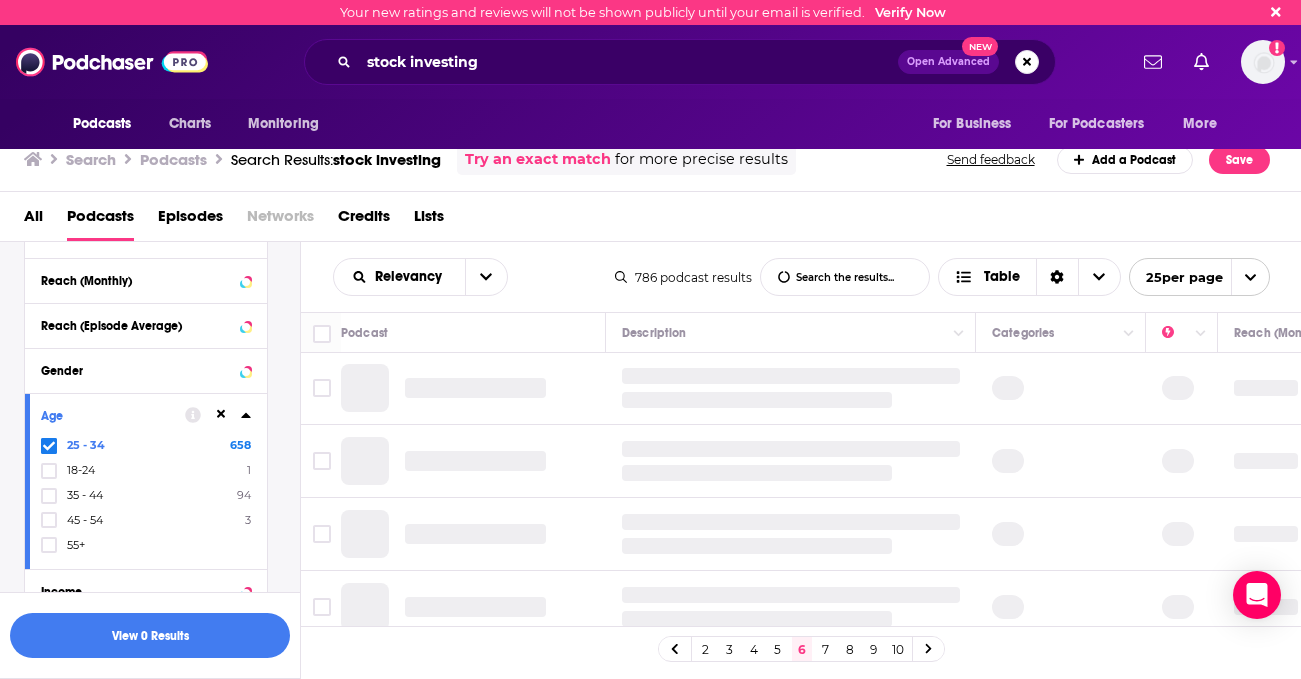 scroll, scrollTop: 0, scrollLeft: 0, axis: both 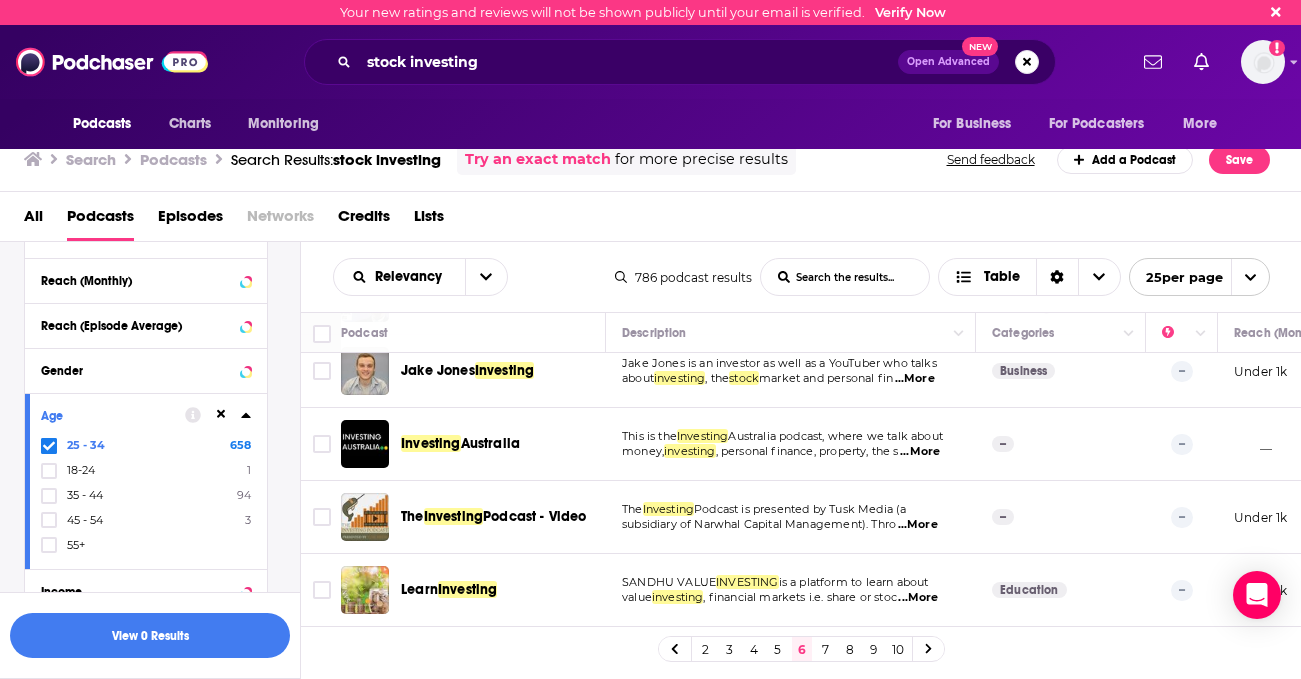 click 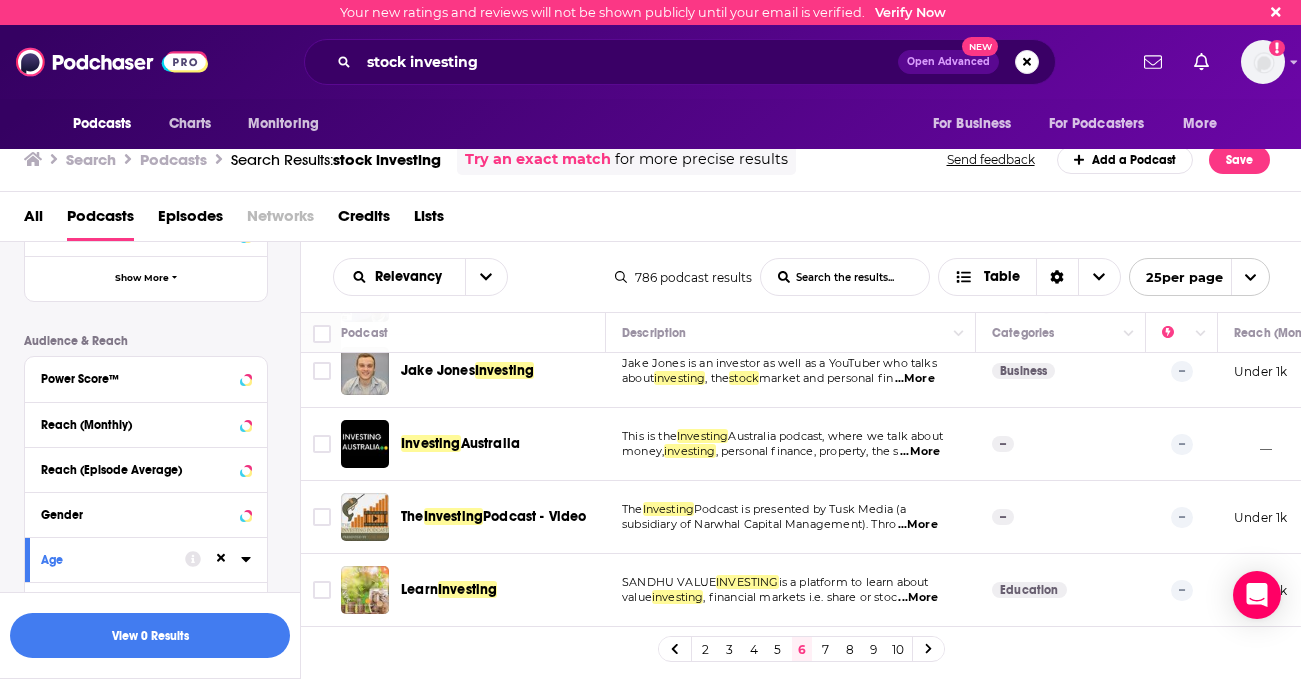 scroll, scrollTop: 432, scrollLeft: 0, axis: vertical 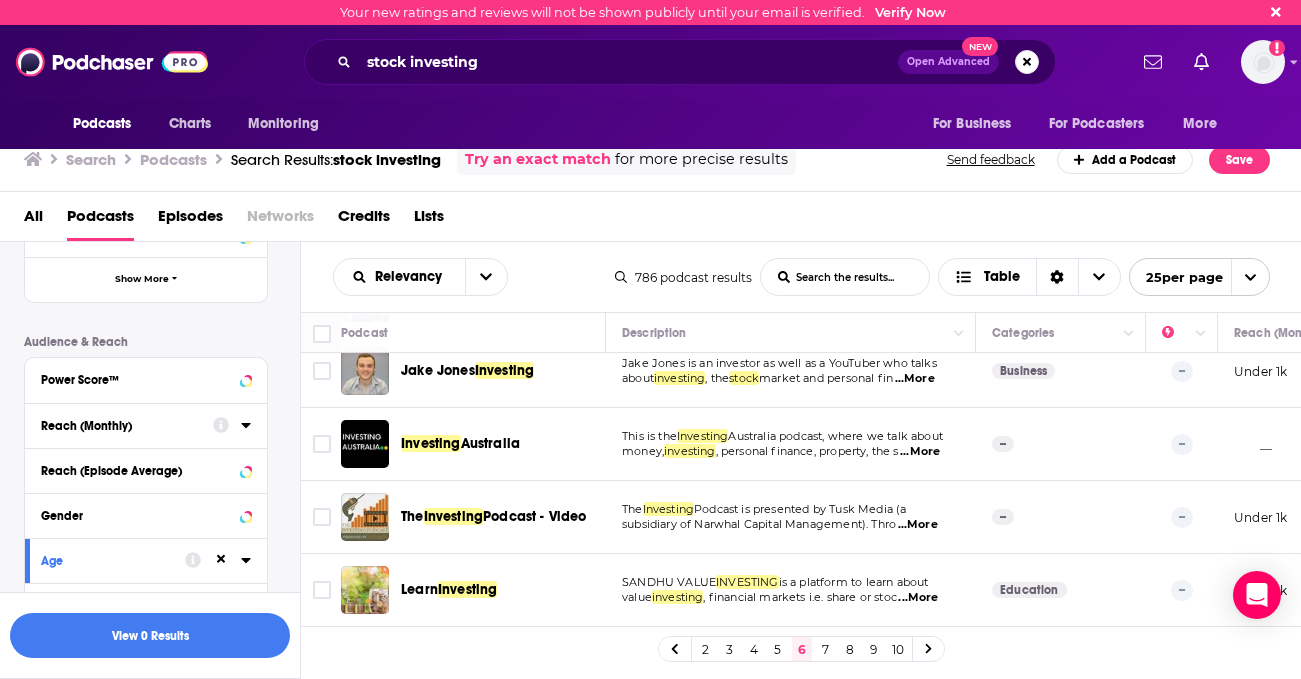 click on "Reach (Monthly)" at bounding box center (127, 424) 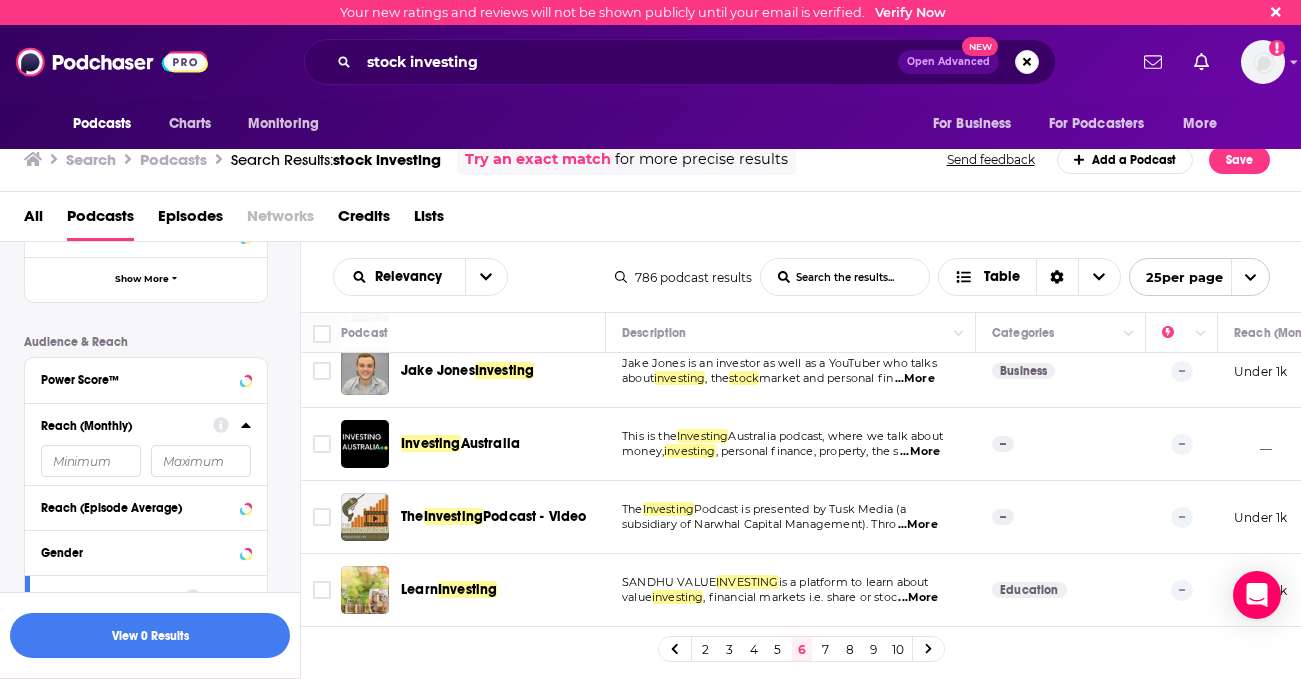 click at bounding box center (91, 461) 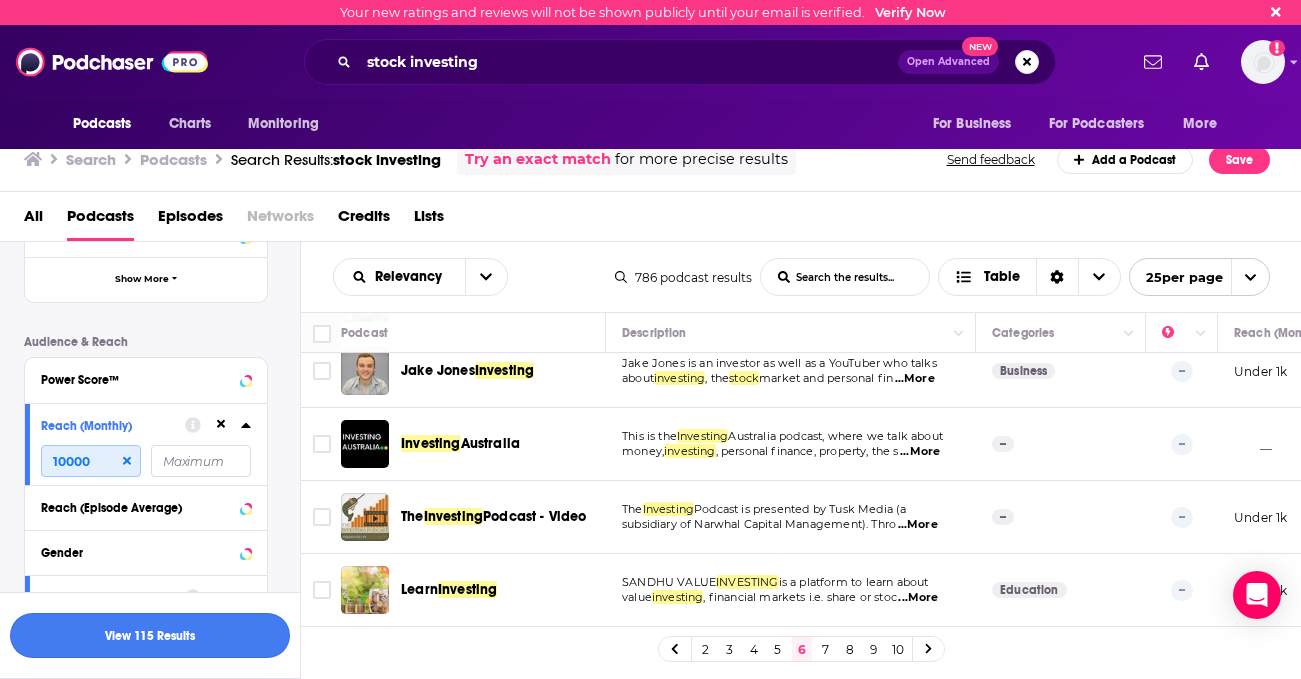 type on "10000" 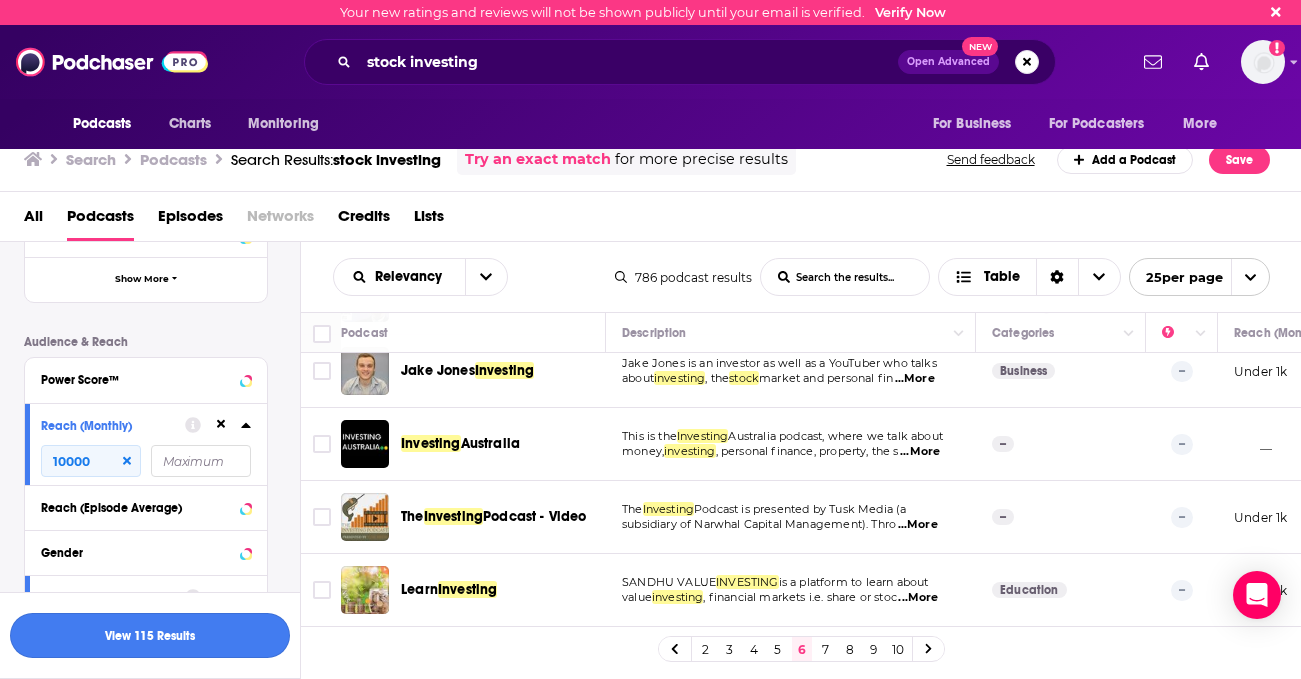 click on "View 115 Results" at bounding box center (150, 635) 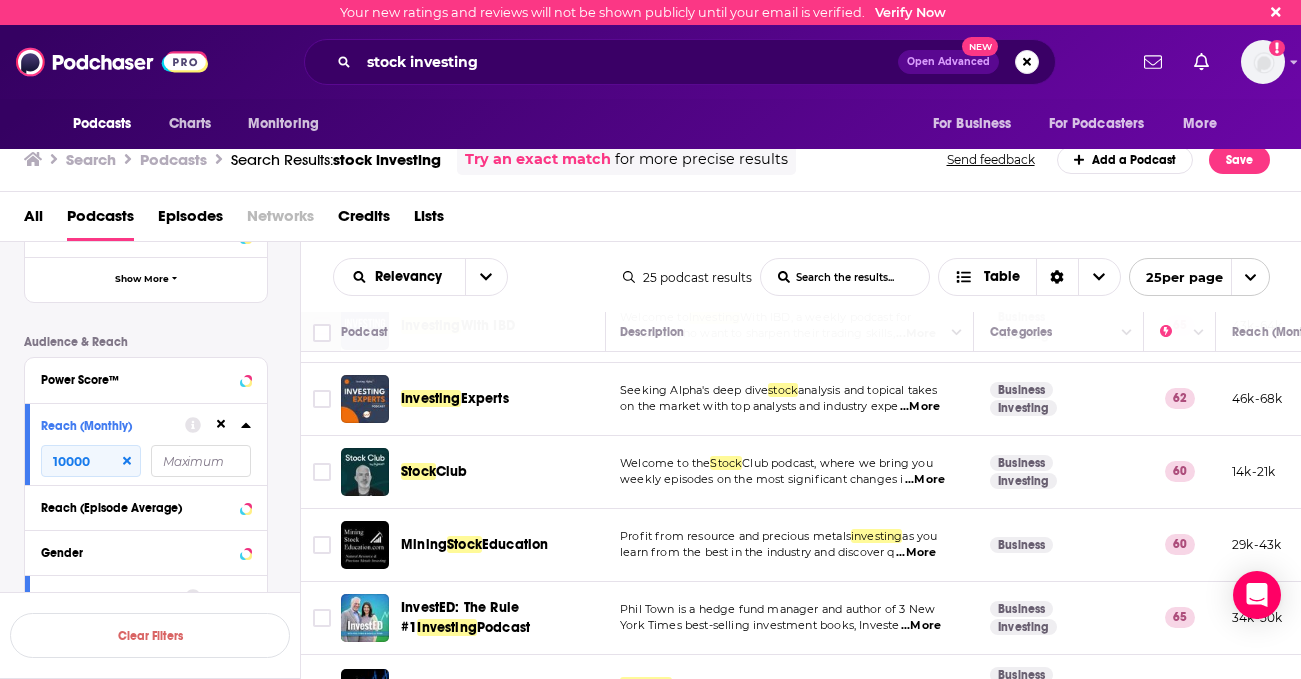scroll, scrollTop: 197, scrollLeft: 0, axis: vertical 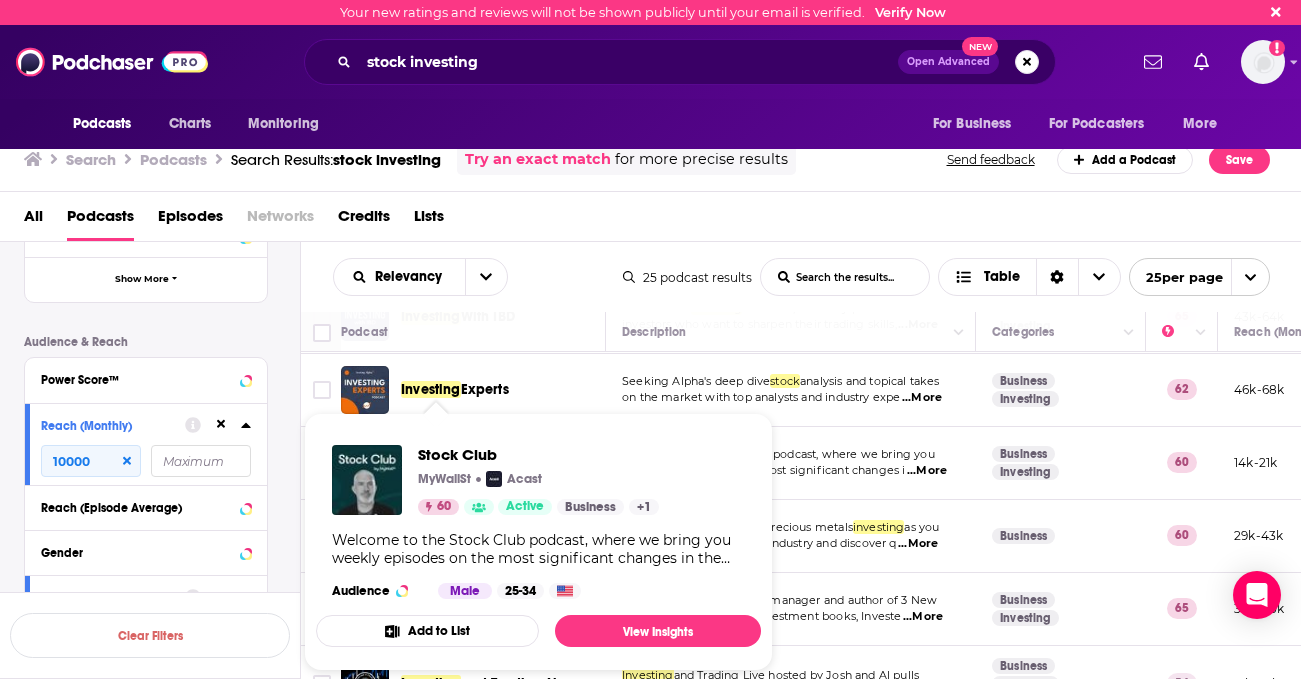click on "All Podcasts Episodes Networks Credits Lists" at bounding box center (655, 220) 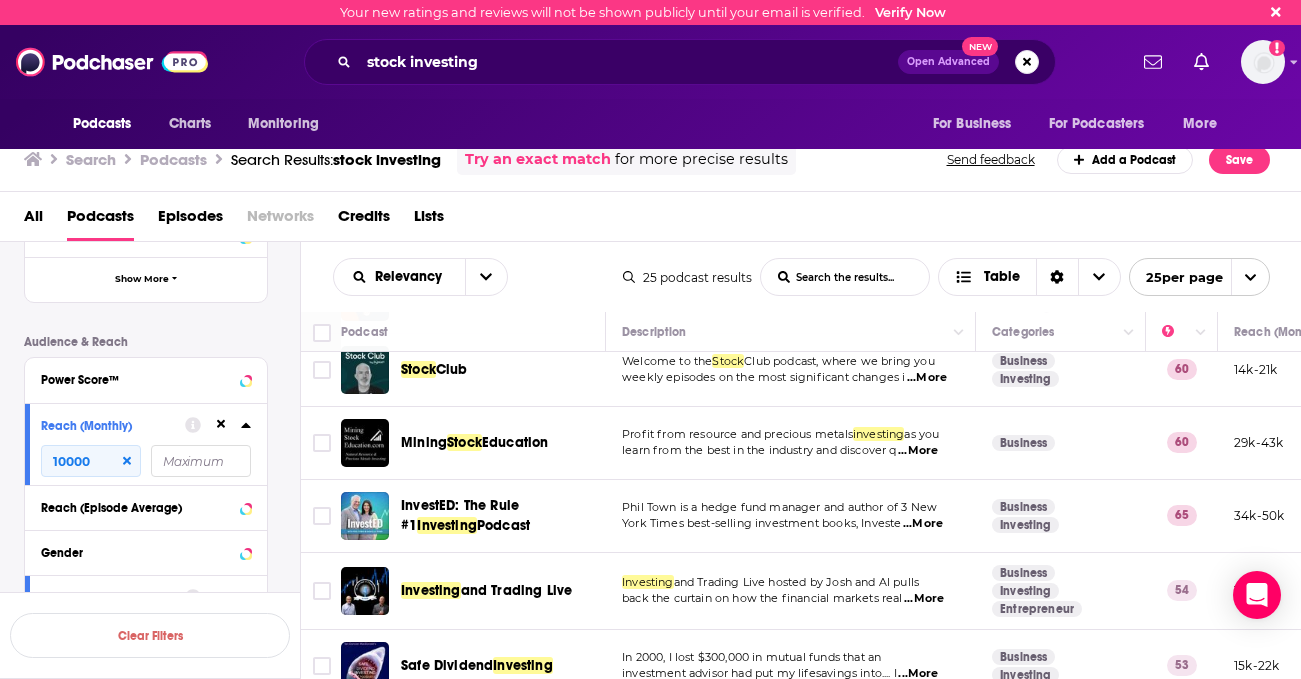 scroll, scrollTop: 319, scrollLeft: 0, axis: vertical 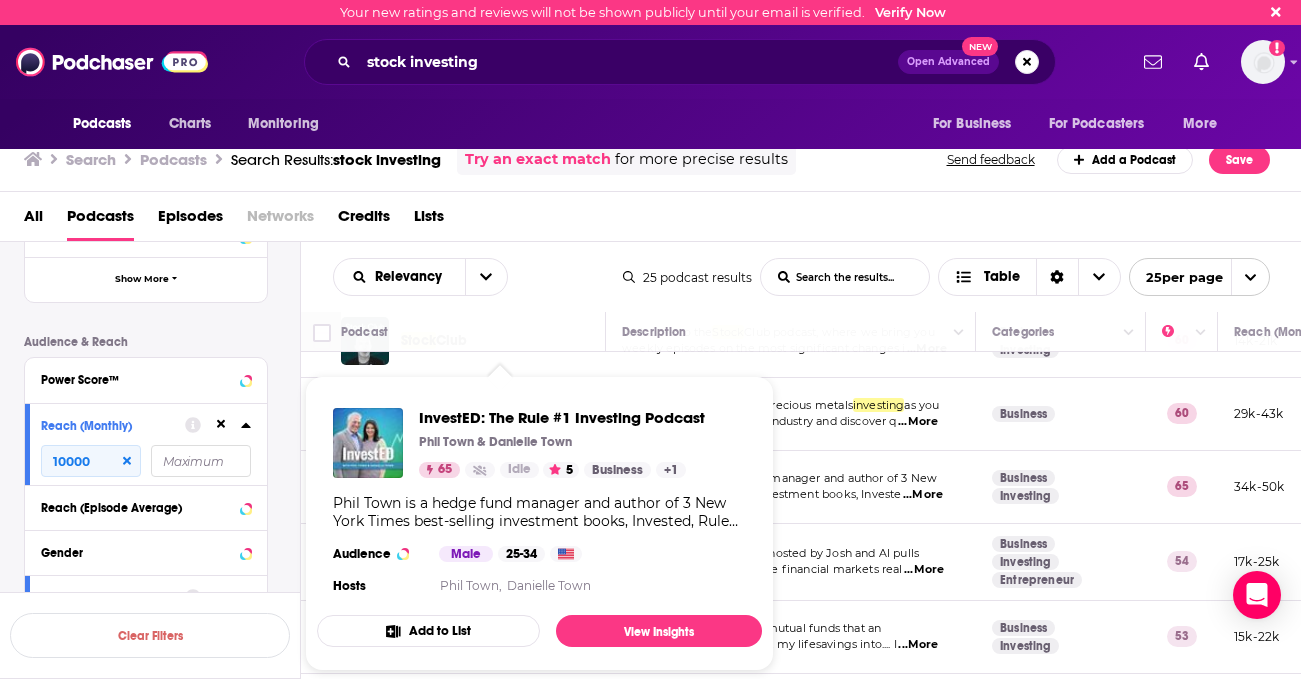click on "All Podcasts Episodes Networks Credits Lists" at bounding box center (655, 220) 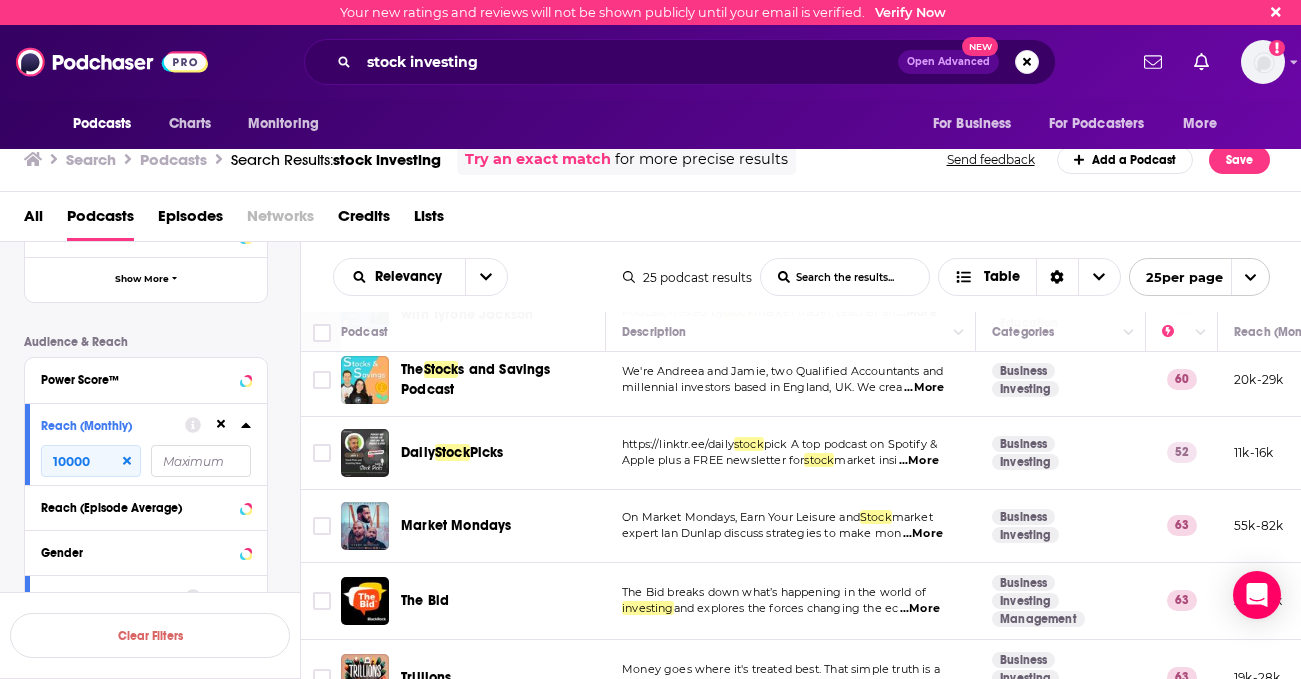 scroll, scrollTop: 995, scrollLeft: 0, axis: vertical 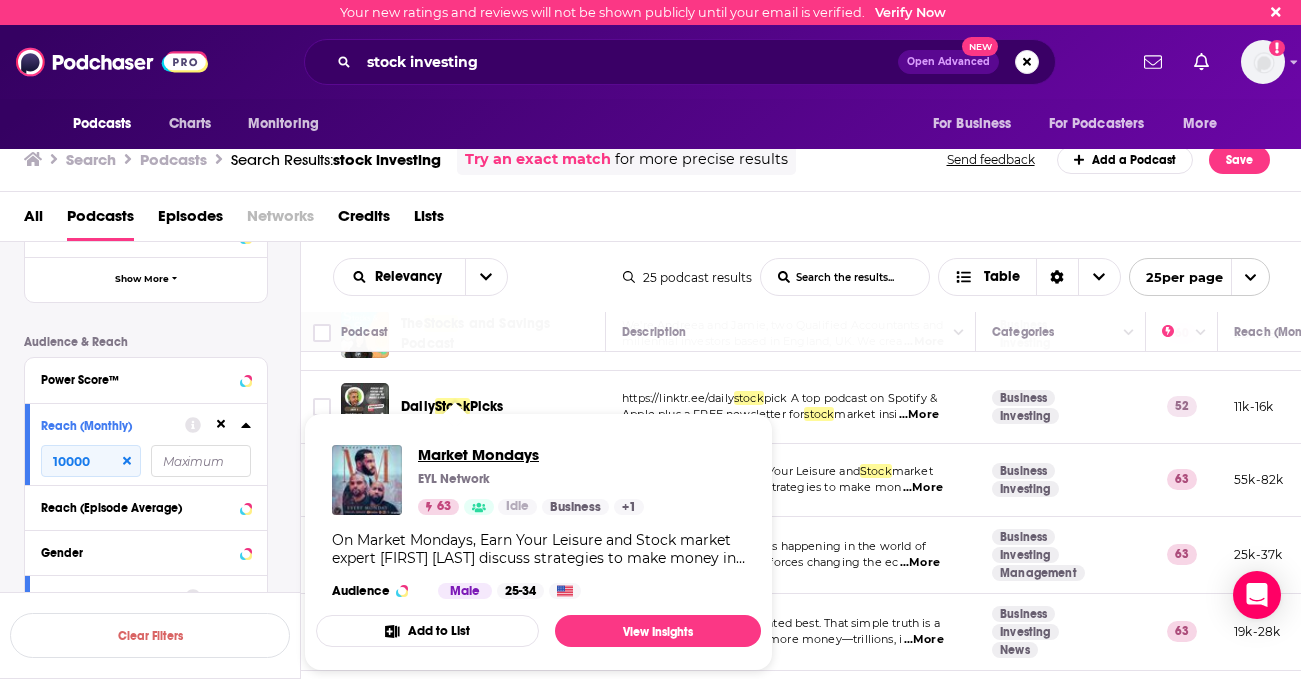 click on "Market Mondays" at bounding box center (531, 454) 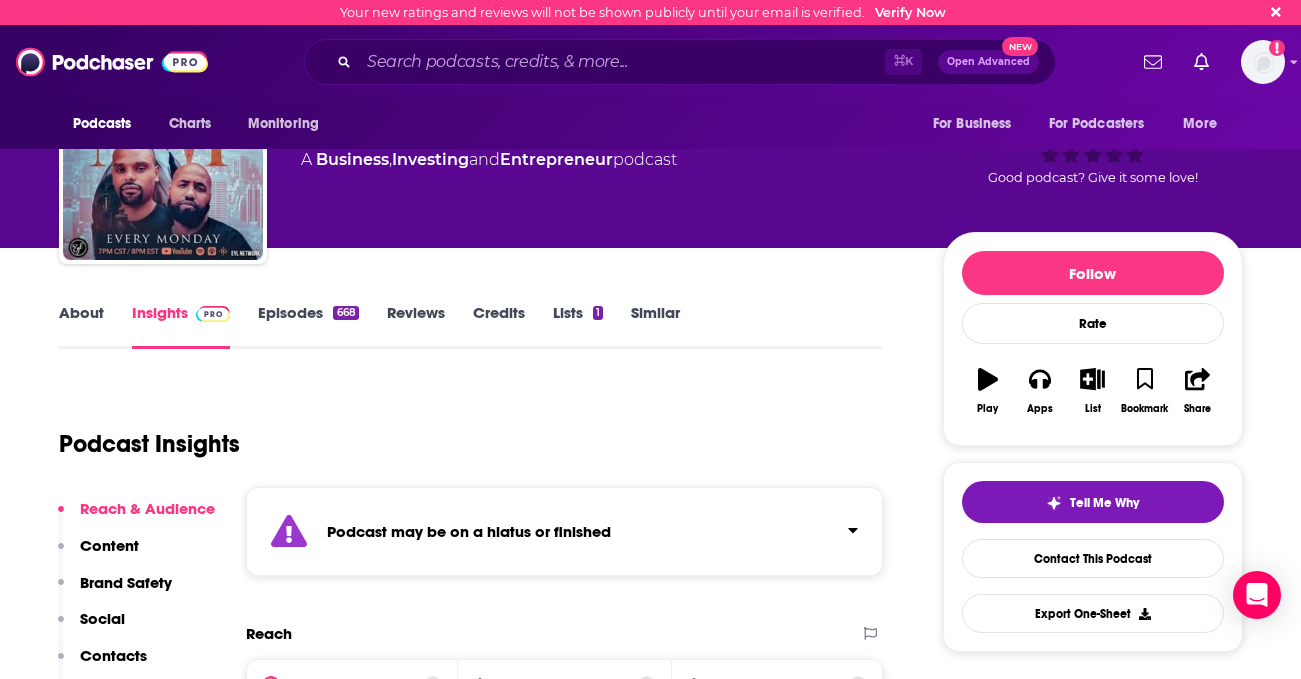 scroll, scrollTop: 77, scrollLeft: 0, axis: vertical 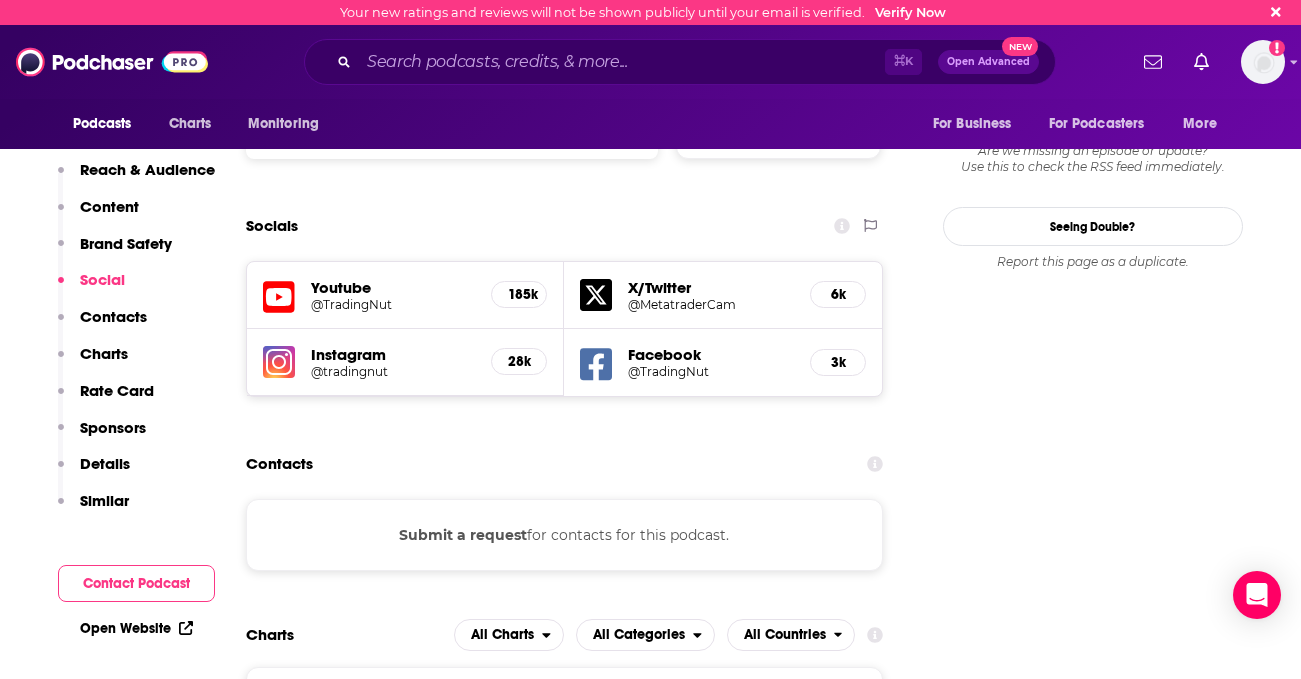click on "@MetatraderCam" at bounding box center (711, 304) 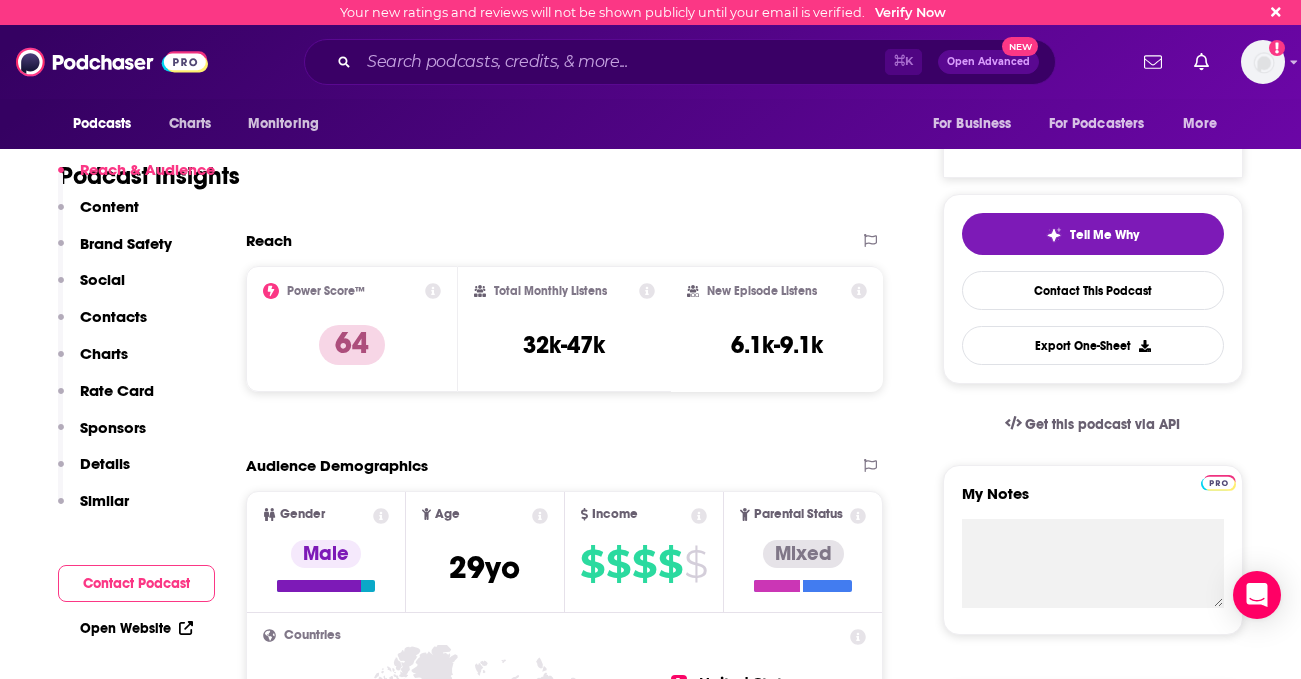 scroll, scrollTop: 385, scrollLeft: 0, axis: vertical 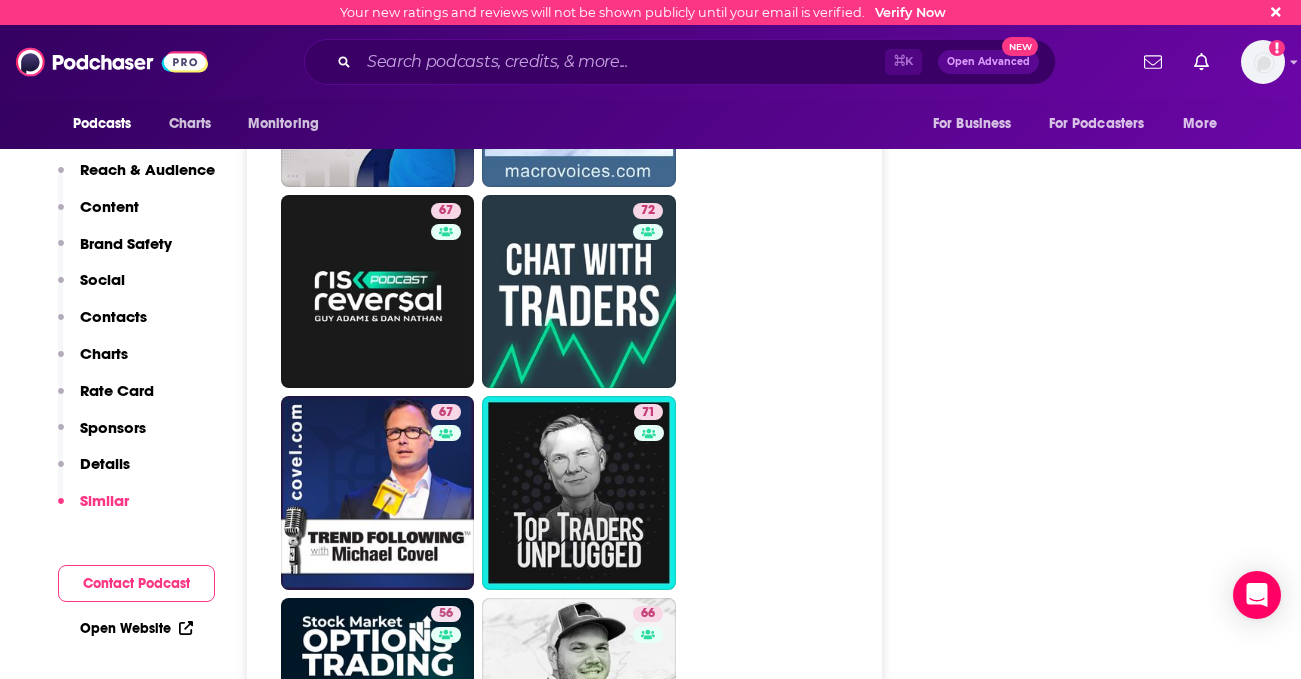 click on "55 75 67 72 67 71 56 66 64 65 68 67 64 48 60 63 67 57 41 46 53 60" at bounding box center [576, 1198] 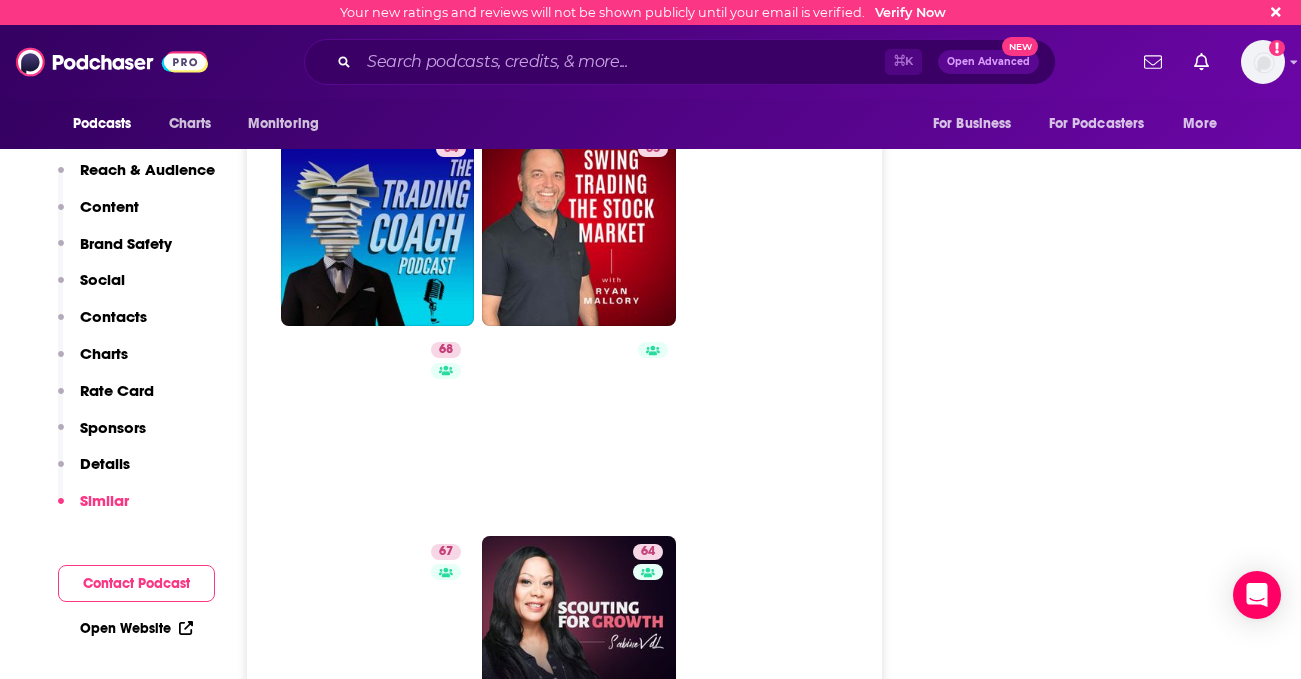 scroll, scrollTop: 4700, scrollLeft: 0, axis: vertical 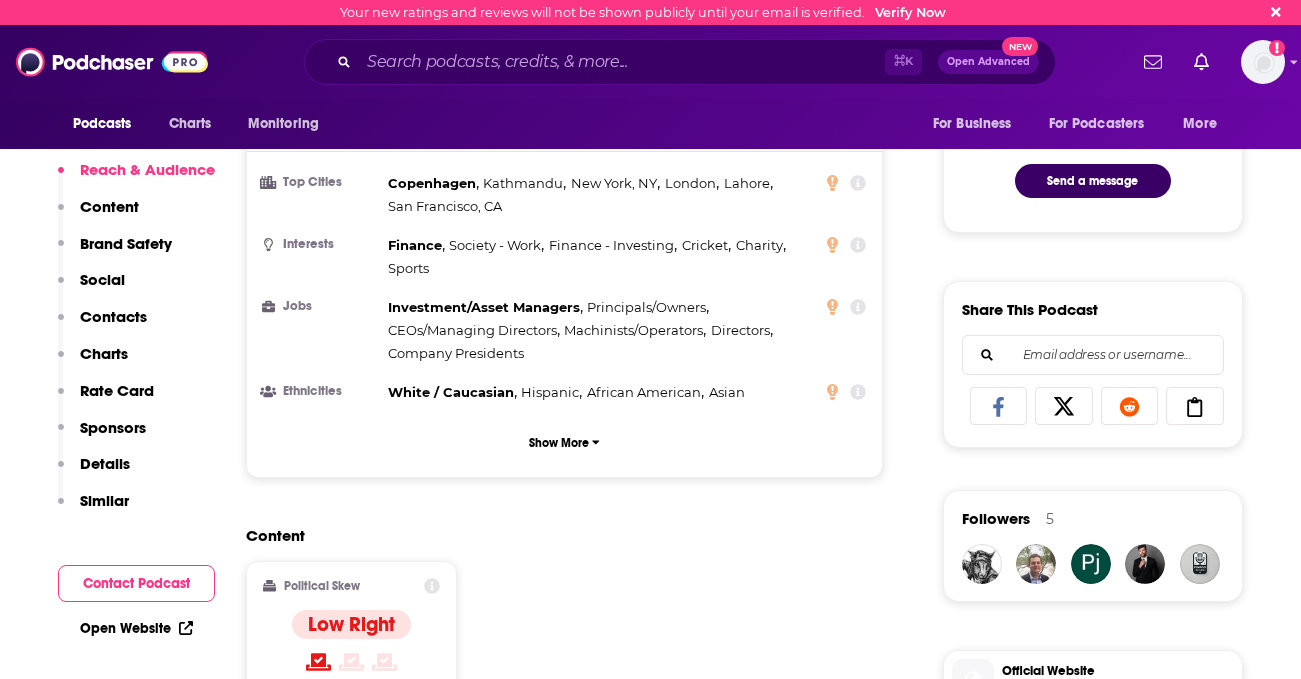 click on "Investment/Asset Managers , Principals/Owners , CEOs/Managing Directors , Machinists/Operators , Directors , Company Presidents" at bounding box center (601, 330) 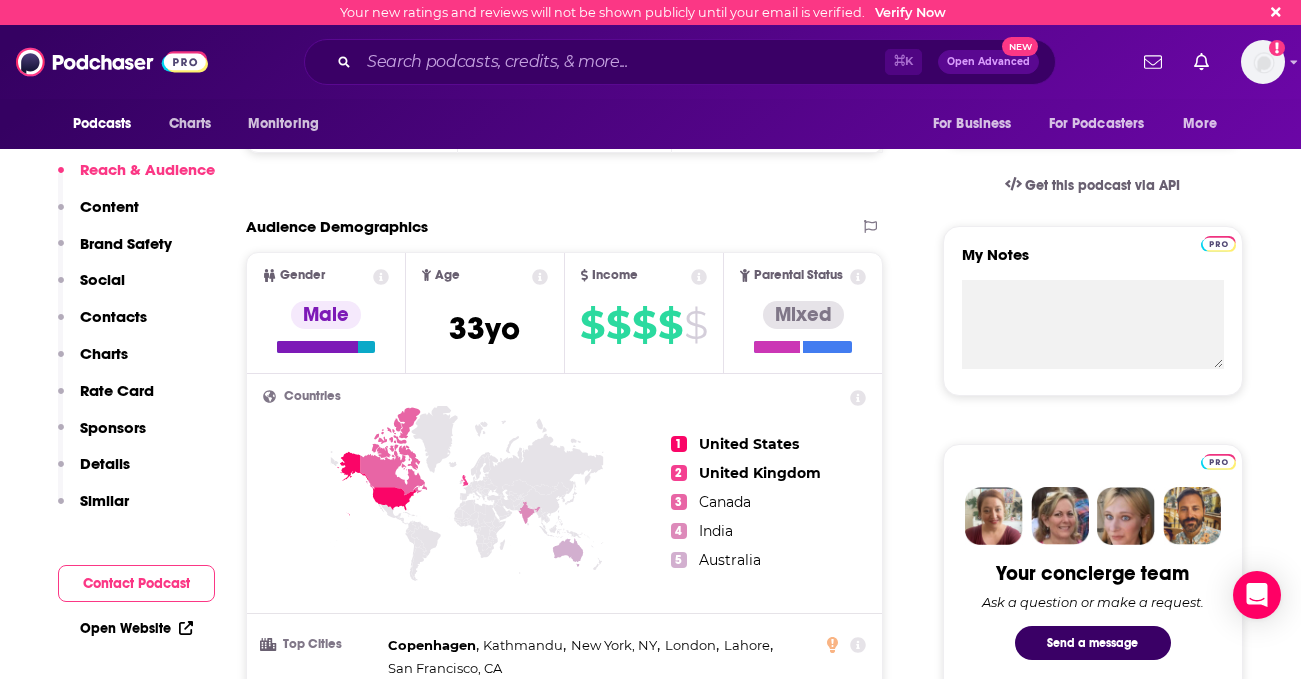 scroll, scrollTop: 586, scrollLeft: 0, axis: vertical 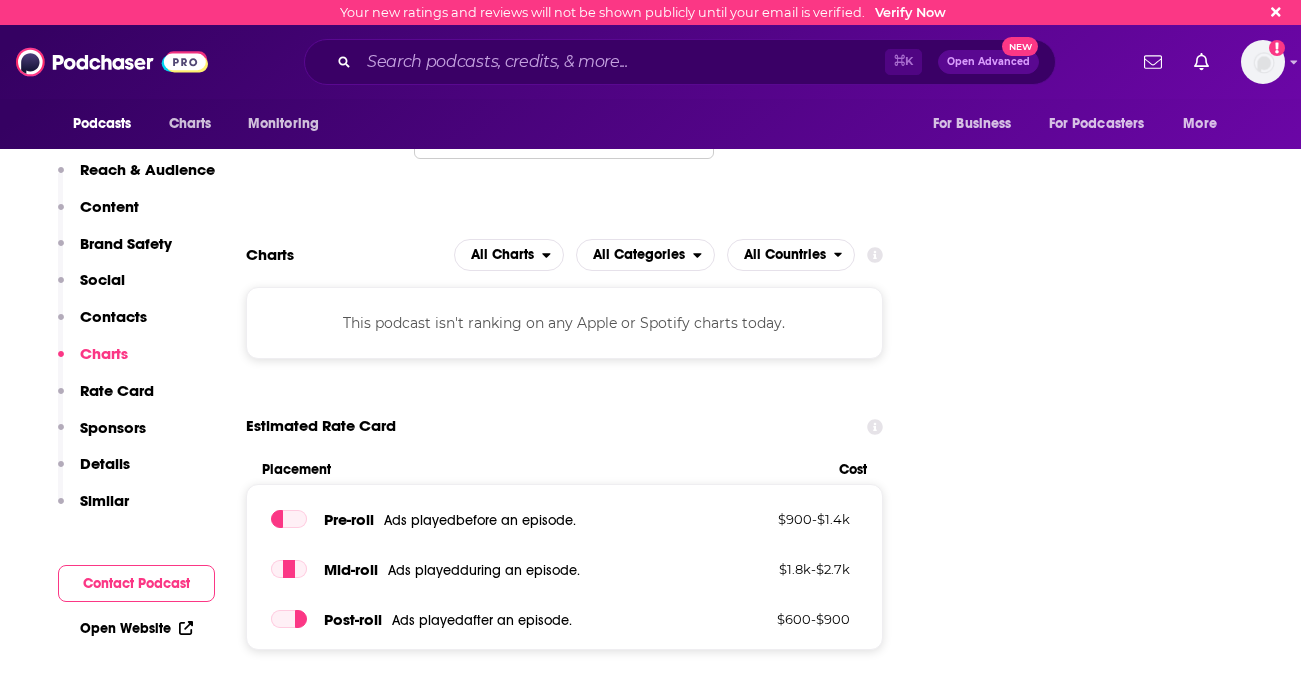 click on "This podcast isn't ranking on any Apple or Spotify charts today." at bounding box center [565, 323] 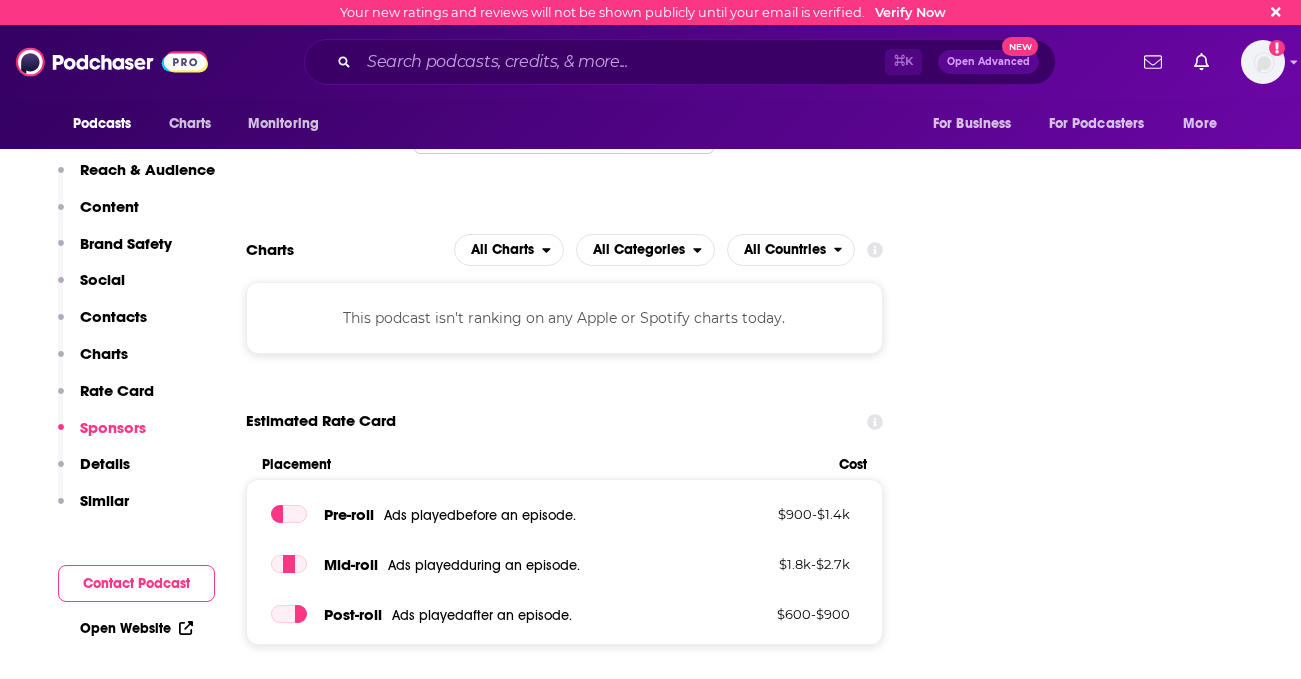 scroll, scrollTop: 2056, scrollLeft: 0, axis: vertical 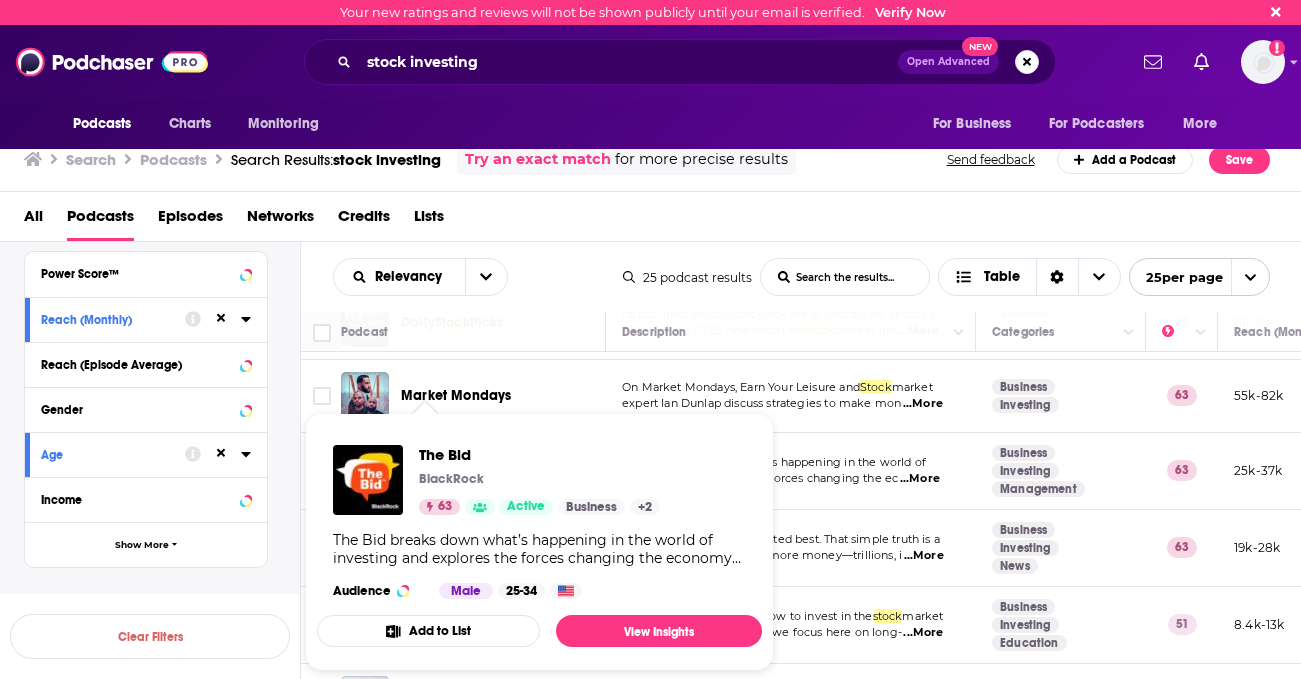 click on "Relevancy List Search Input Search the results... Table" at bounding box center (478, 277) 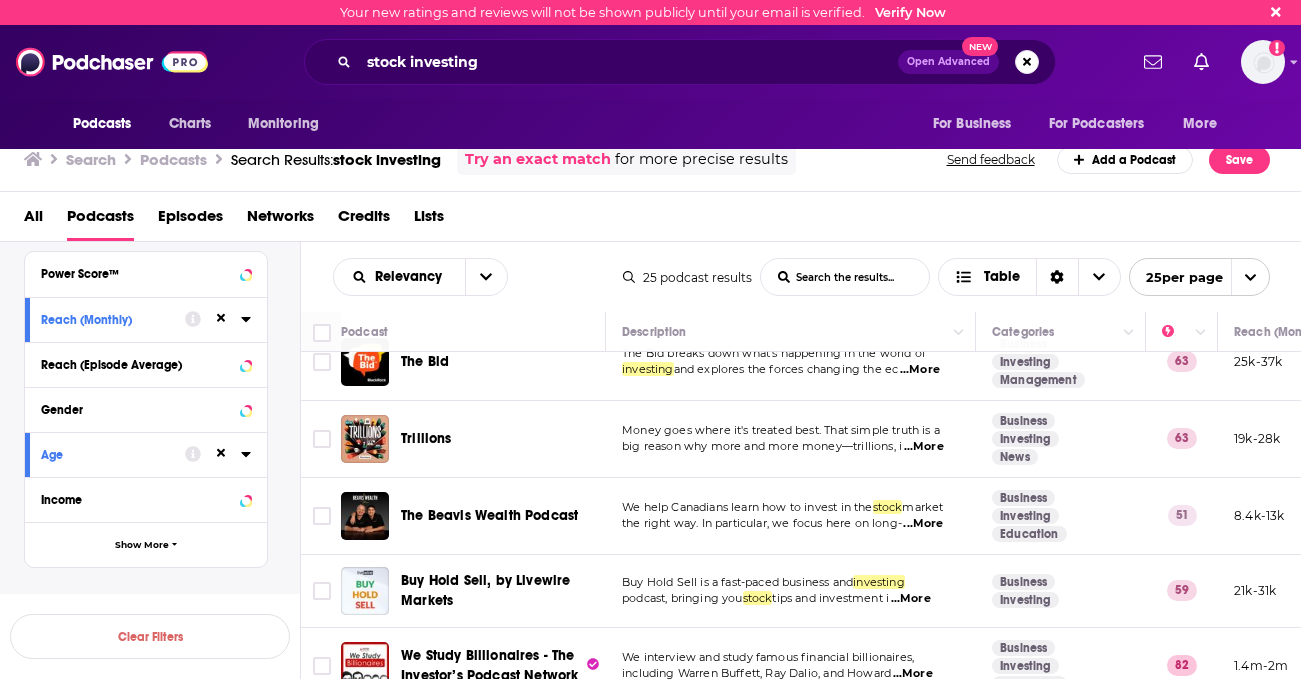 scroll, scrollTop: 1192, scrollLeft: 0, axis: vertical 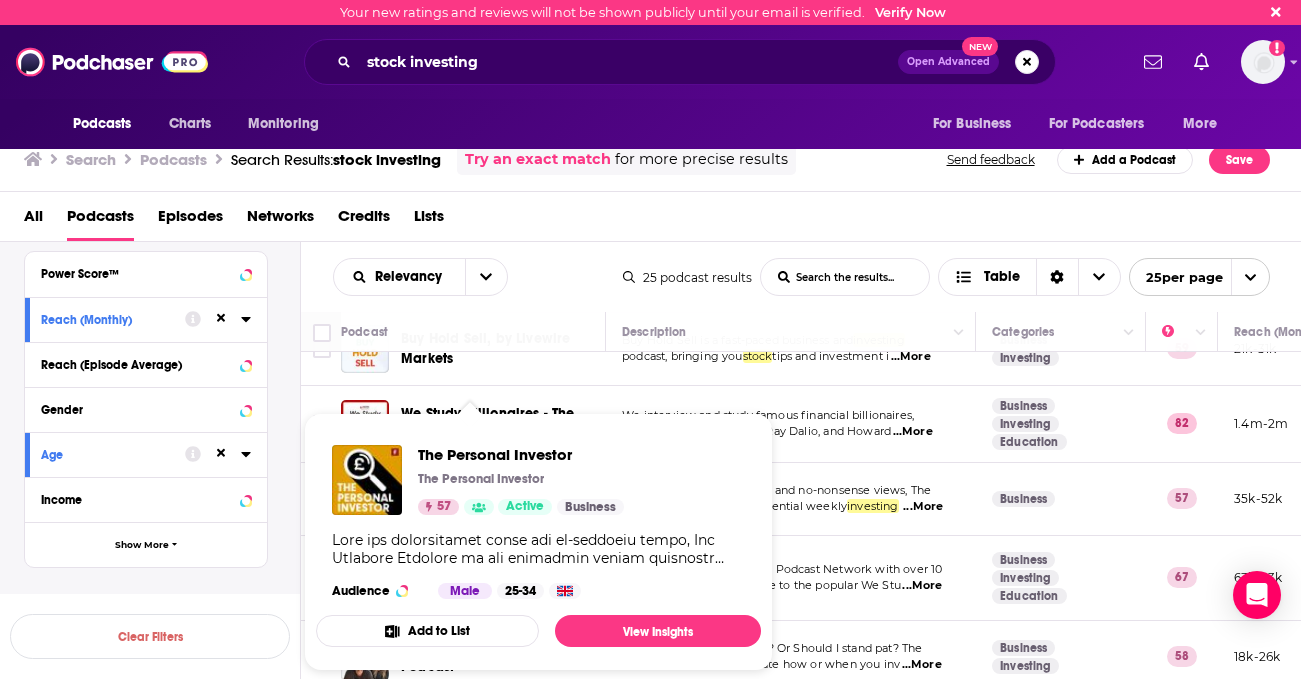 click on "All Podcasts Episodes Networks Credits Lists" at bounding box center (655, 220) 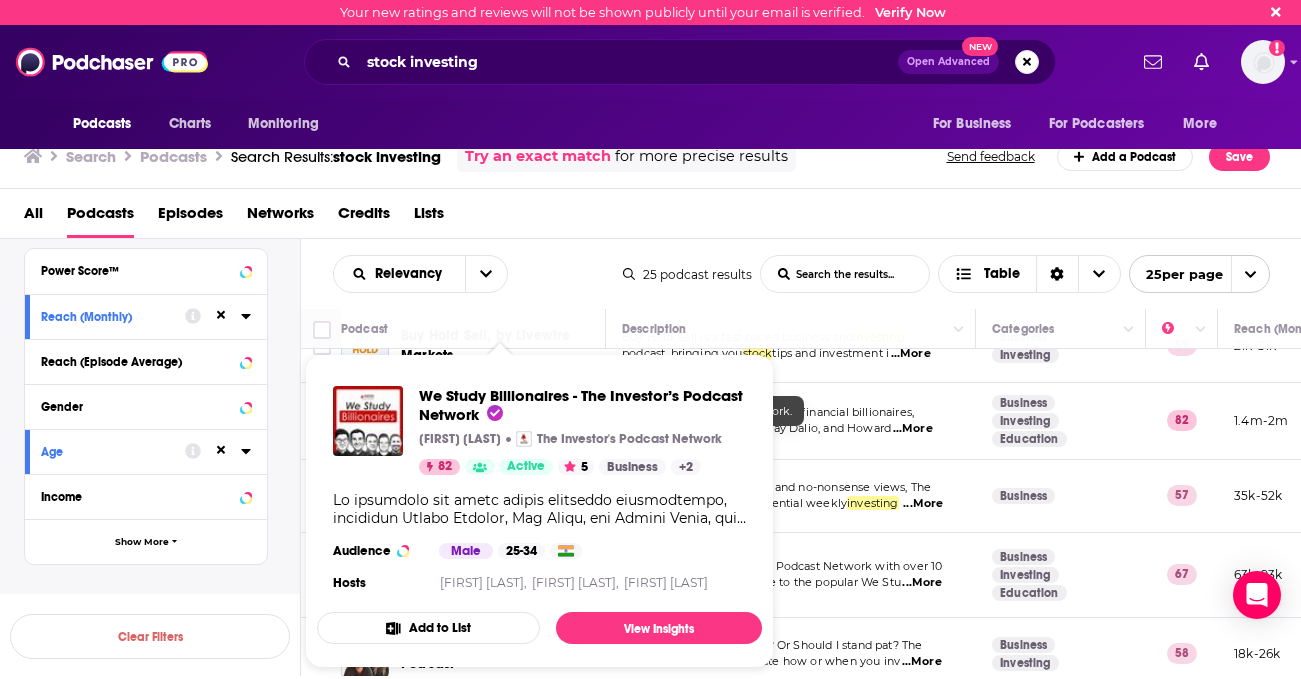 scroll, scrollTop: 0, scrollLeft: 0, axis: both 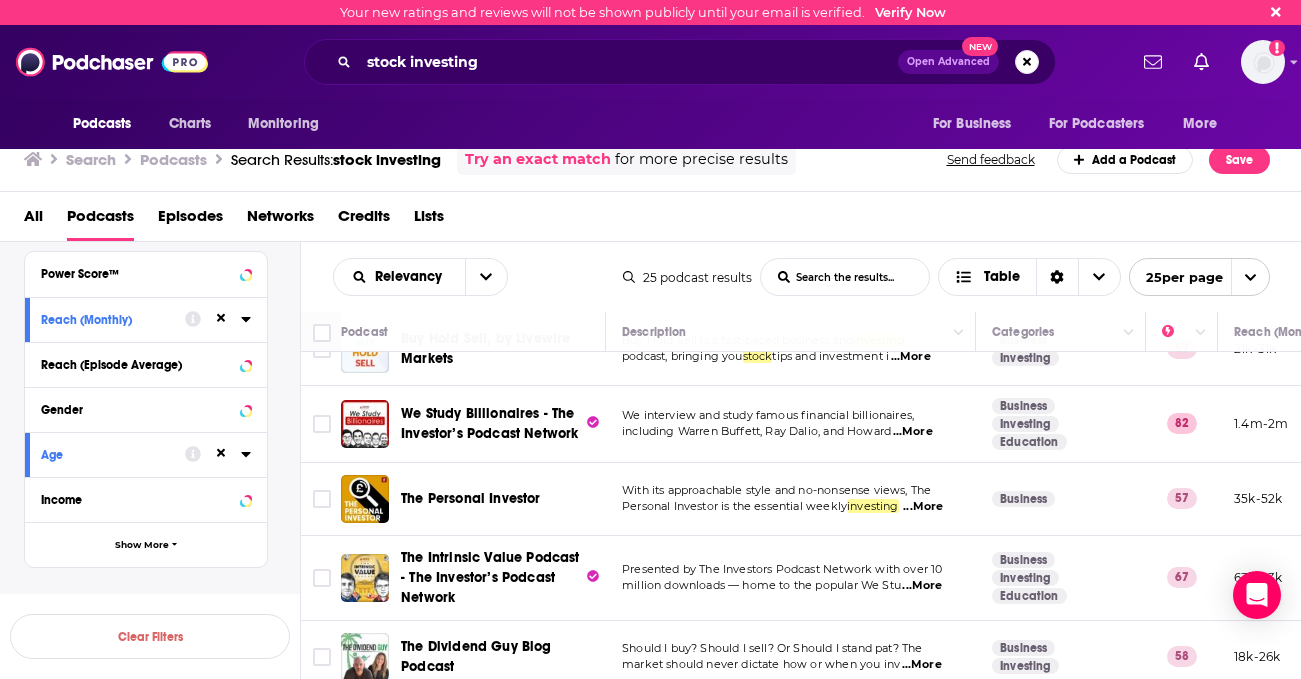 click on "Presented by The Investors Podcast Network with over 10" at bounding box center (782, 569) 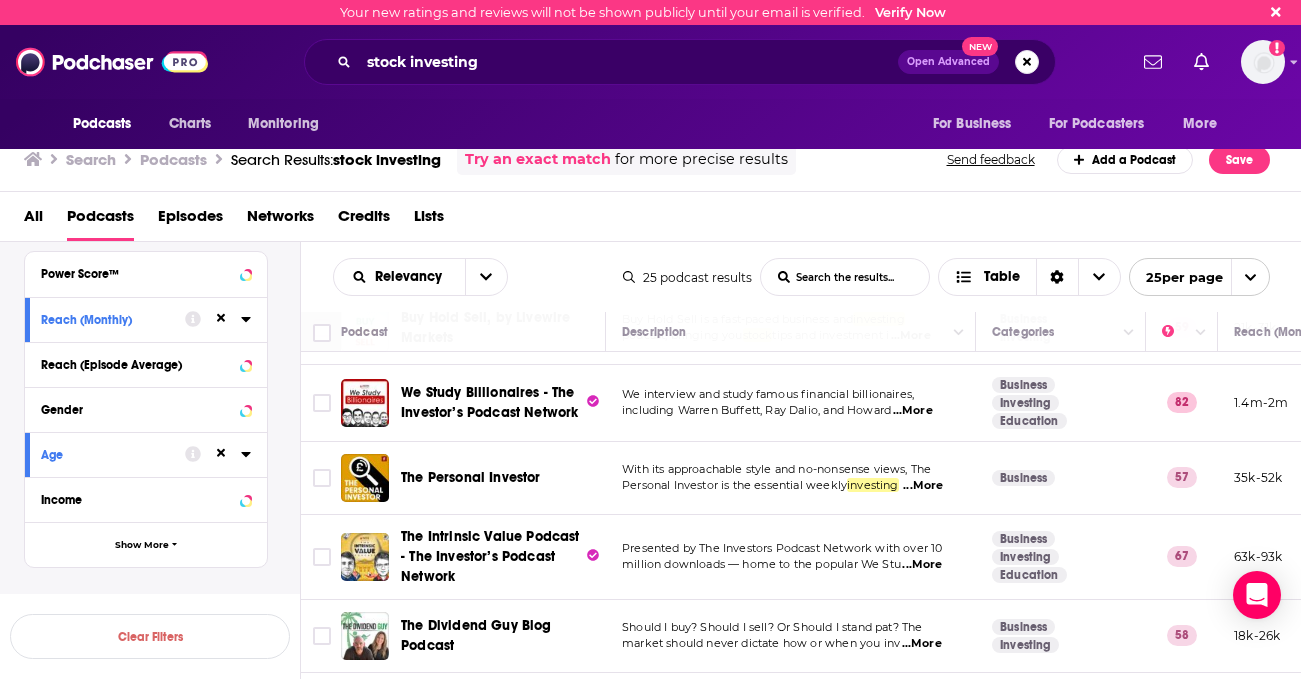 scroll, scrollTop: 1591, scrollLeft: 0, axis: vertical 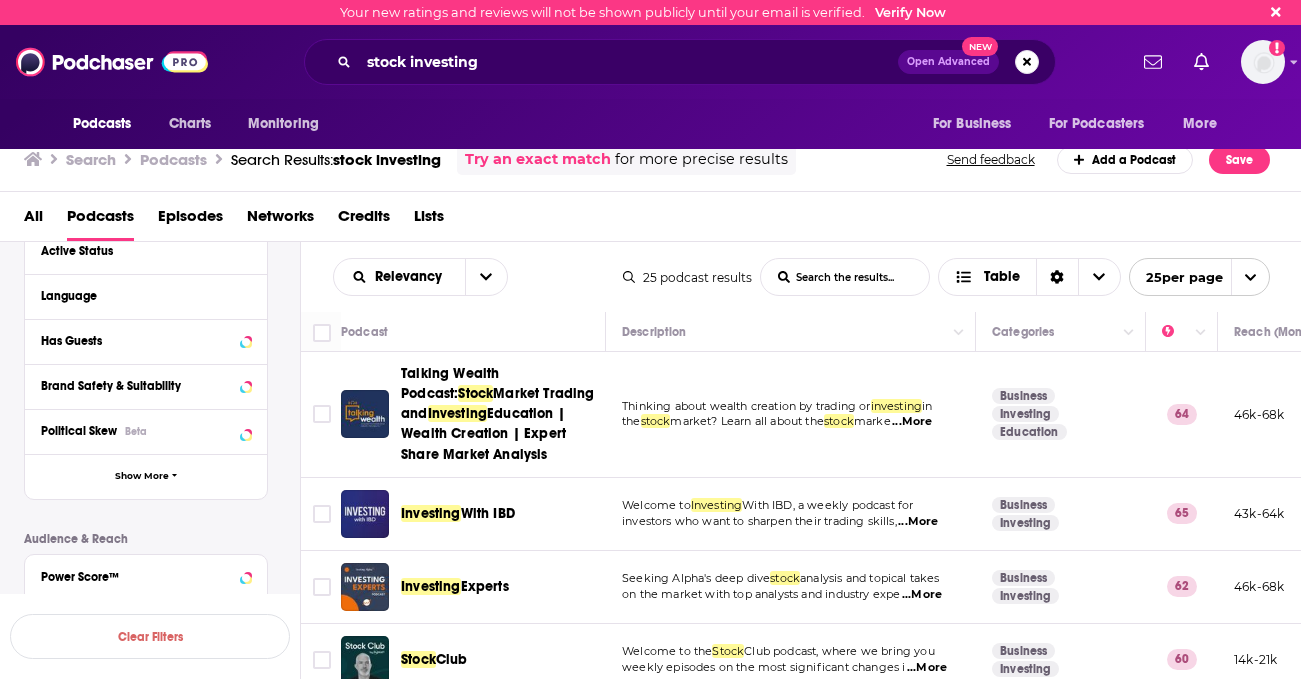 click 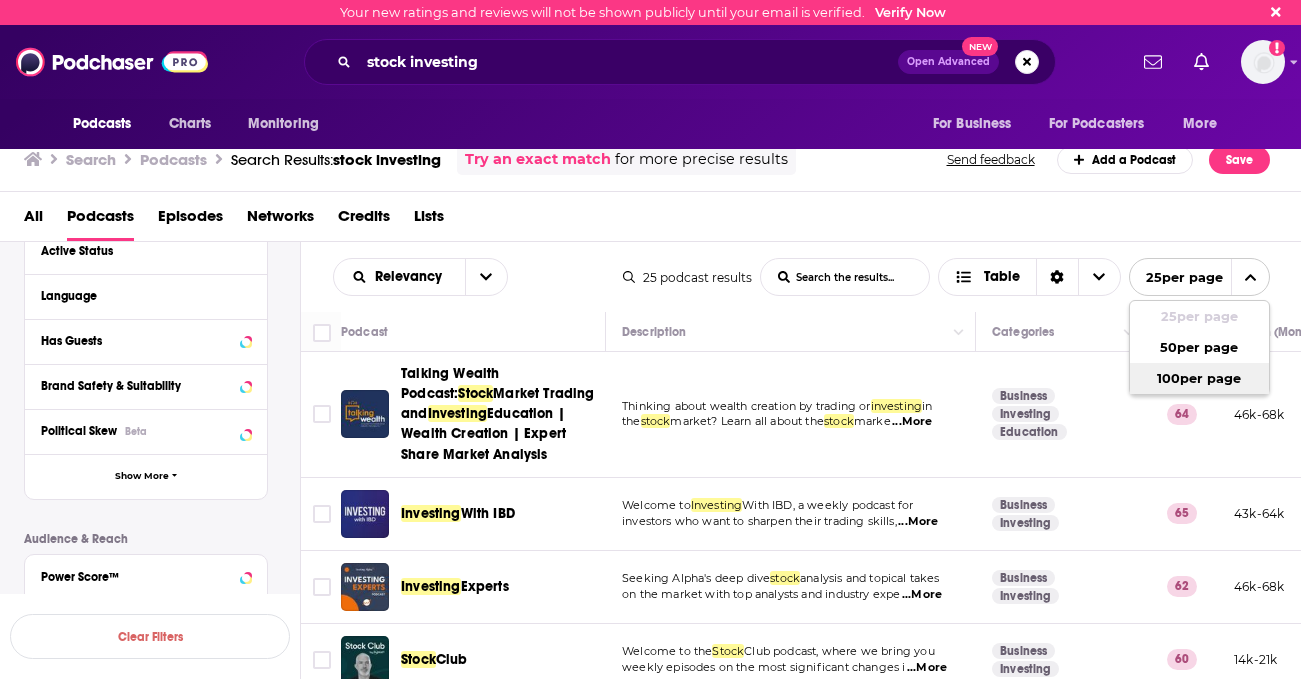 click on "100  per page" at bounding box center (1199, 378) 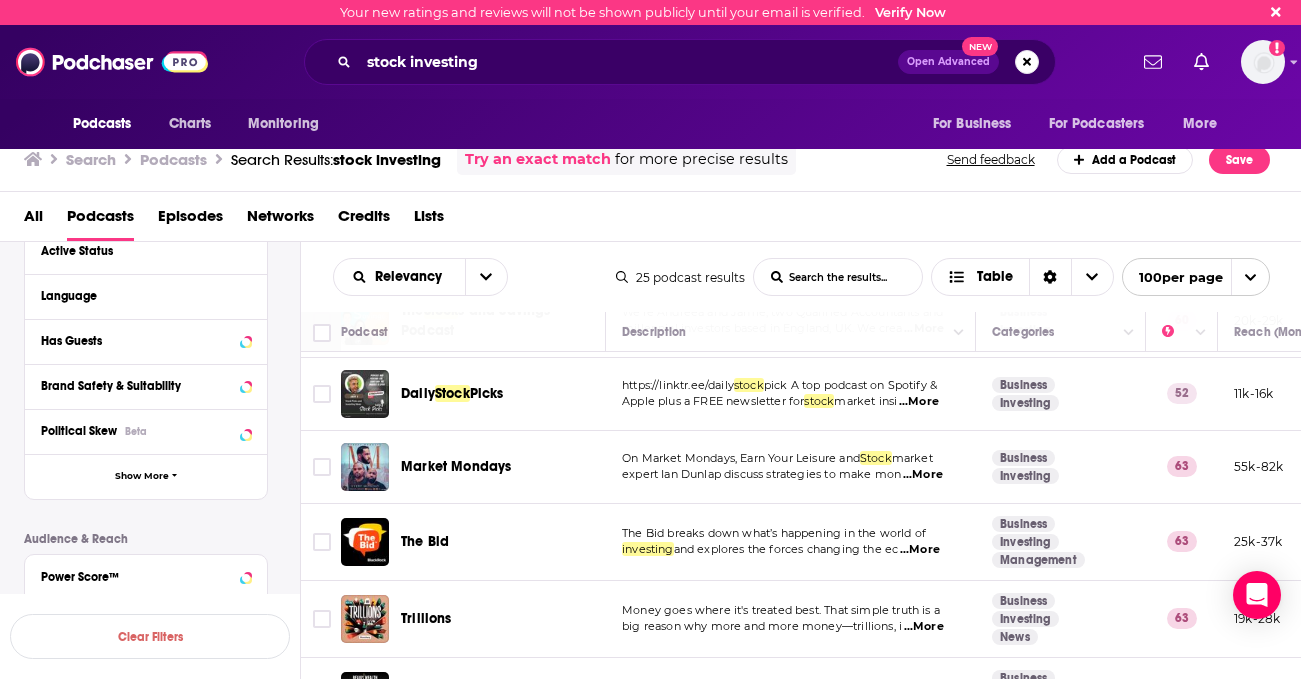 scroll, scrollTop: 1009, scrollLeft: 0, axis: vertical 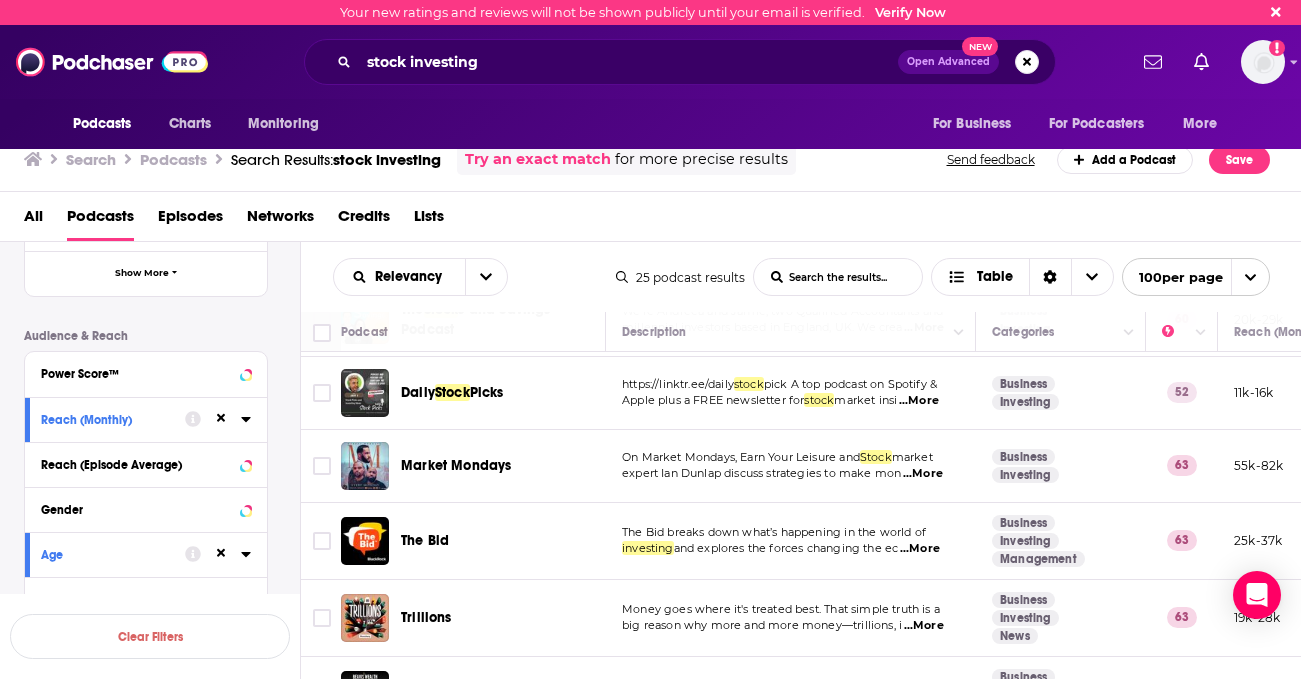 click 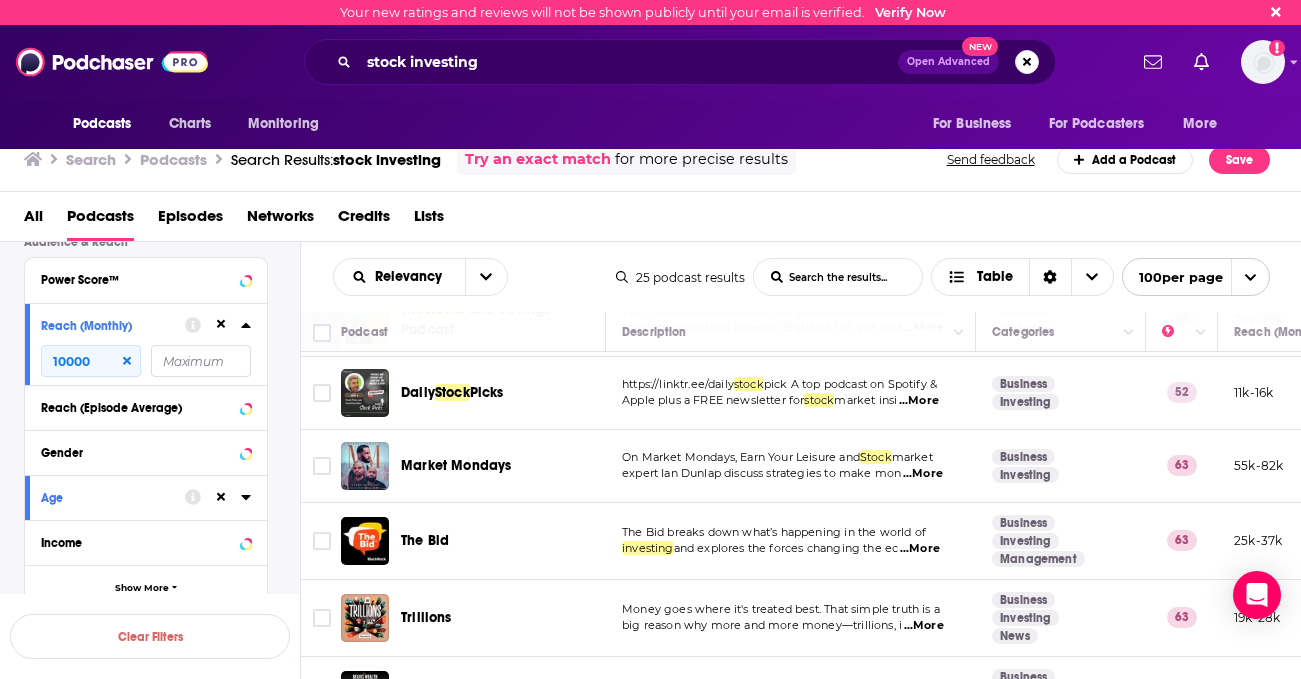 scroll, scrollTop: 542, scrollLeft: 0, axis: vertical 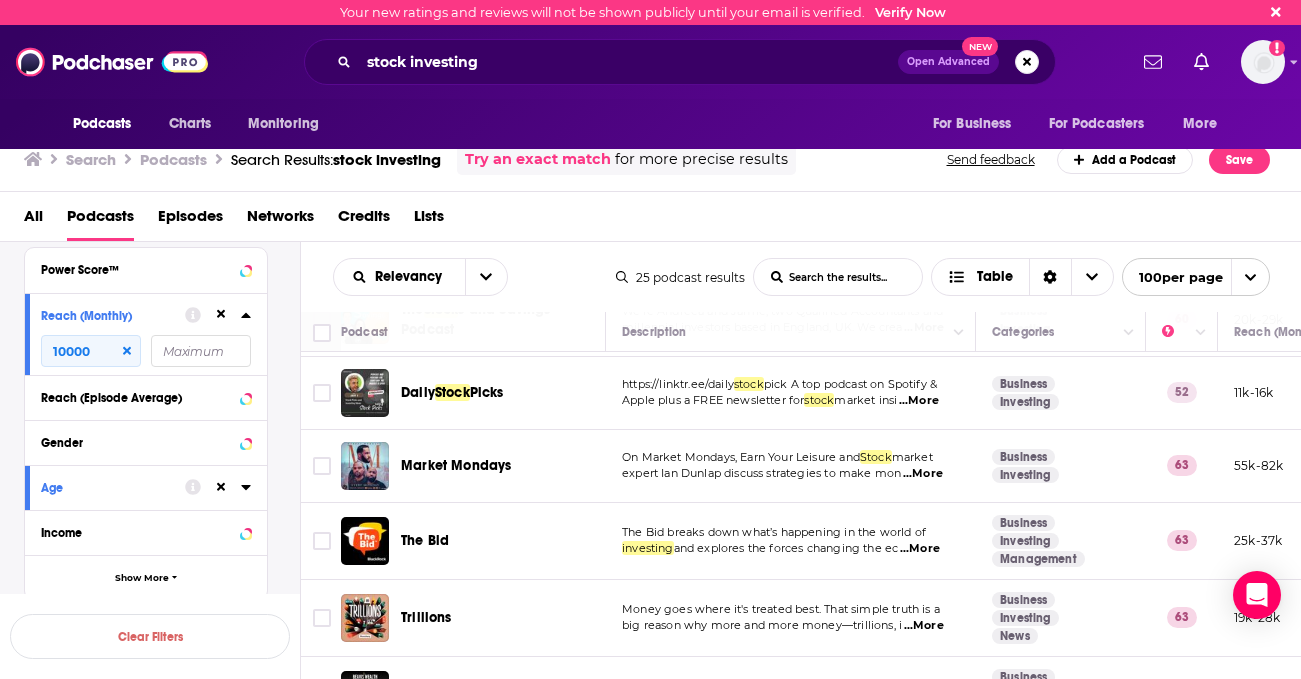 click 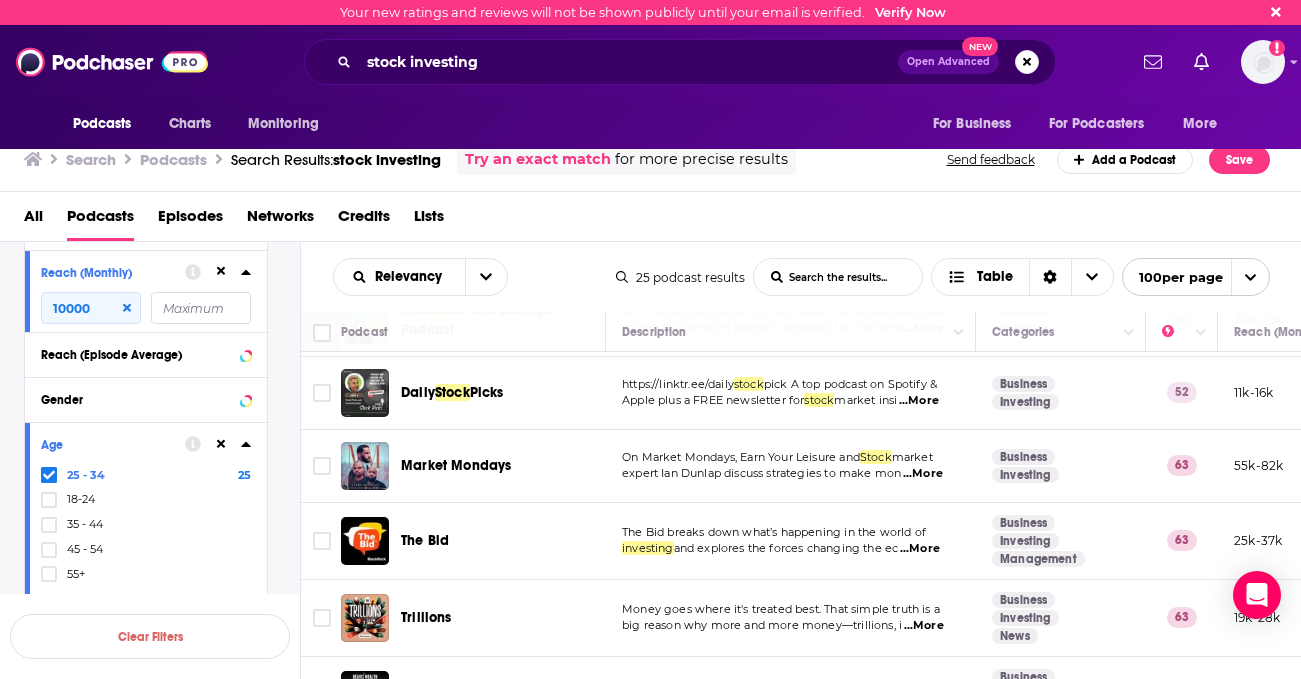 scroll, scrollTop: 594, scrollLeft: 0, axis: vertical 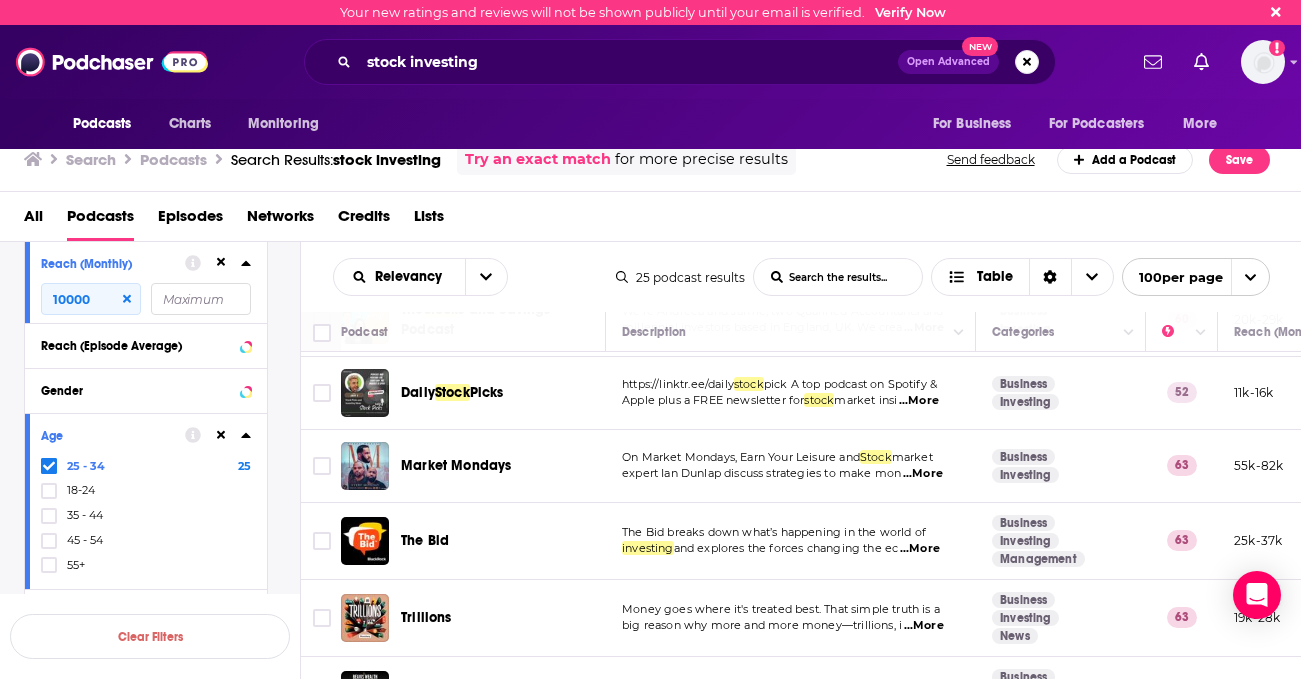 click 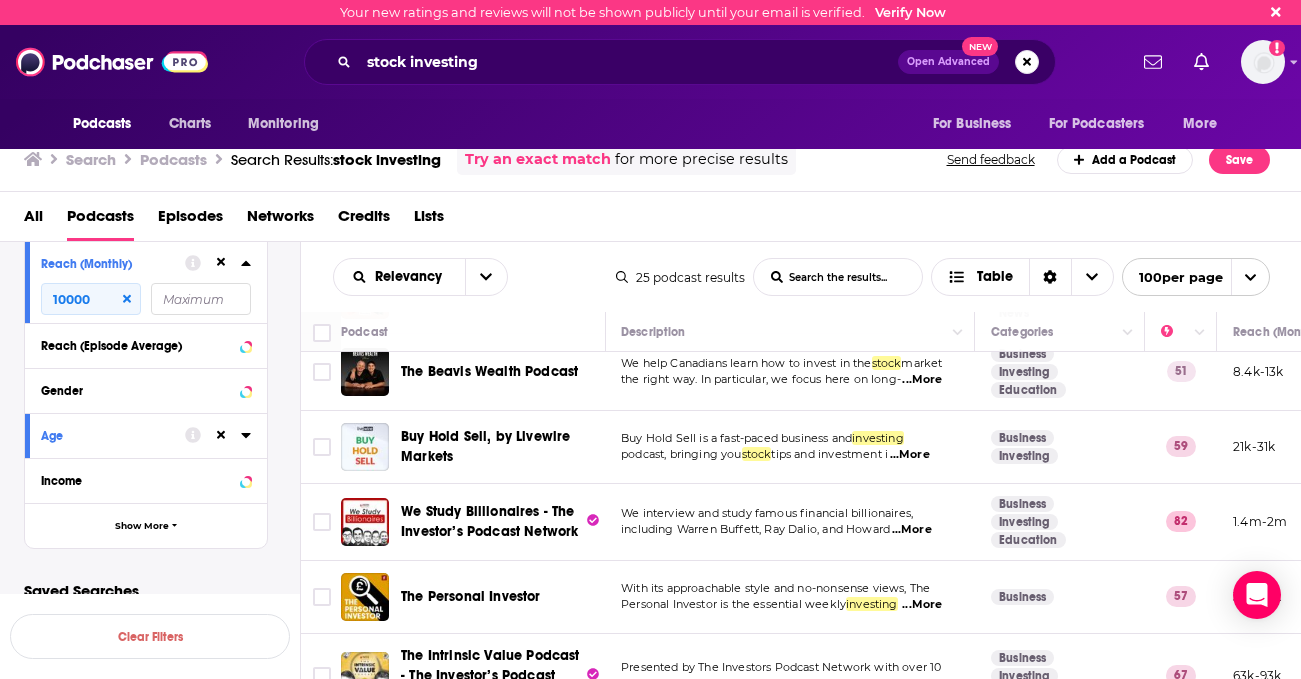 scroll, scrollTop: 1333, scrollLeft: 1, axis: both 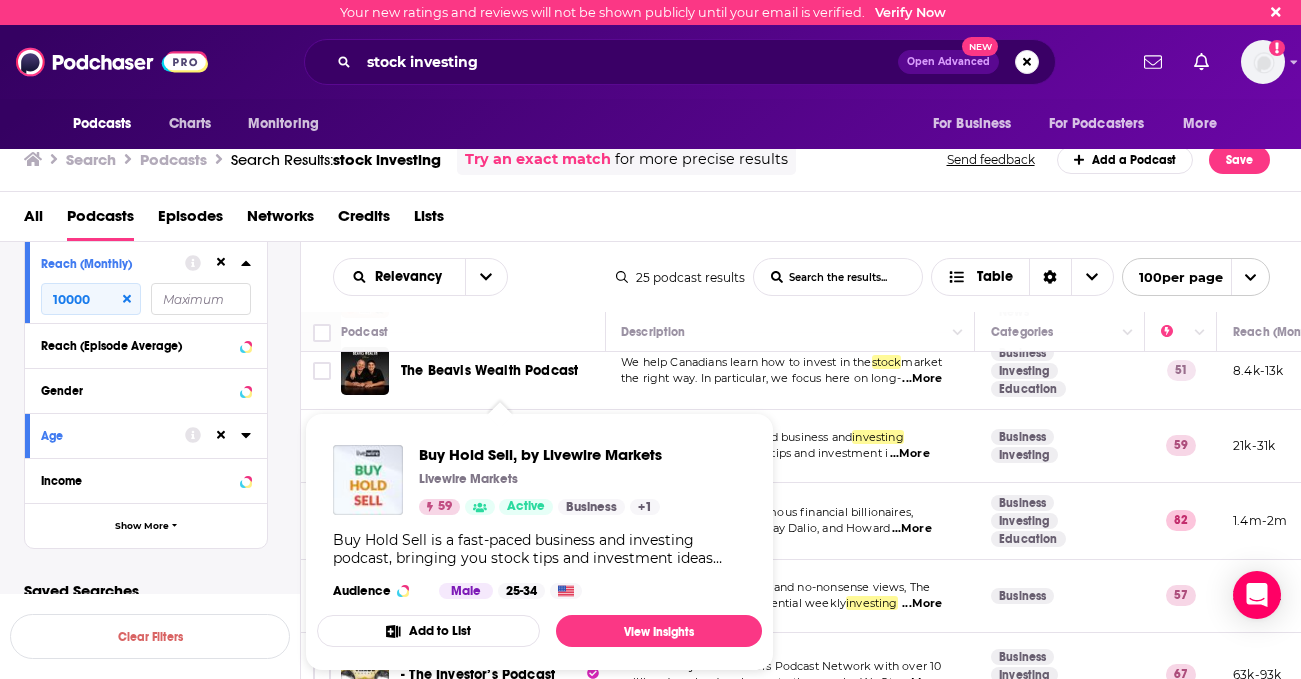 click on "Relevancy List Search Input Search the results... Table 25   podcast   results List Search Input Search the results... Table 100  per page" at bounding box center (801, 277) 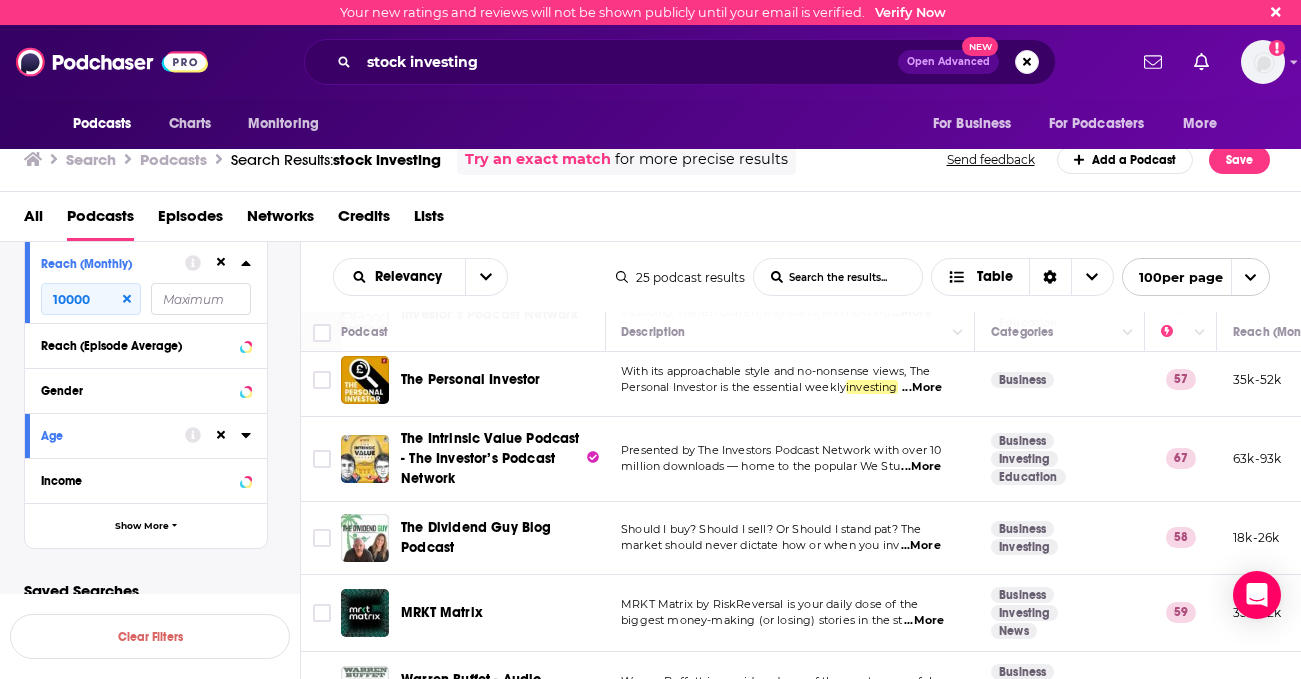 scroll, scrollTop: 1591, scrollLeft: 1, axis: both 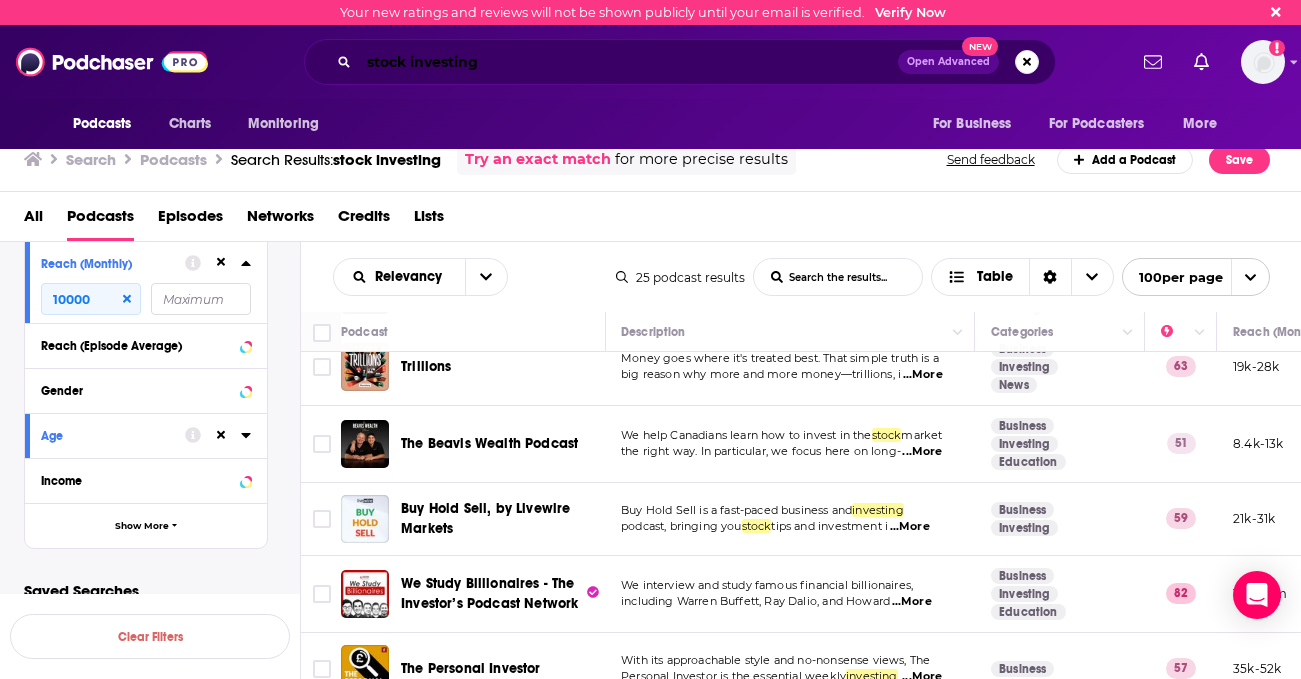 click on "stock investing" at bounding box center [628, 62] 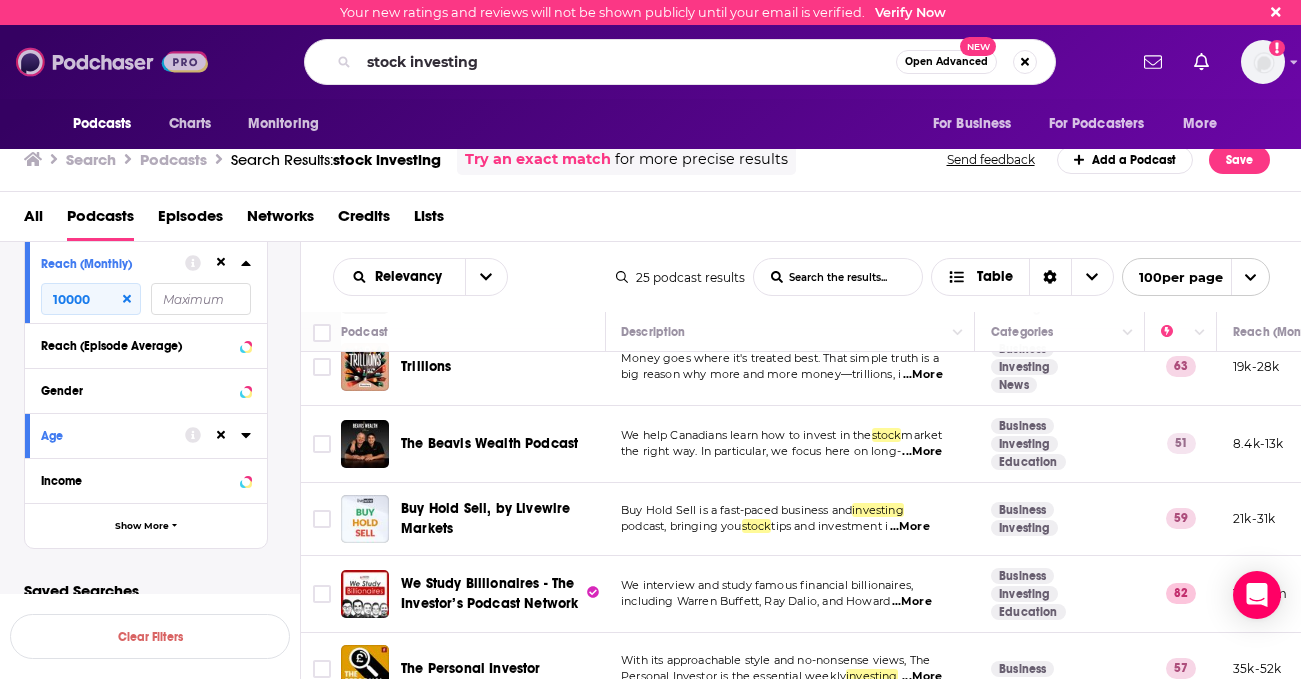 click at bounding box center [112, 62] 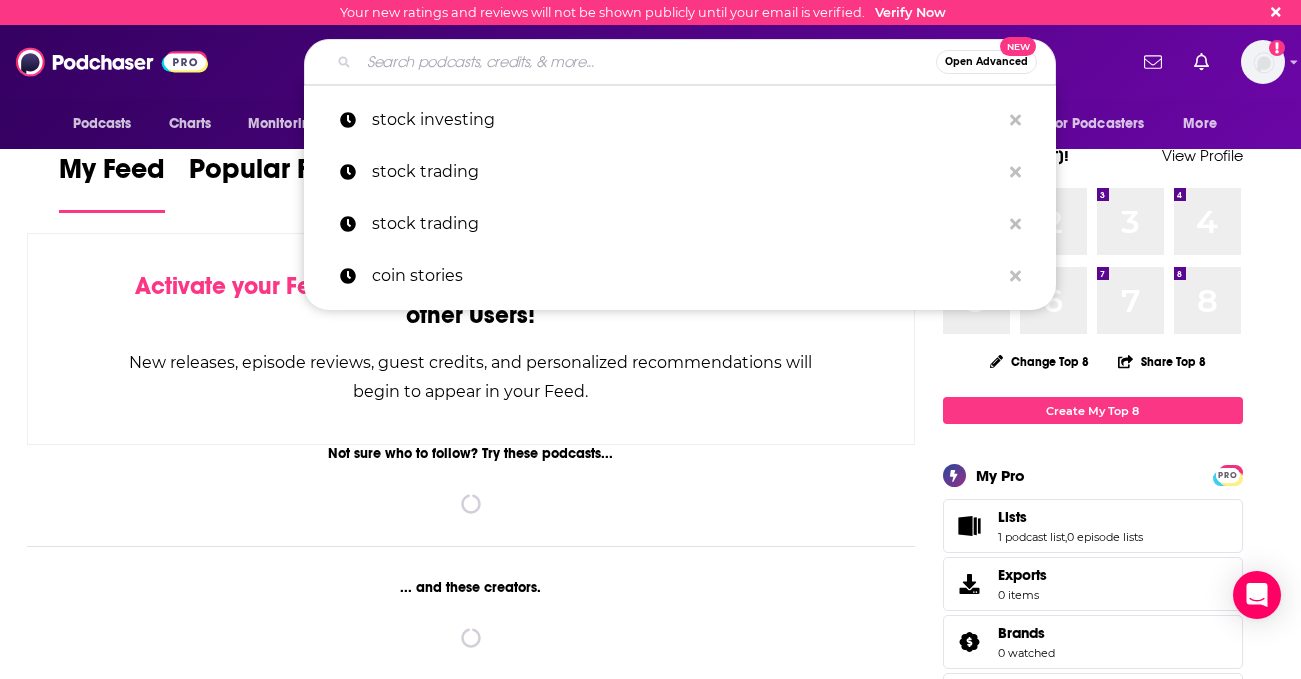 click at bounding box center [647, 62] 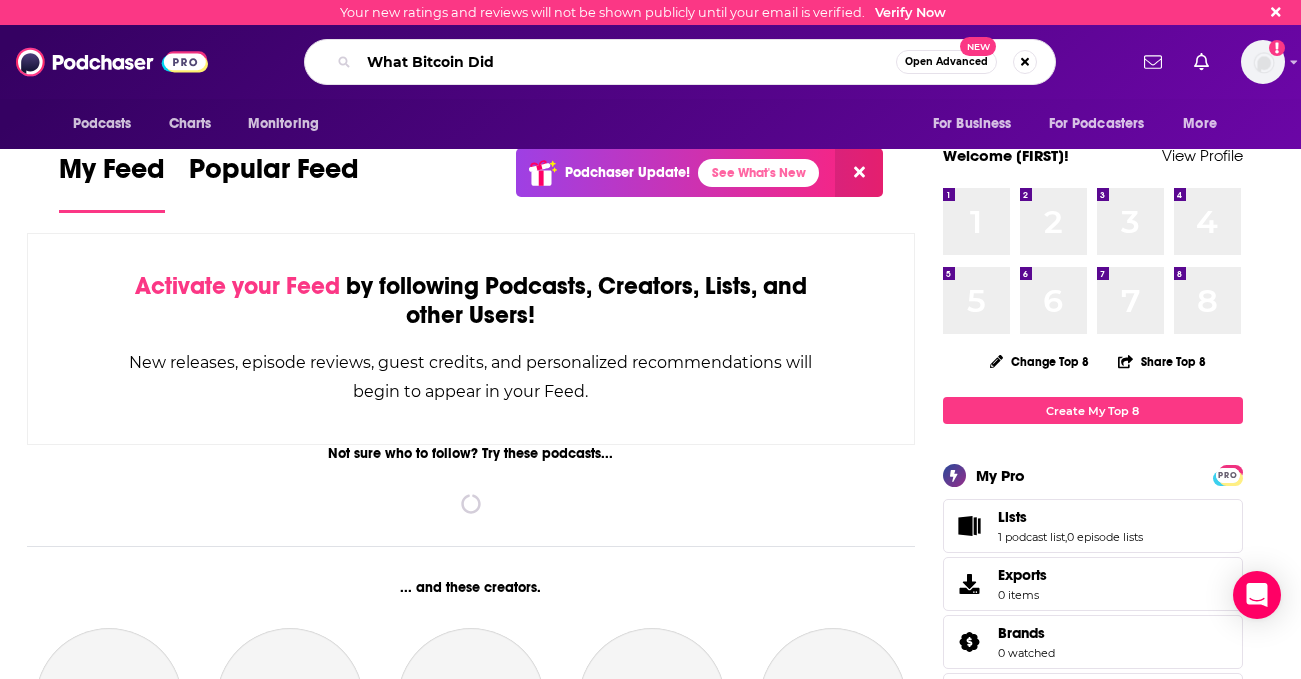 type on "What Bitcoin Did" 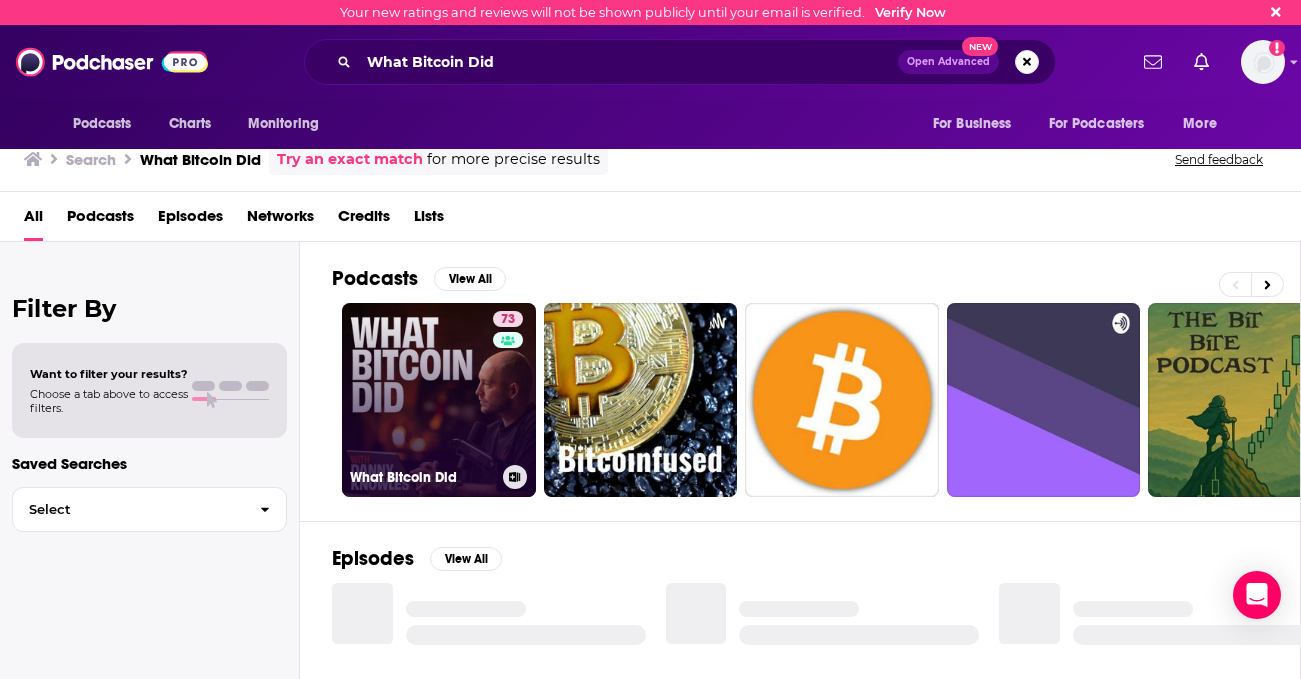 click on "73 What Bitcoin Did" at bounding box center (439, 400) 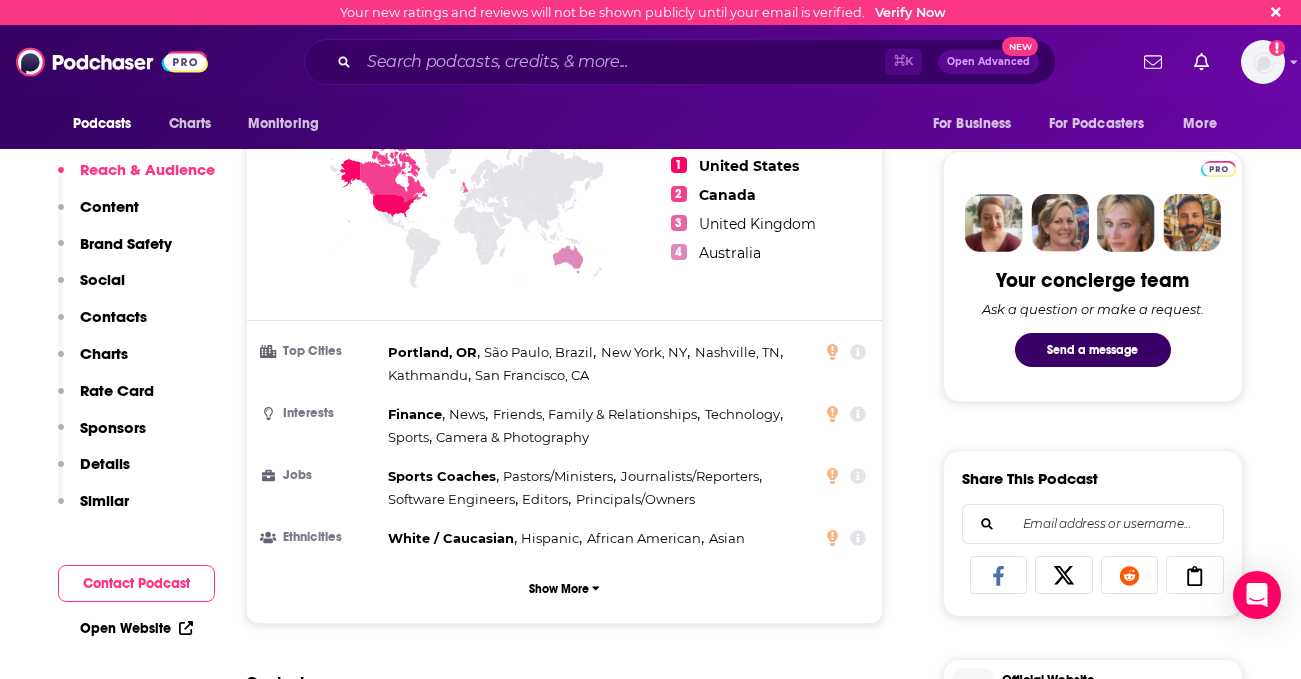 scroll, scrollTop: 1056, scrollLeft: 0, axis: vertical 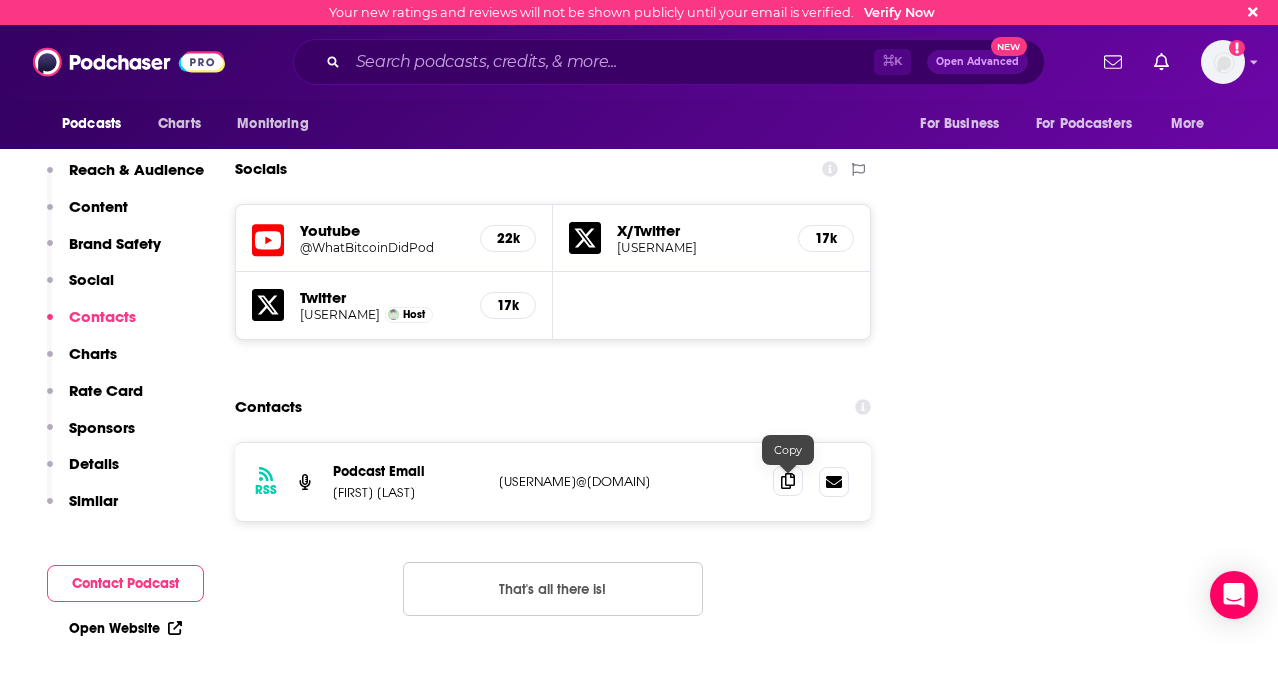 click at bounding box center [788, 481] 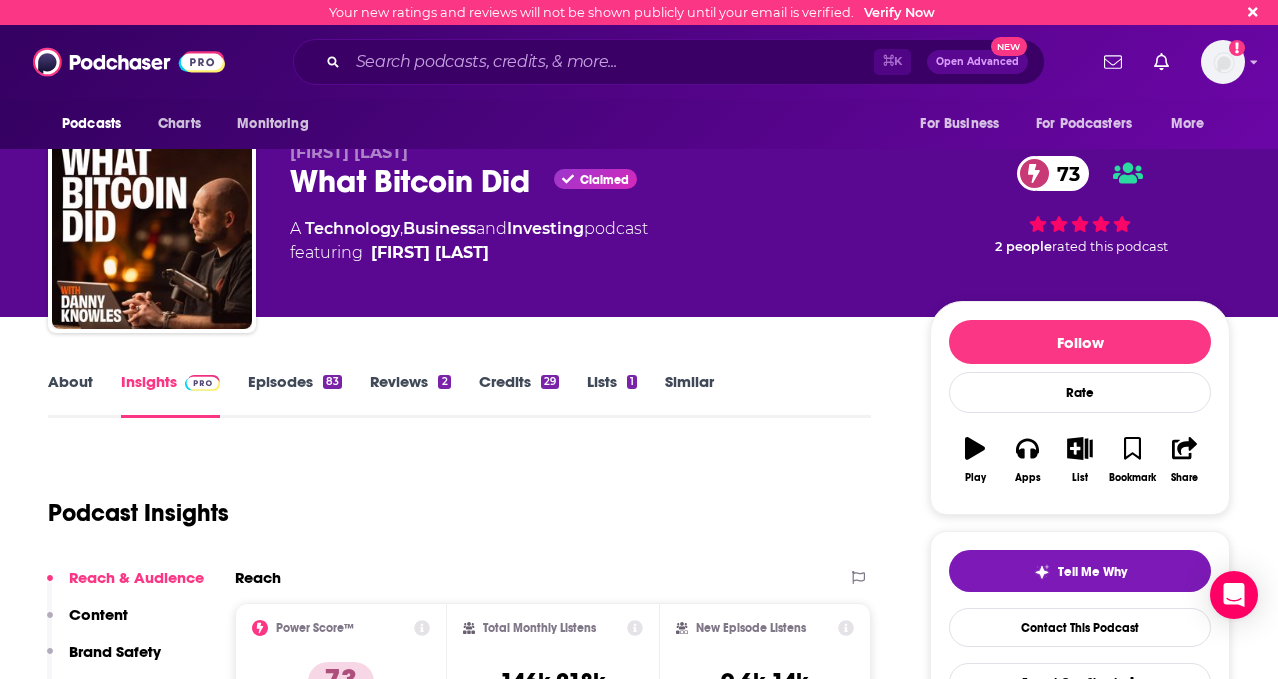 scroll, scrollTop: 0, scrollLeft: 0, axis: both 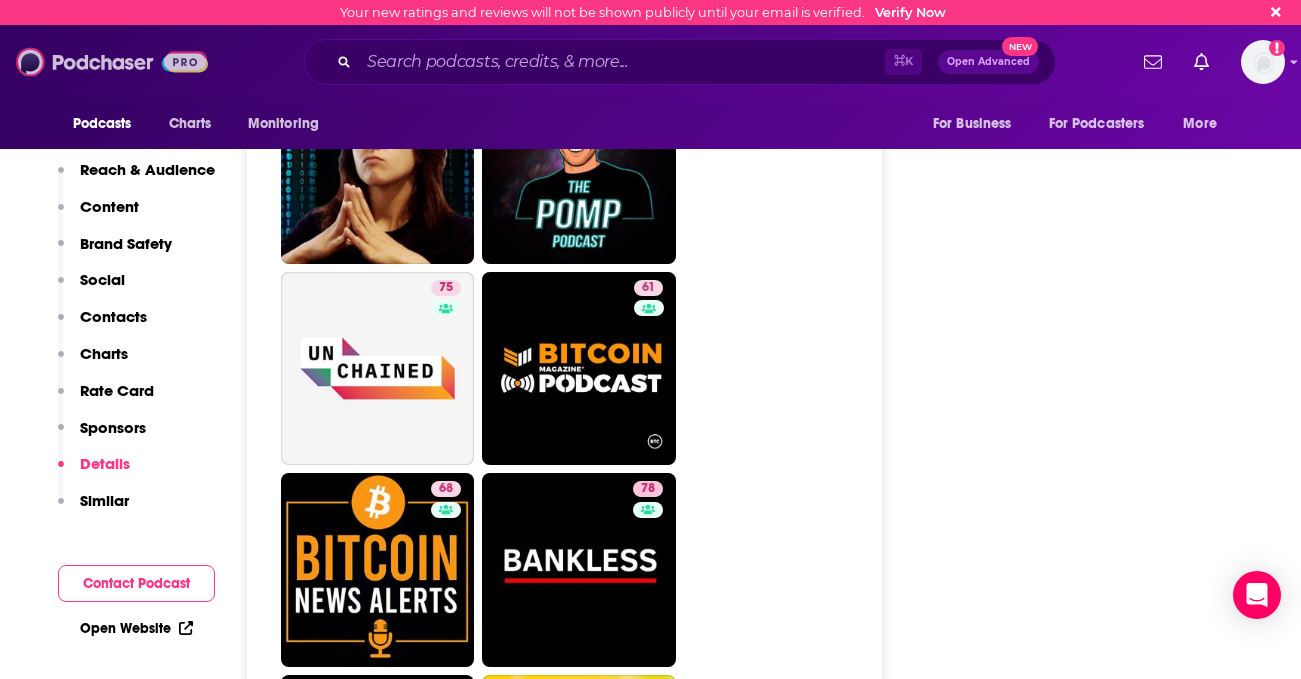 click at bounding box center (112, 62) 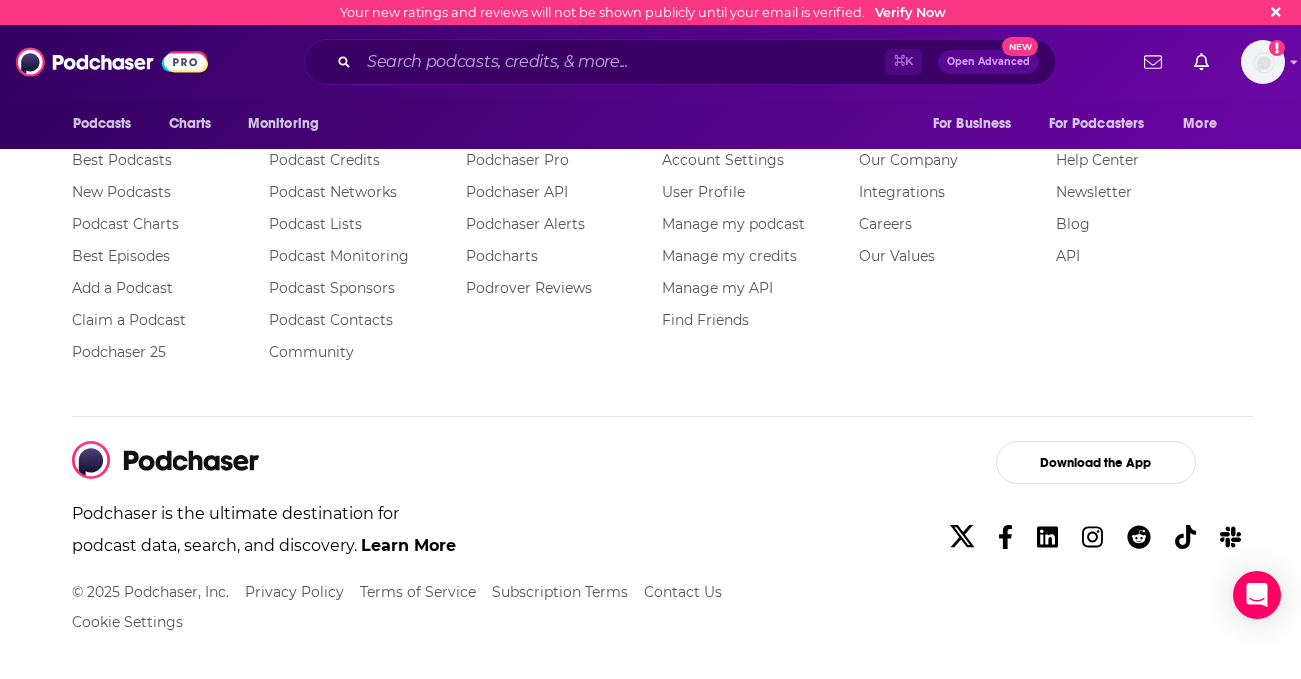 scroll, scrollTop: 0, scrollLeft: 0, axis: both 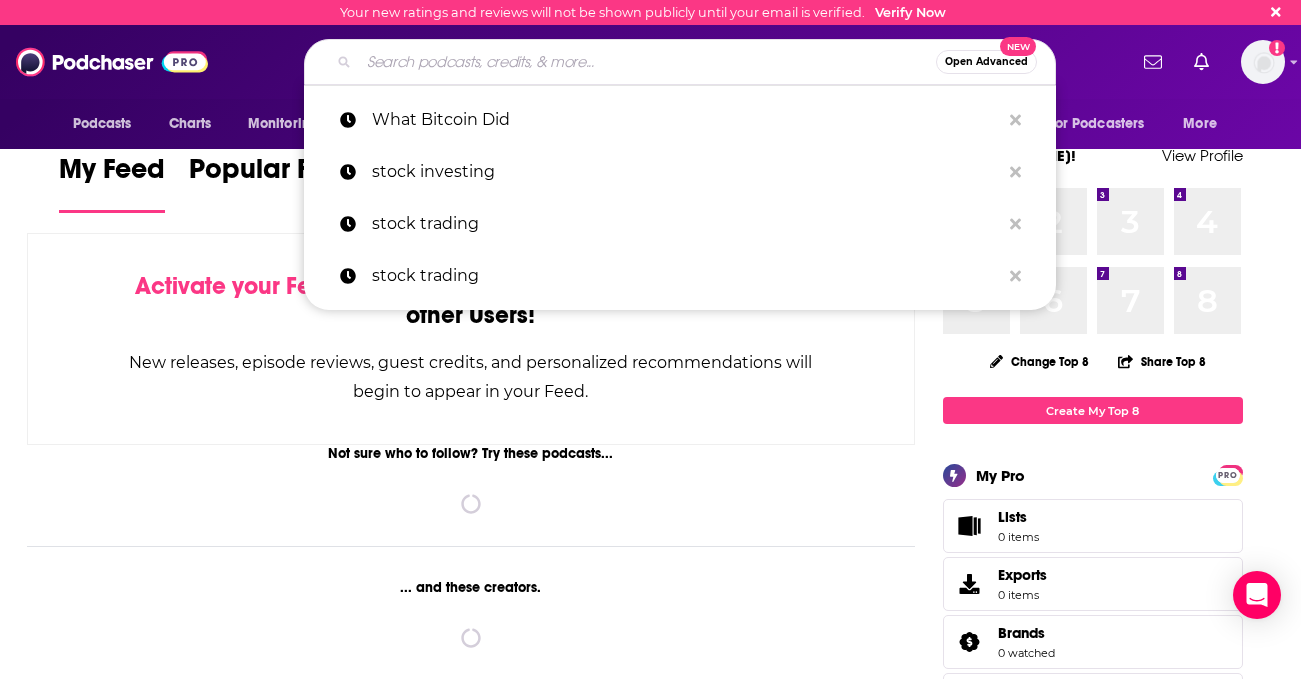 click at bounding box center [647, 62] 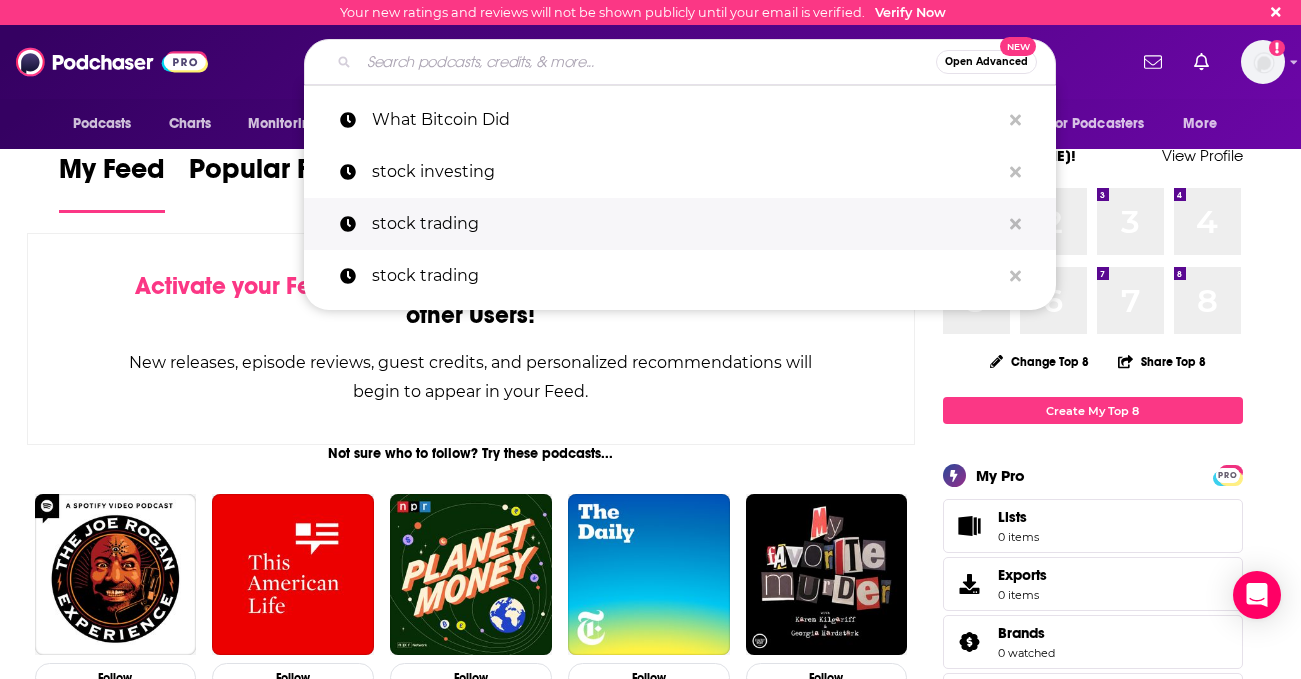 click on "stock trading" at bounding box center [686, 224] 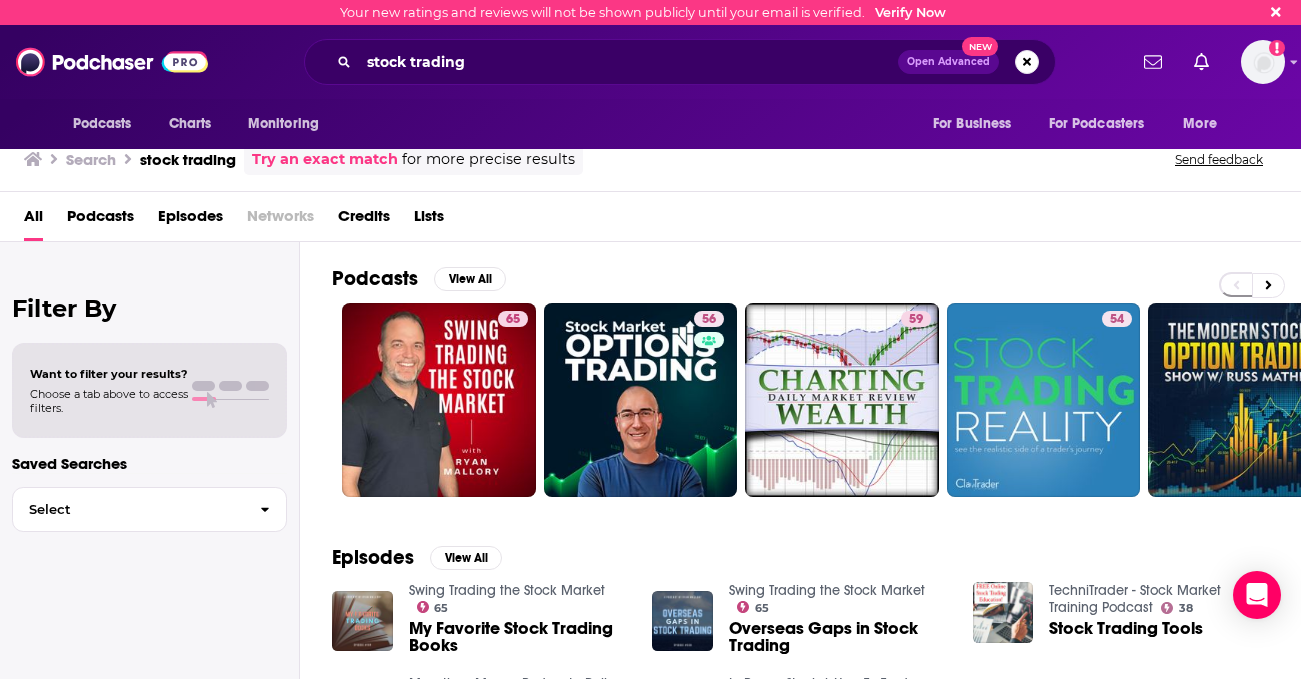 click on "Podcasts View All 65 56 59 54 47 27 45 + 497" at bounding box center [816, 381] 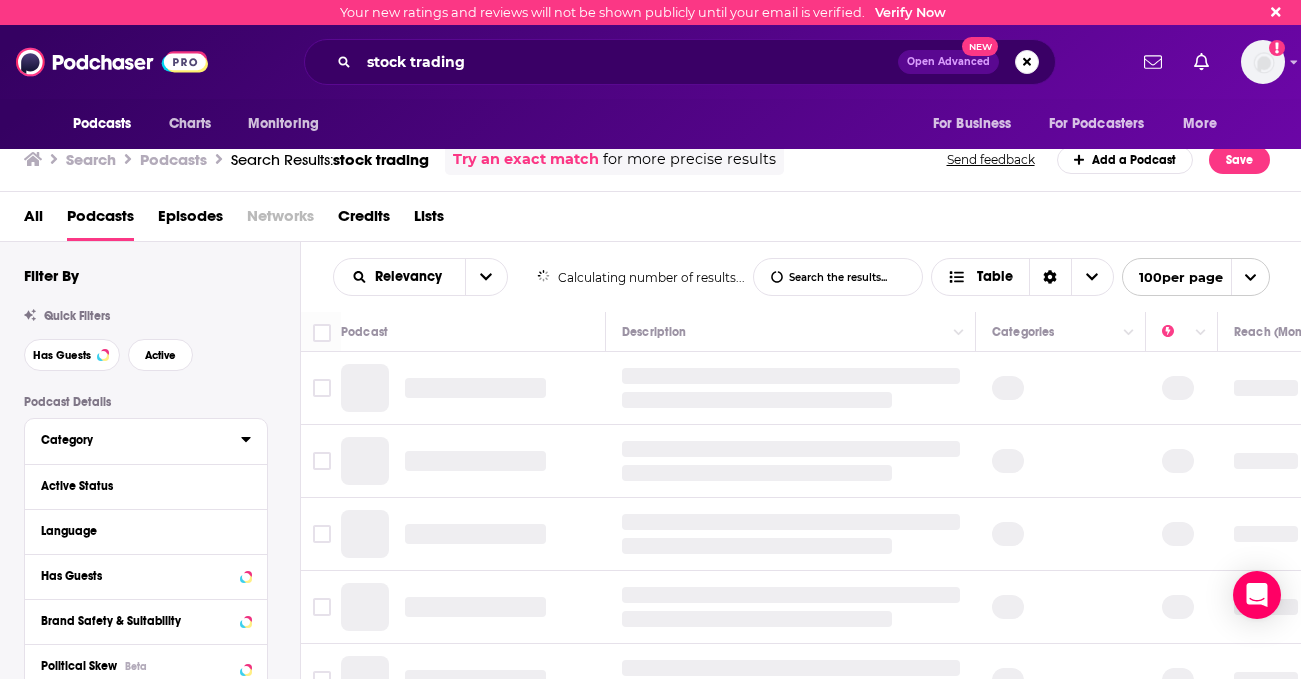 scroll, scrollTop: 450, scrollLeft: 0, axis: vertical 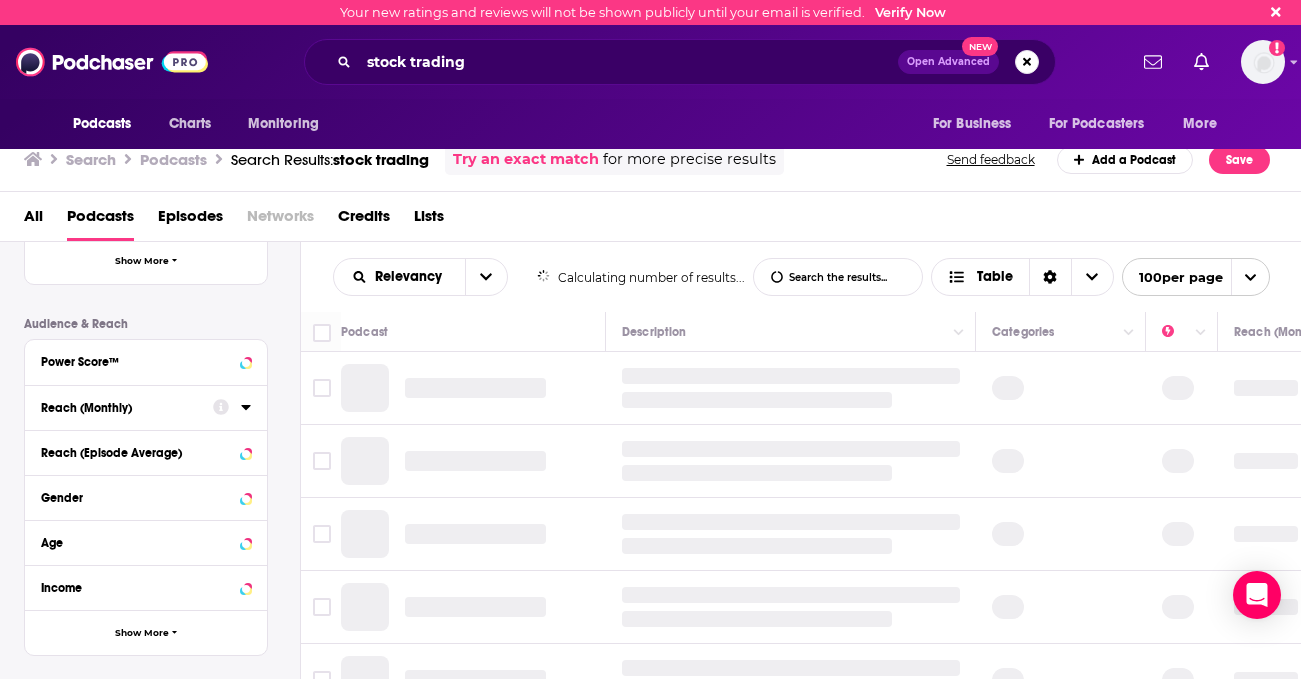 click on "Reach (Monthly)" at bounding box center [120, 408] 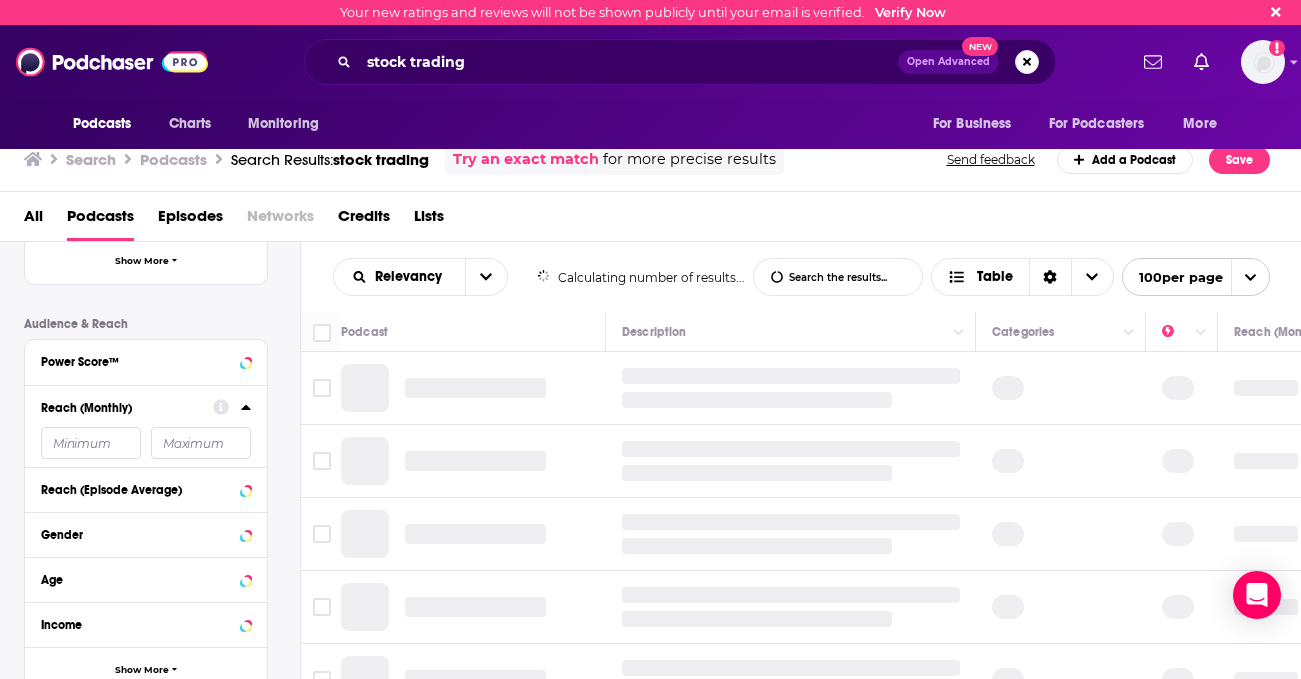 click at bounding box center (91, 443) 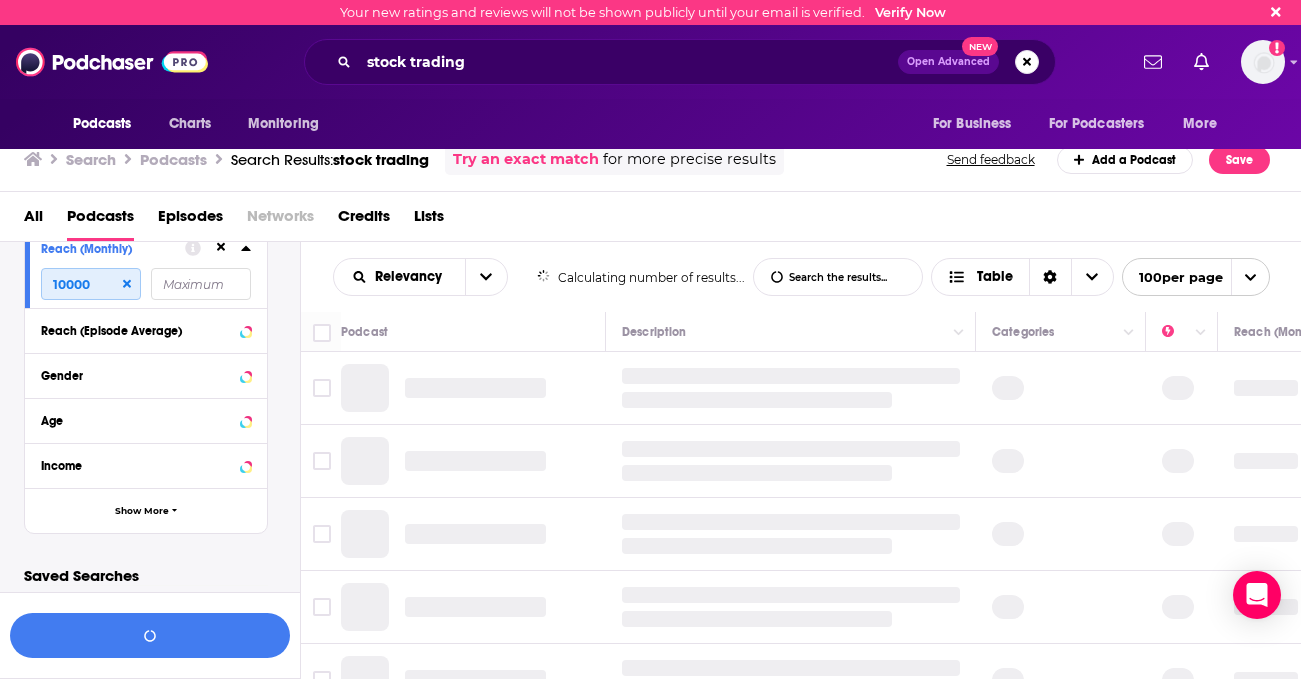 scroll, scrollTop: 610, scrollLeft: 0, axis: vertical 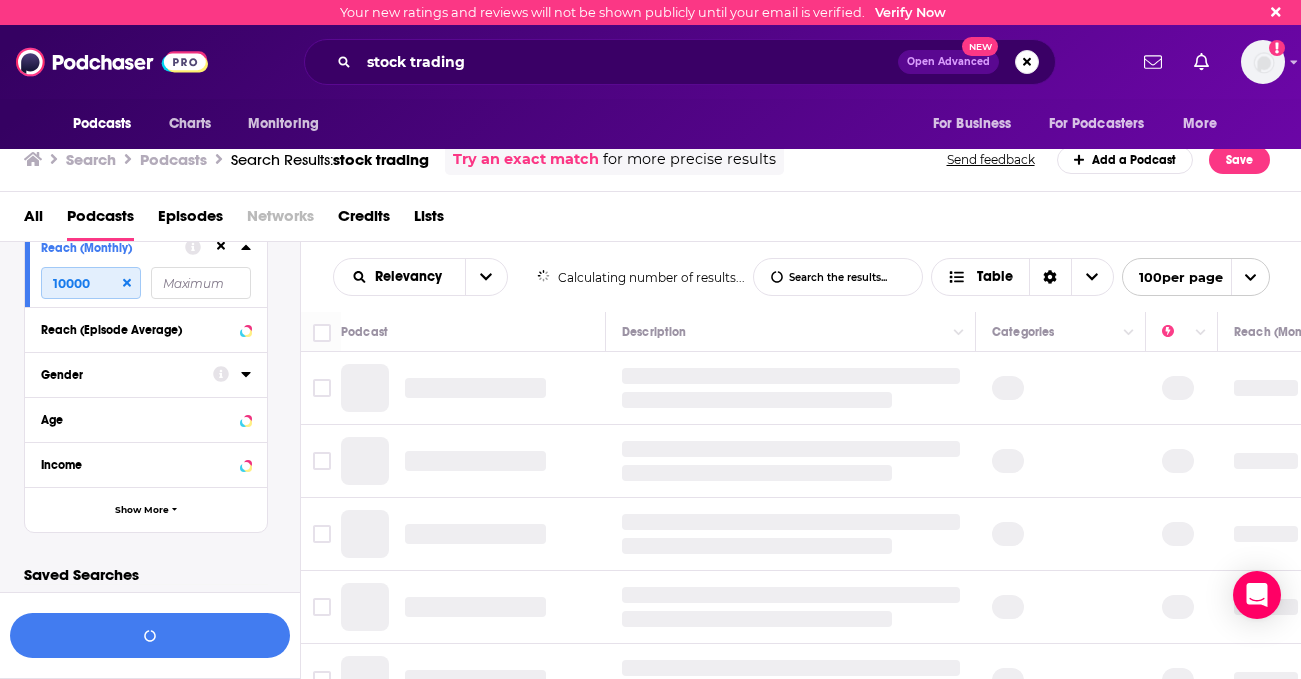 type on "10000" 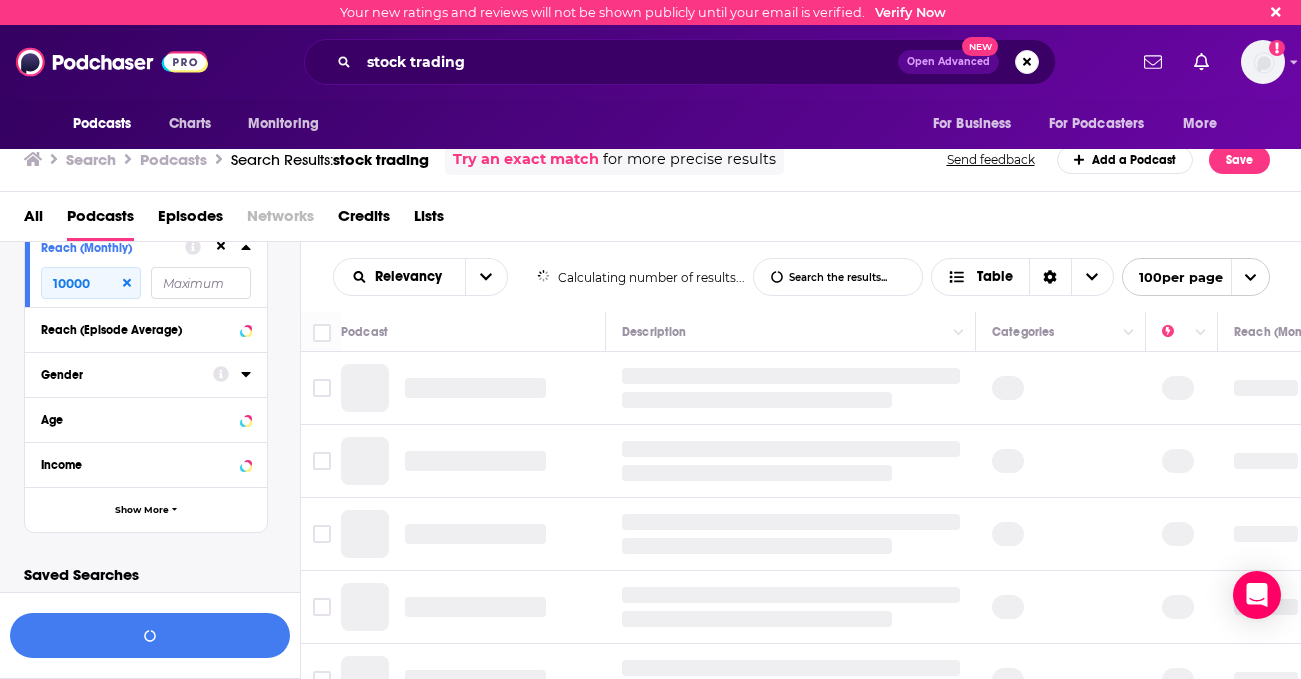 click on "Gender" at bounding box center (120, 375) 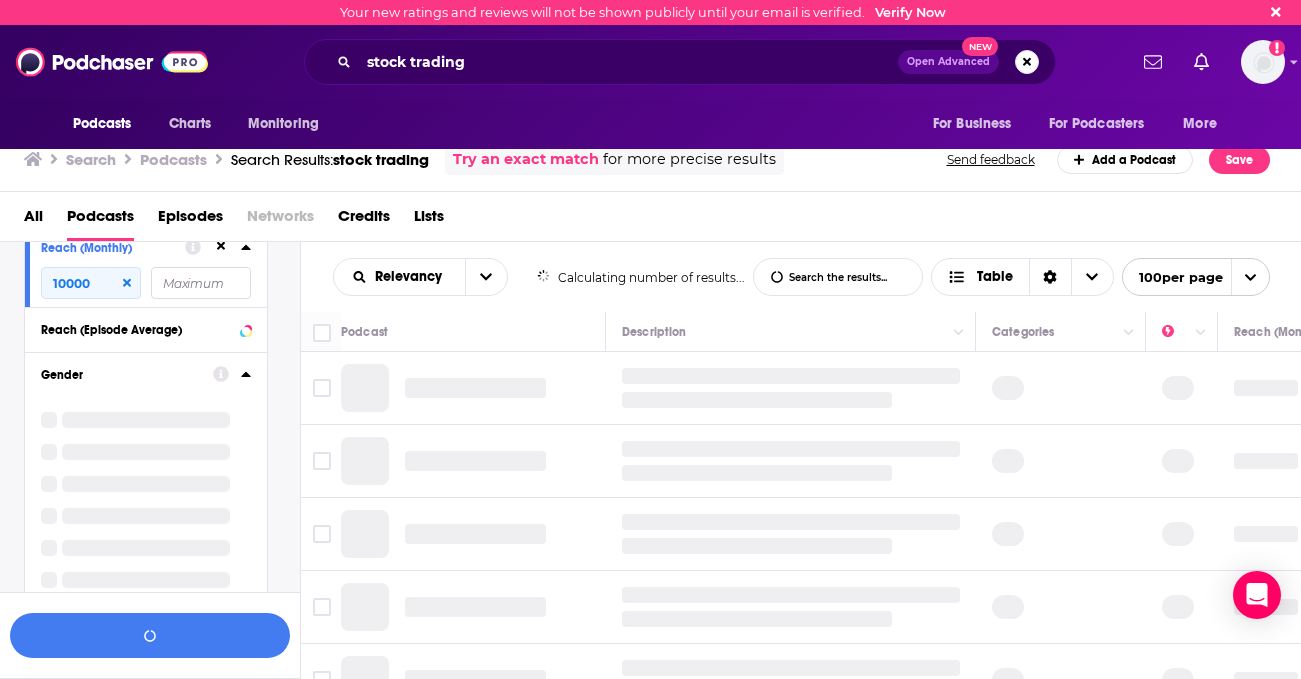 click on "Gender" at bounding box center (120, 375) 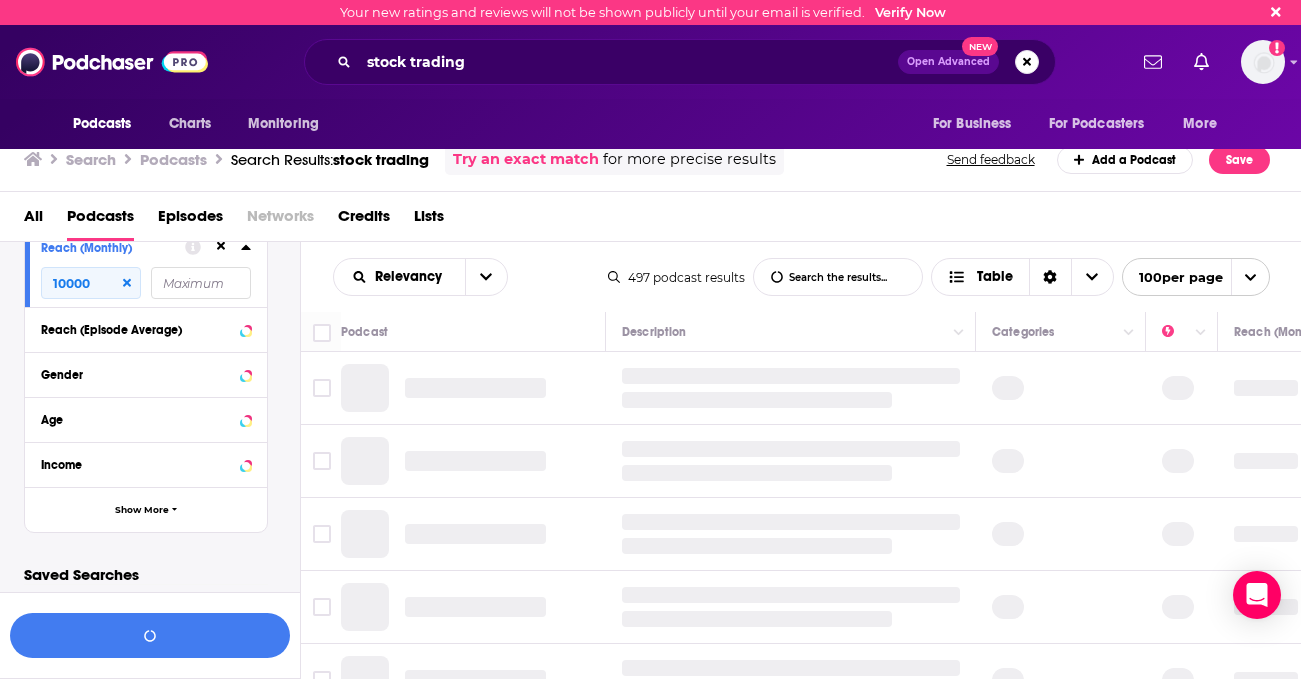 click on "Age" at bounding box center [139, 420] 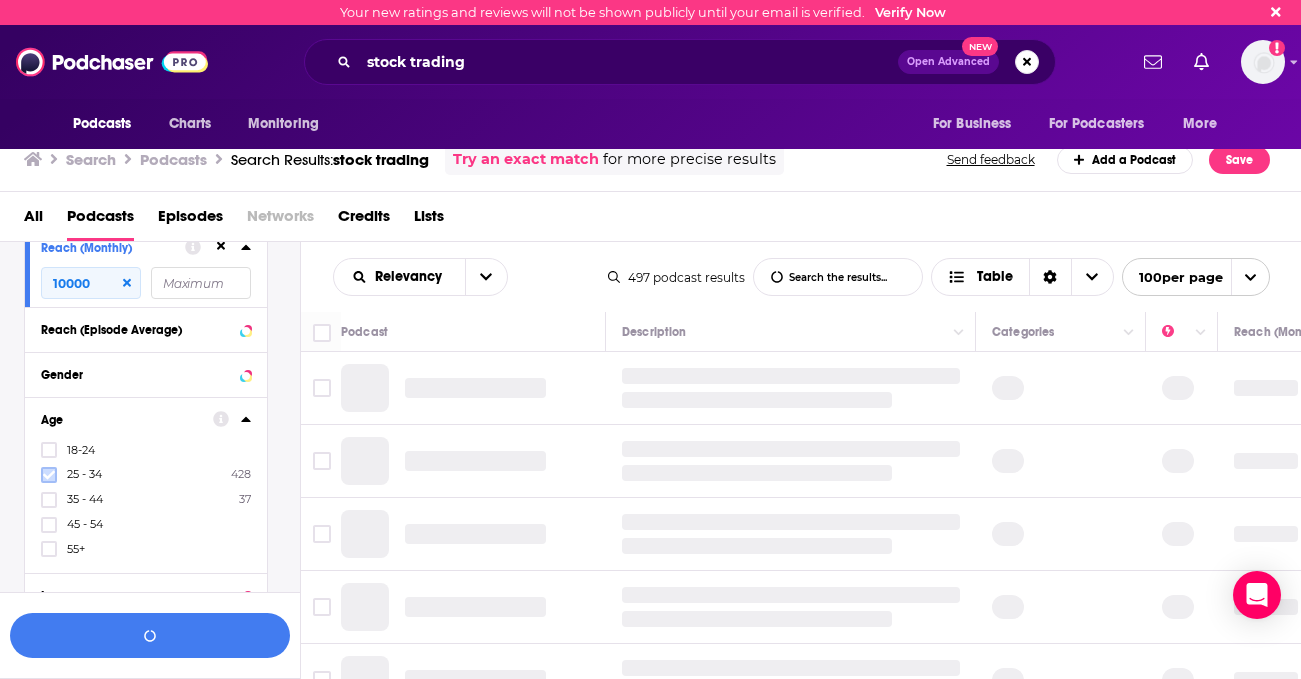 click 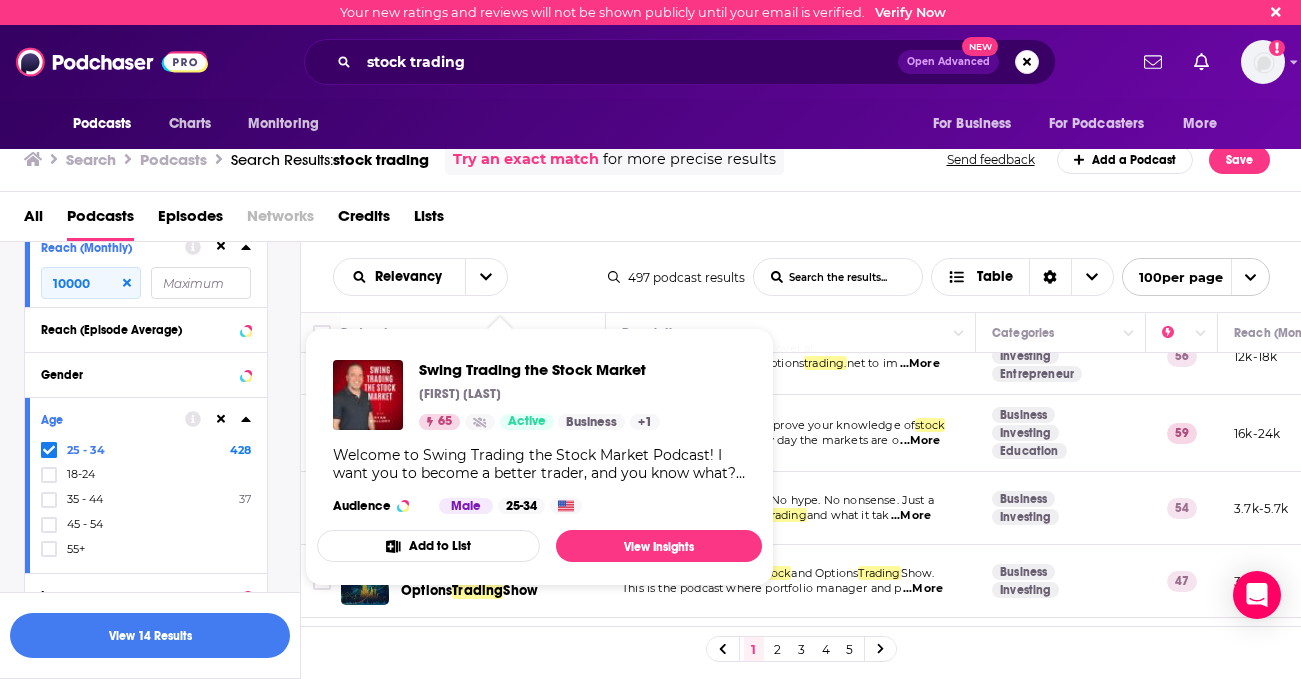 scroll, scrollTop: 109, scrollLeft: 0, axis: vertical 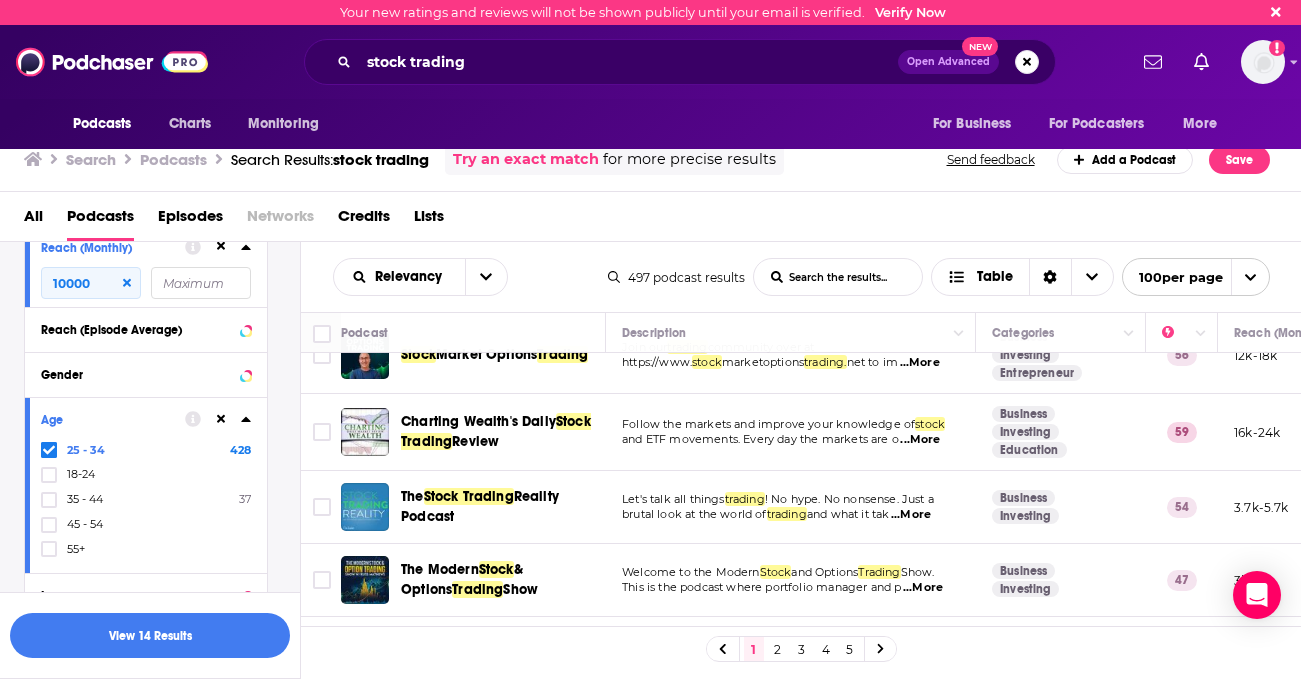 click on "All Podcasts Episodes Networks Credits Lists" at bounding box center (655, 220) 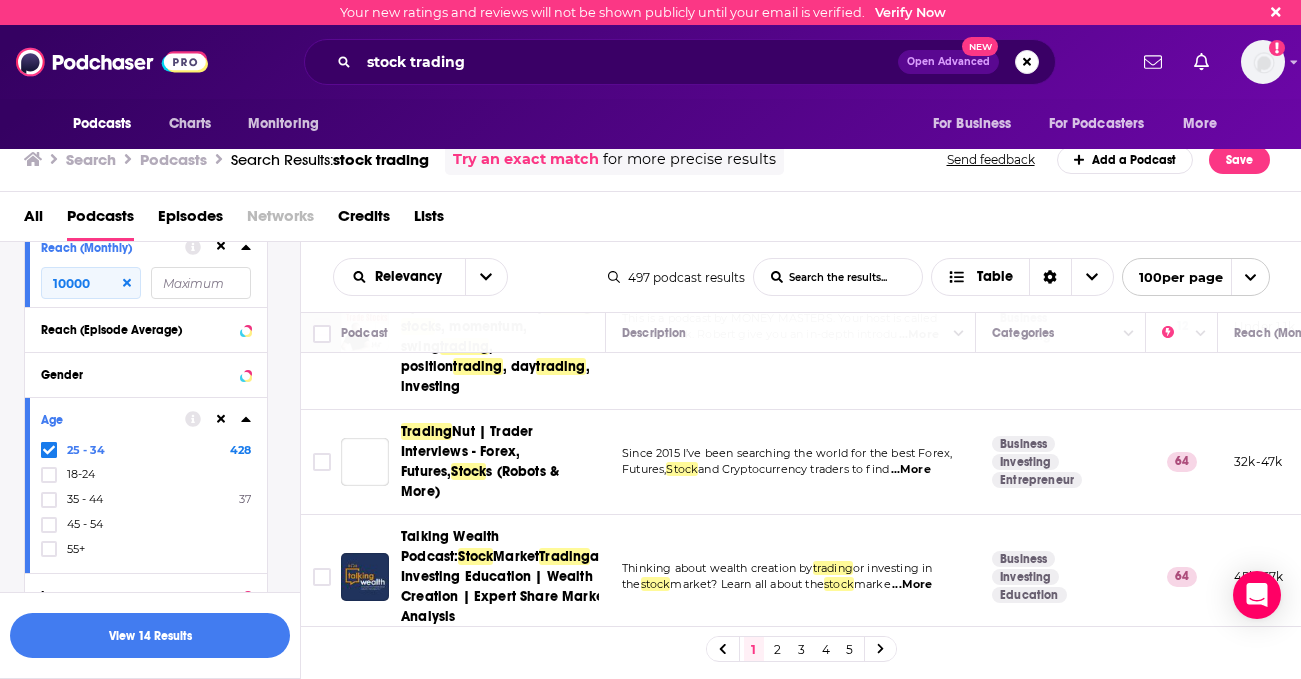 scroll, scrollTop: 1484, scrollLeft: 0, axis: vertical 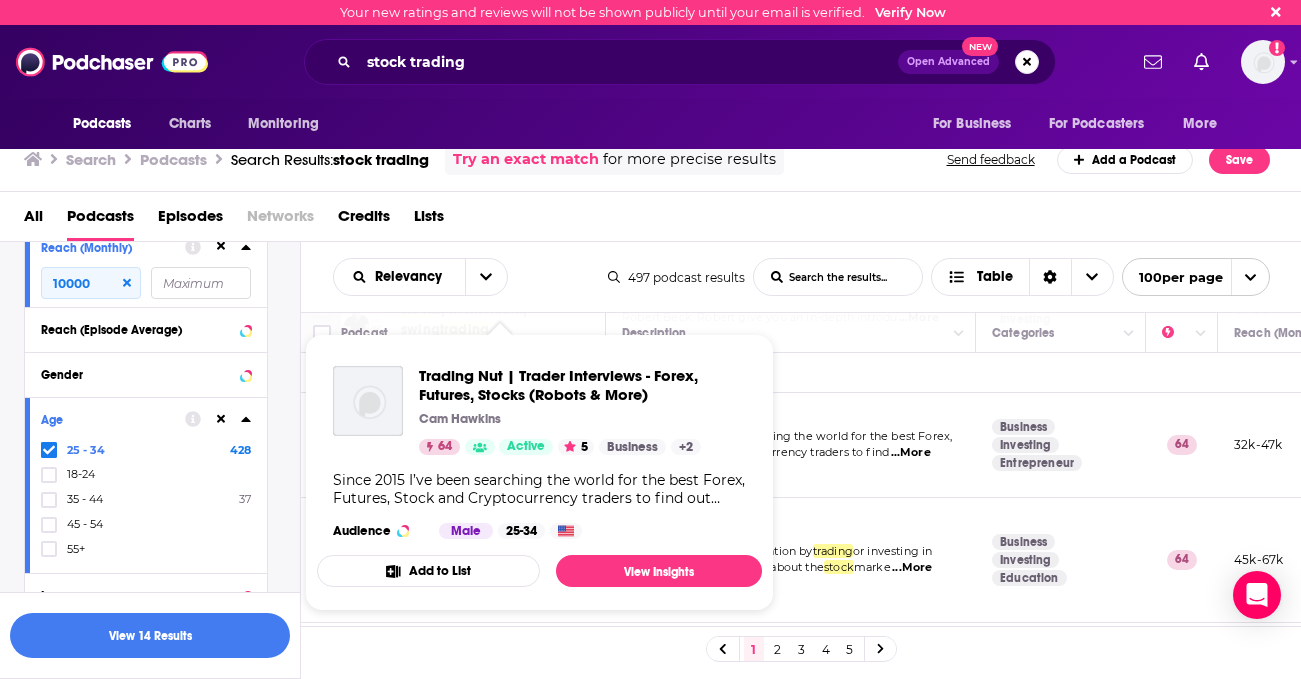 click on "All Podcasts Episodes Networks Credits Lists" at bounding box center [655, 220] 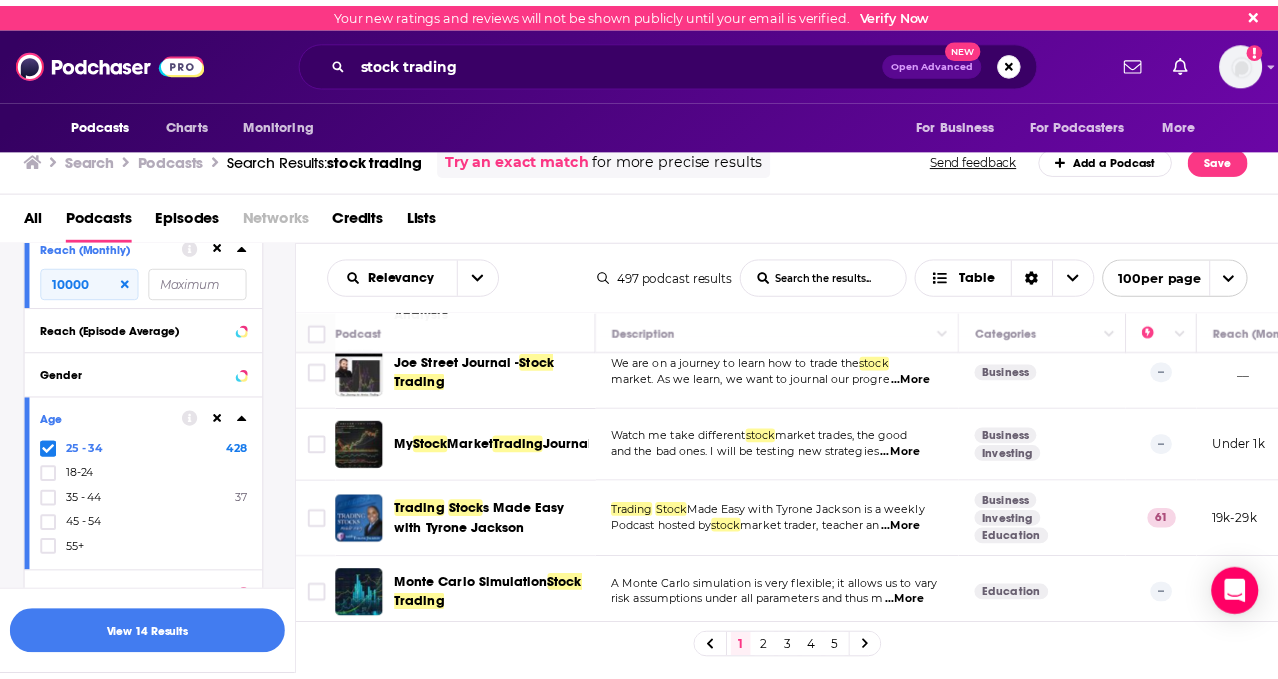 scroll, scrollTop: 1816, scrollLeft: 0, axis: vertical 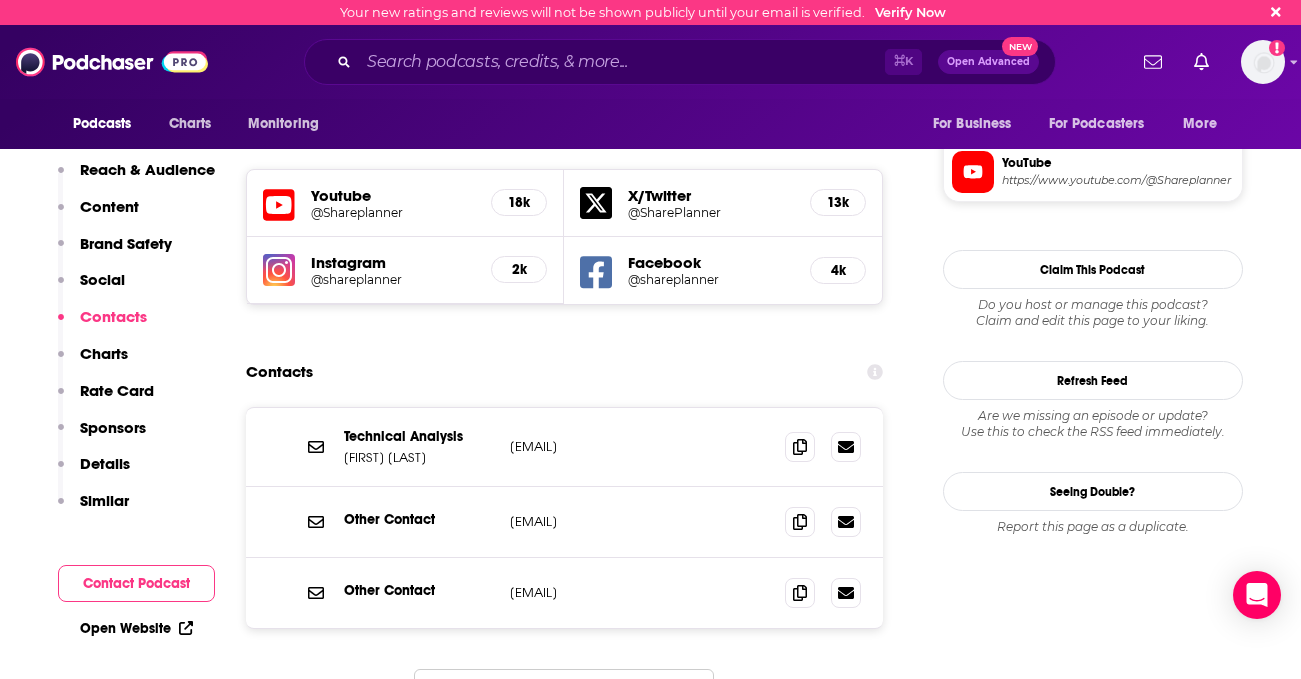click on "Youtube" at bounding box center (393, 195) 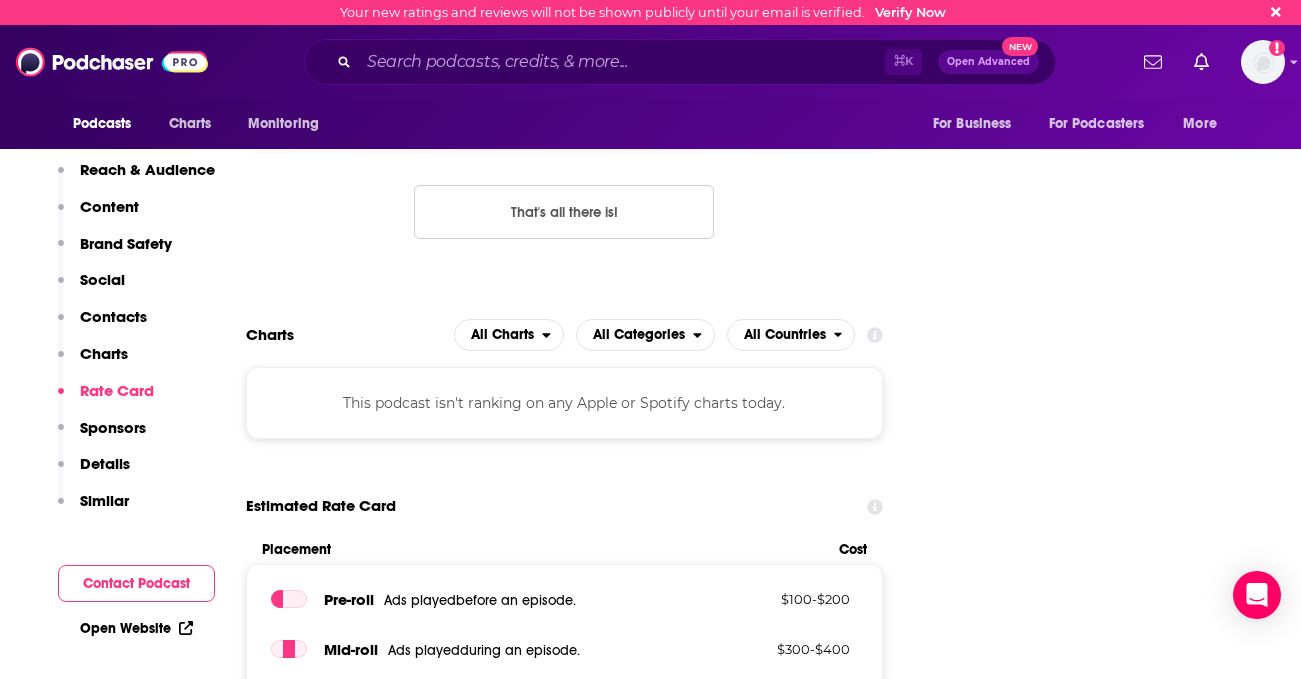 scroll, scrollTop: 2530, scrollLeft: 0, axis: vertical 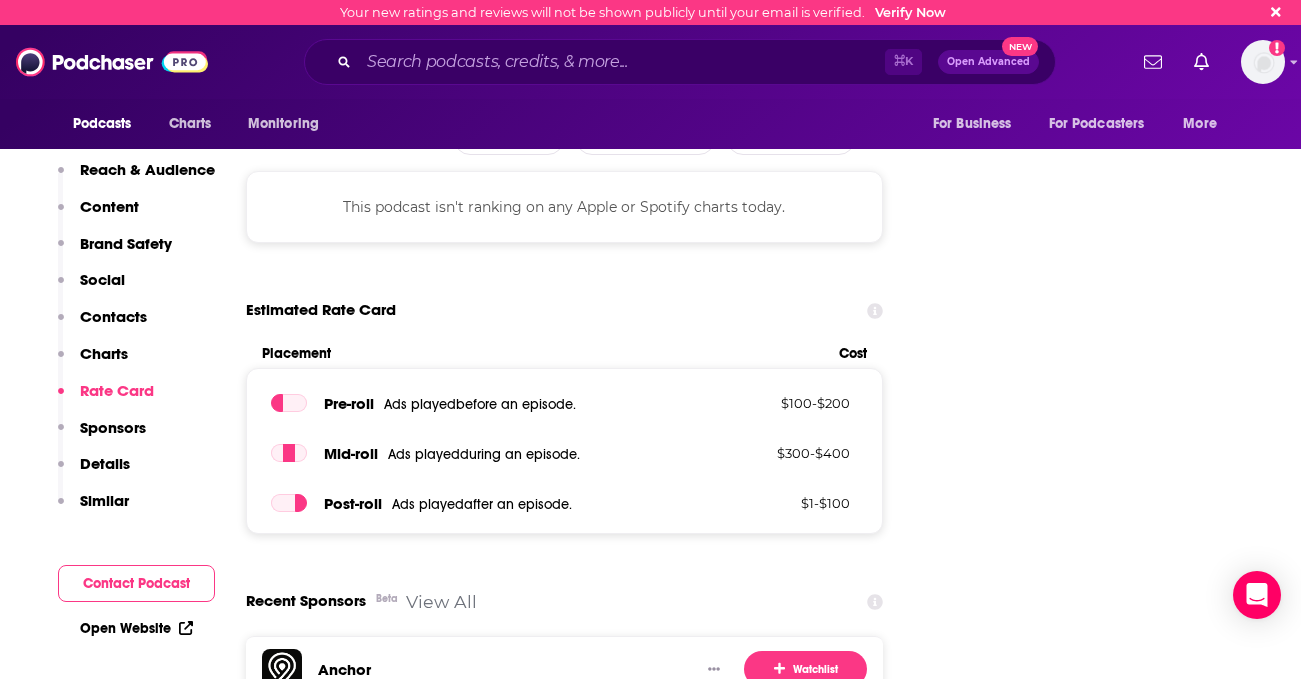 click on "Similar" at bounding box center (104, 500) 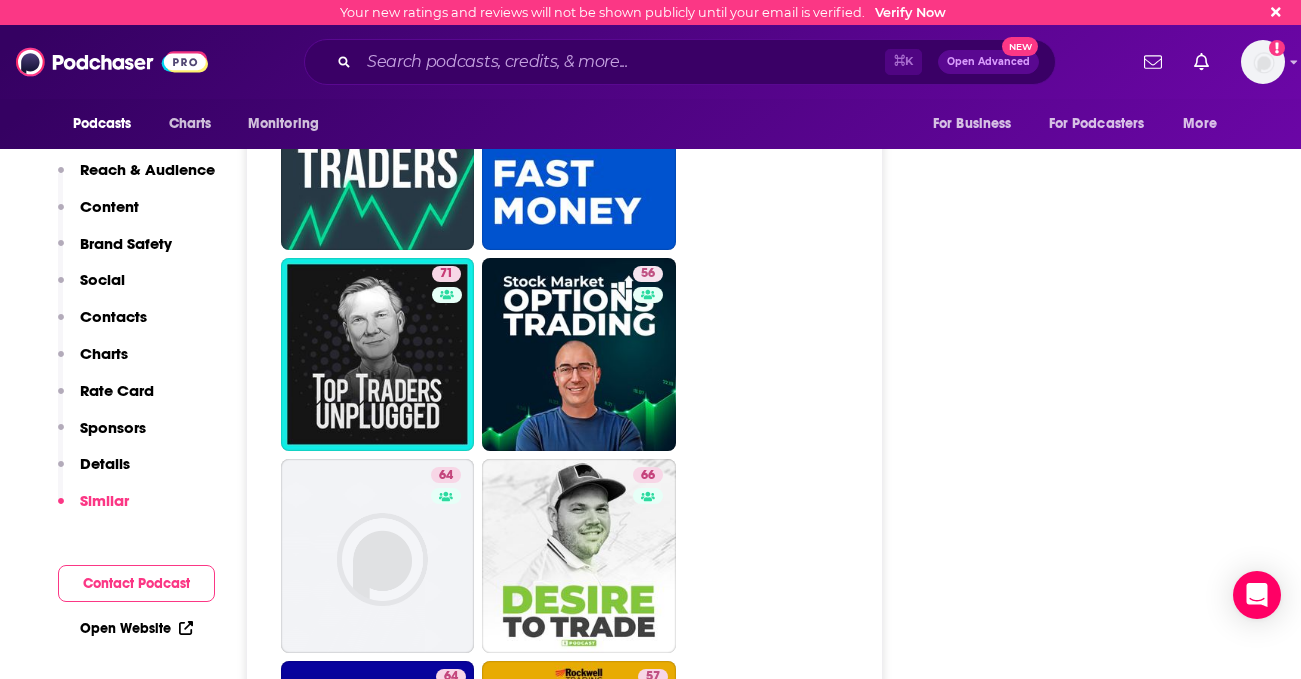 scroll, scrollTop: 3908, scrollLeft: 0, axis: vertical 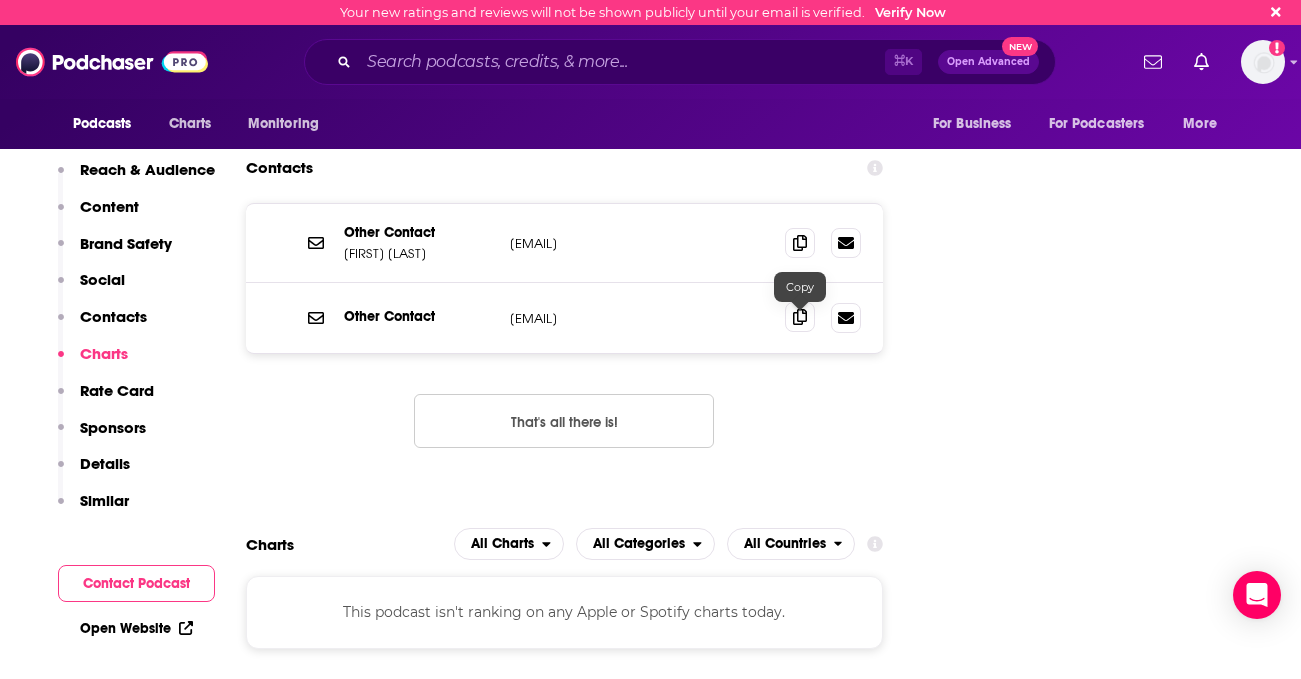 click 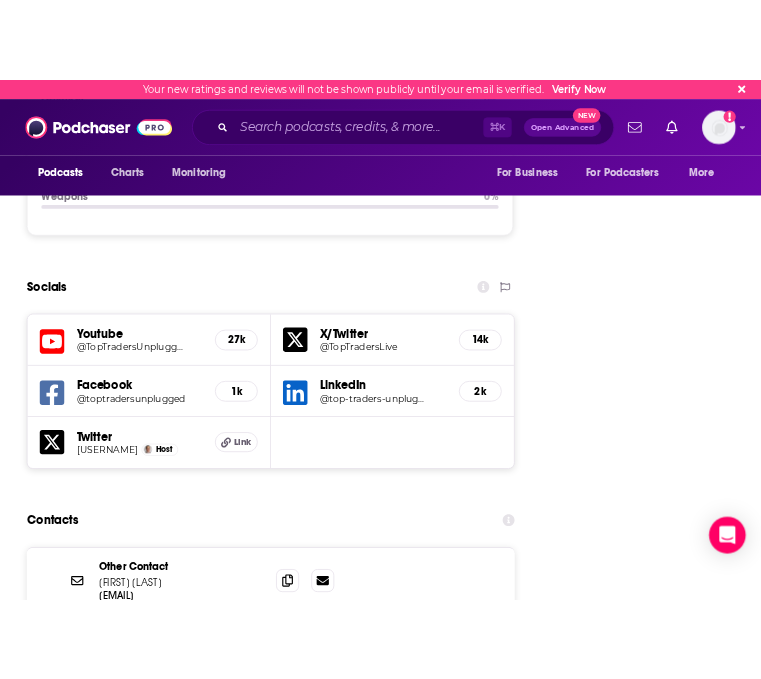 scroll, scrollTop: 2768, scrollLeft: 0, axis: vertical 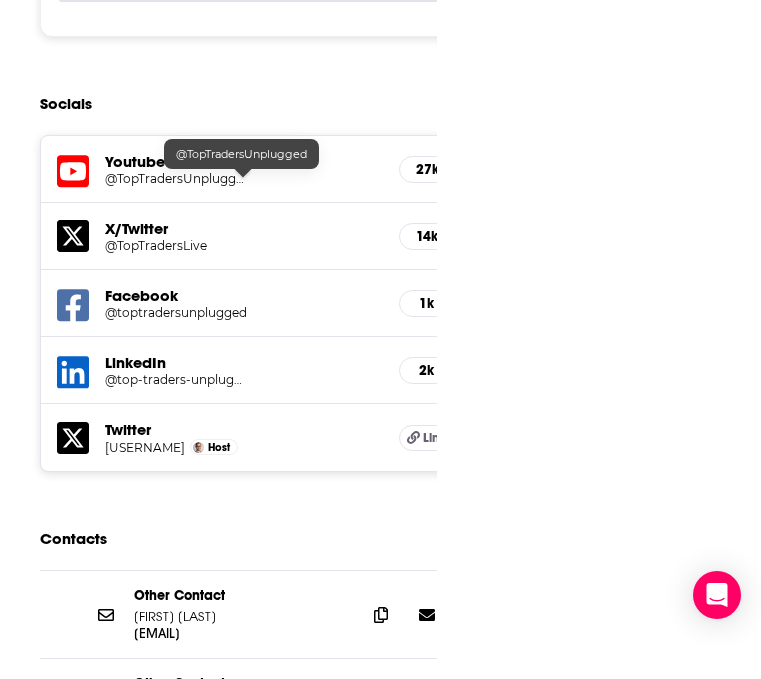click on "@TopTradersUnplugged" at bounding box center [177, 178] 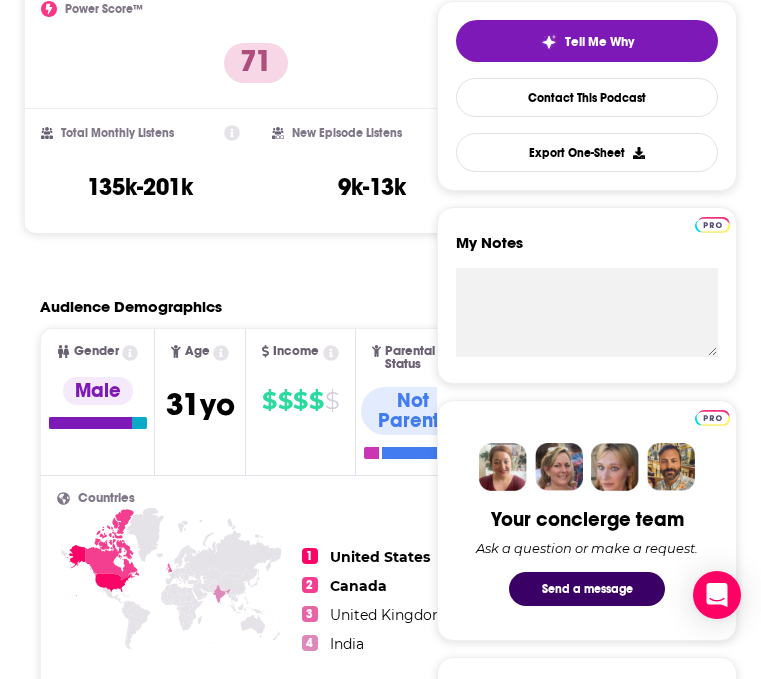 scroll, scrollTop: 521, scrollLeft: 0, axis: vertical 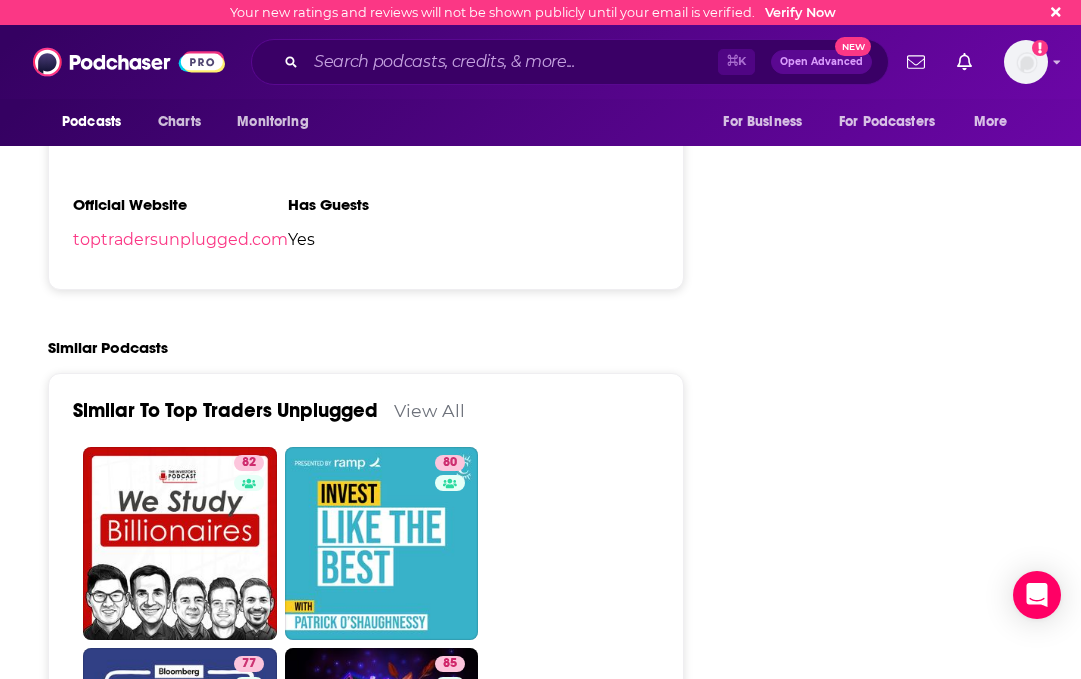 click on "View All" at bounding box center [429, 410] 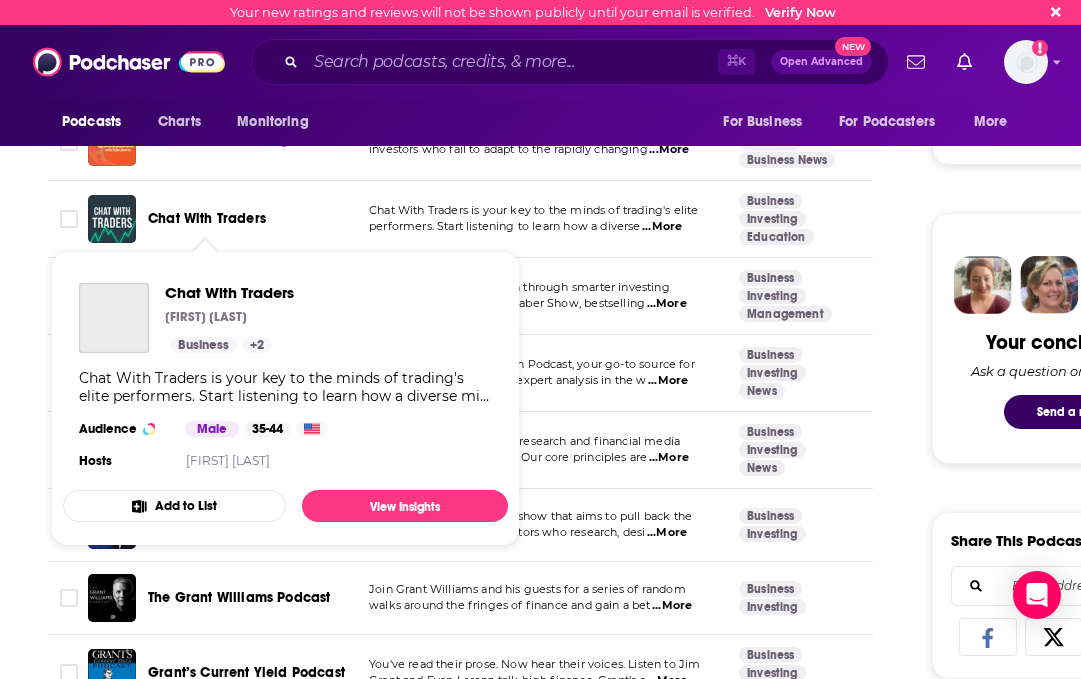 scroll, scrollTop: 745, scrollLeft: 0, axis: vertical 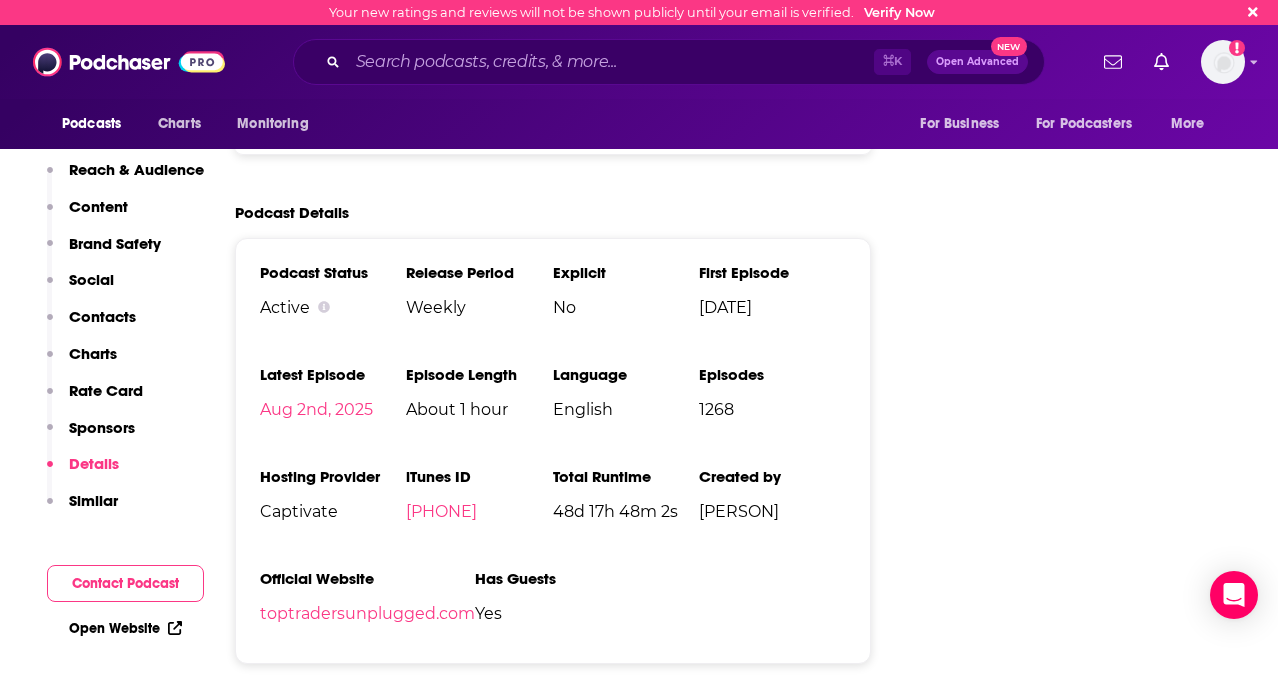 click on "Similar" at bounding box center (93, 500) 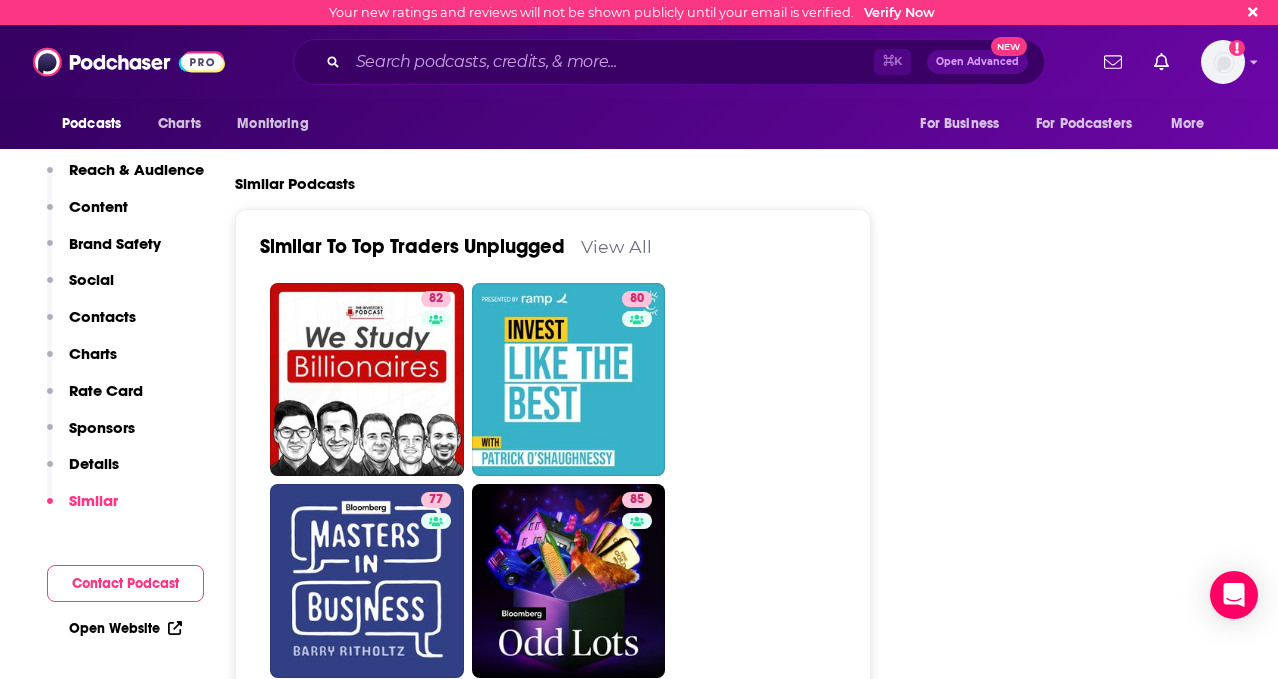 scroll, scrollTop: 4244, scrollLeft: 0, axis: vertical 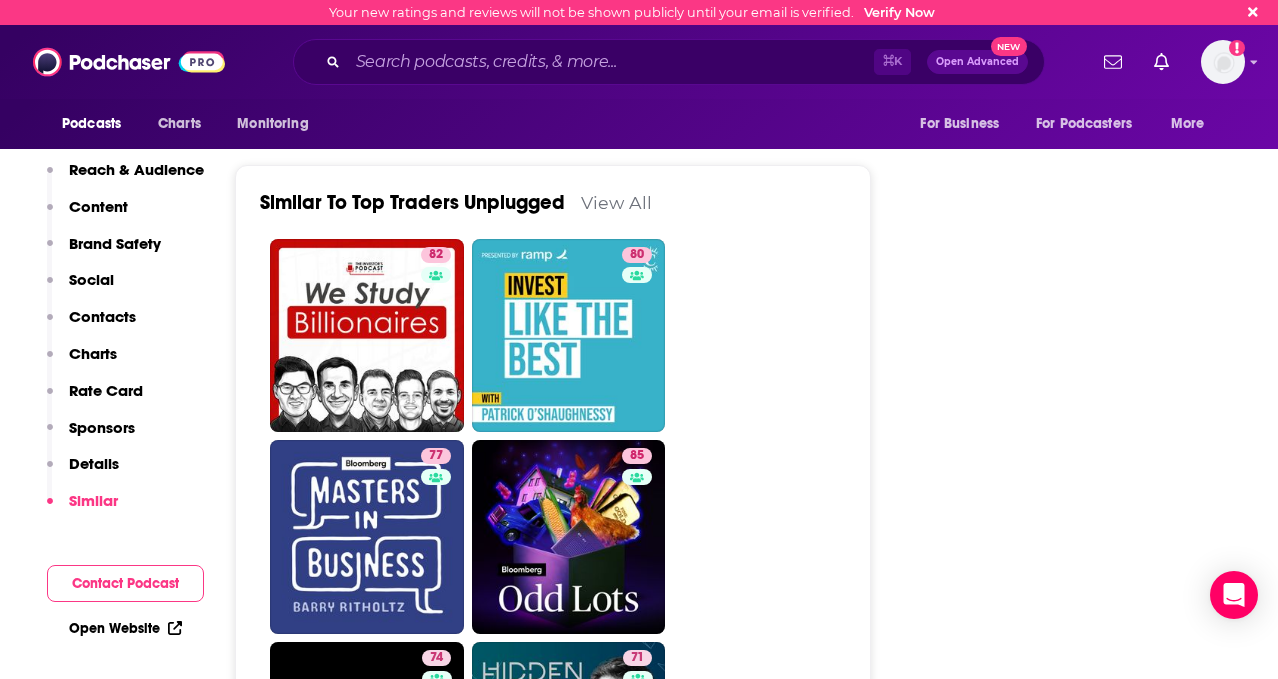 click on "View All" at bounding box center [616, 202] 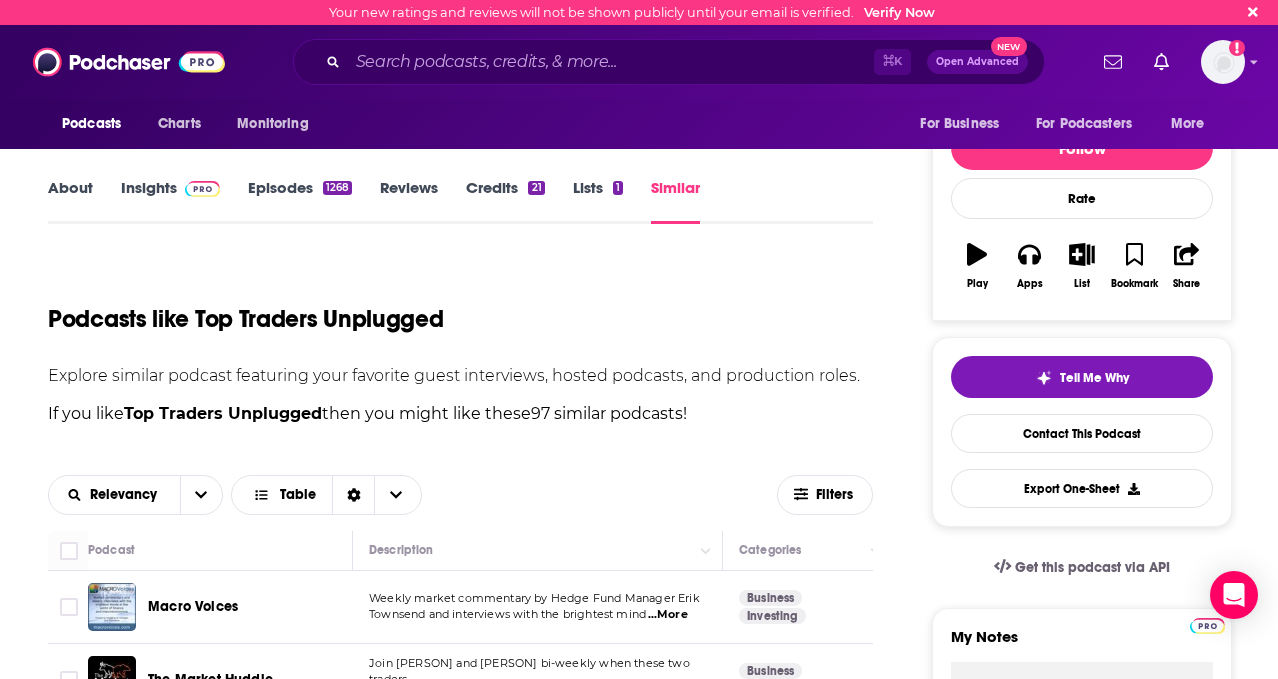 scroll, scrollTop: 579, scrollLeft: 0, axis: vertical 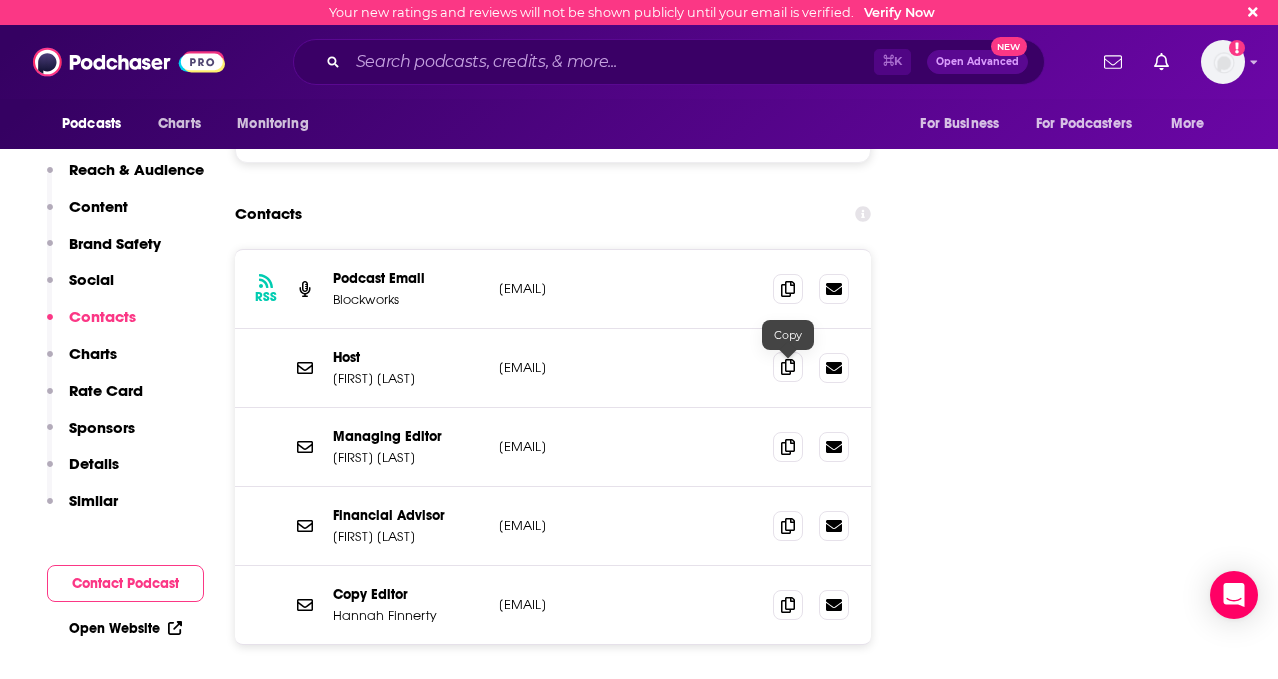 click 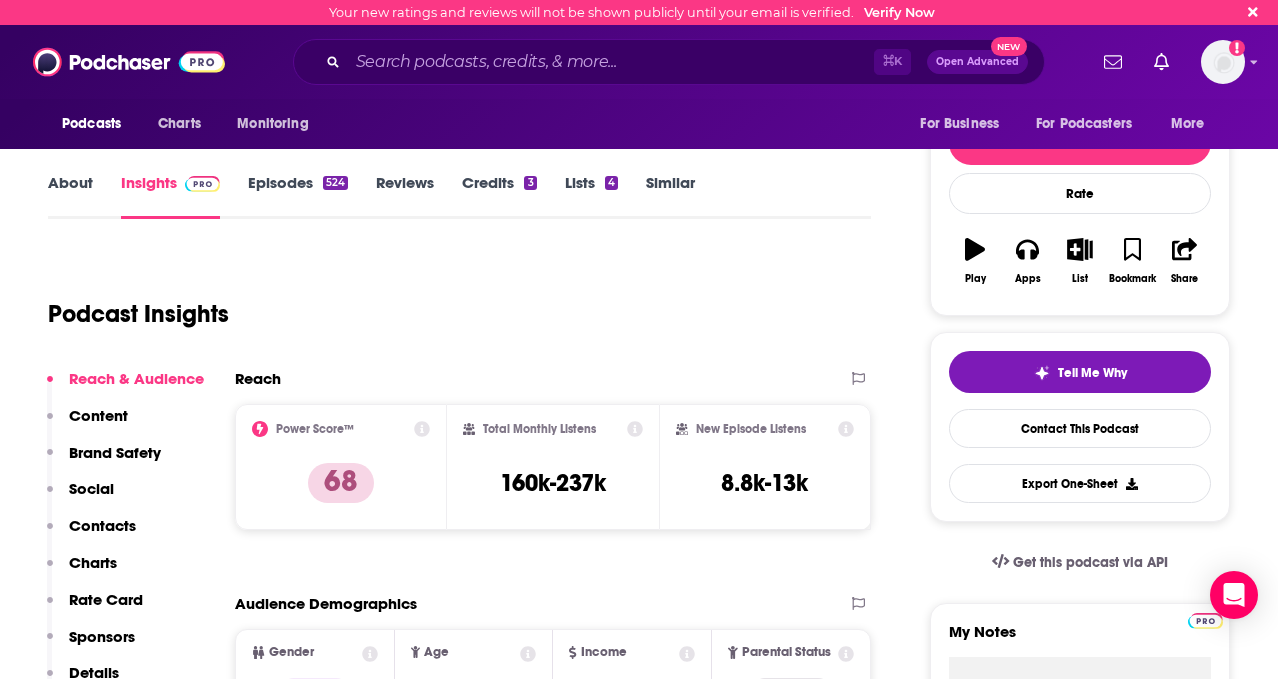 scroll, scrollTop: 0, scrollLeft: 0, axis: both 